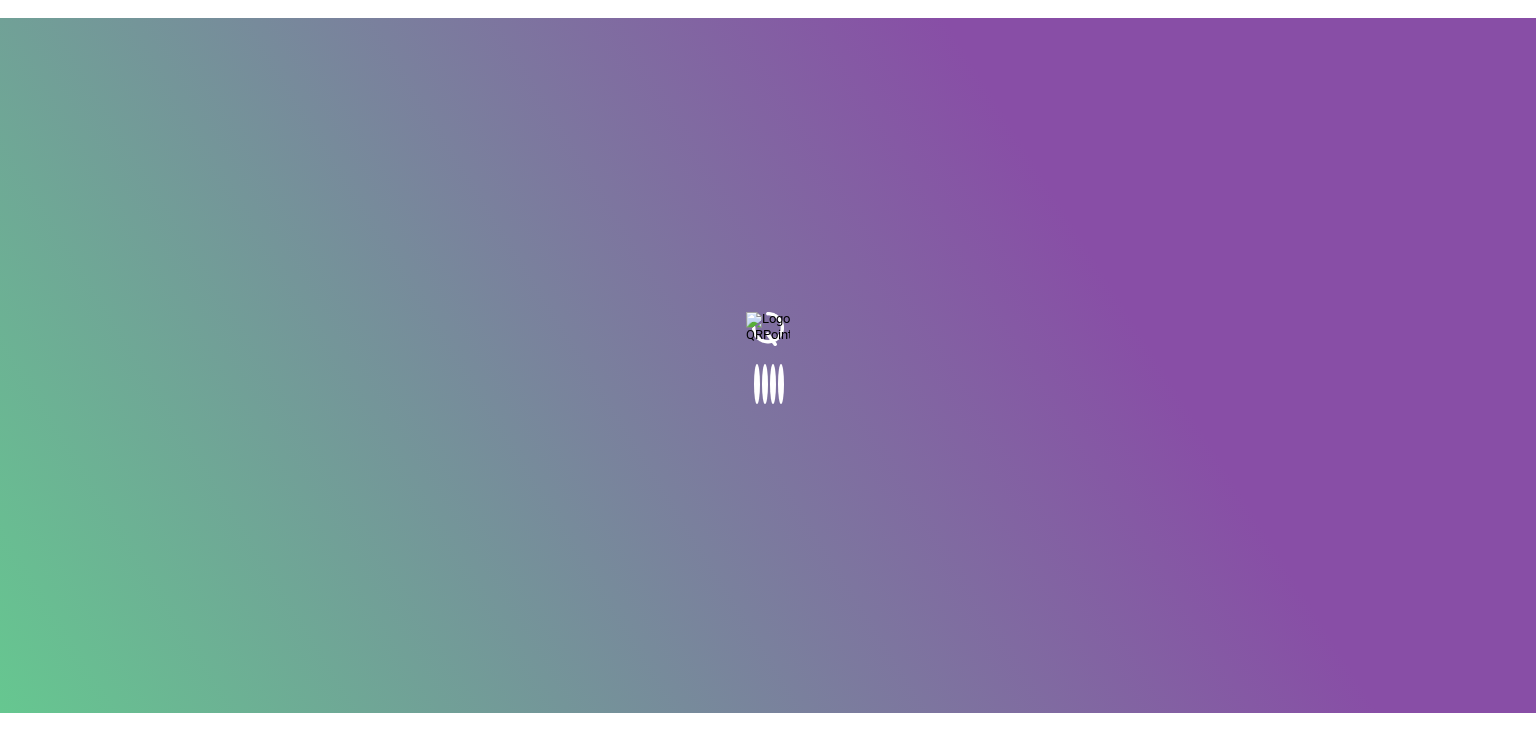 scroll, scrollTop: 0, scrollLeft: 0, axis: both 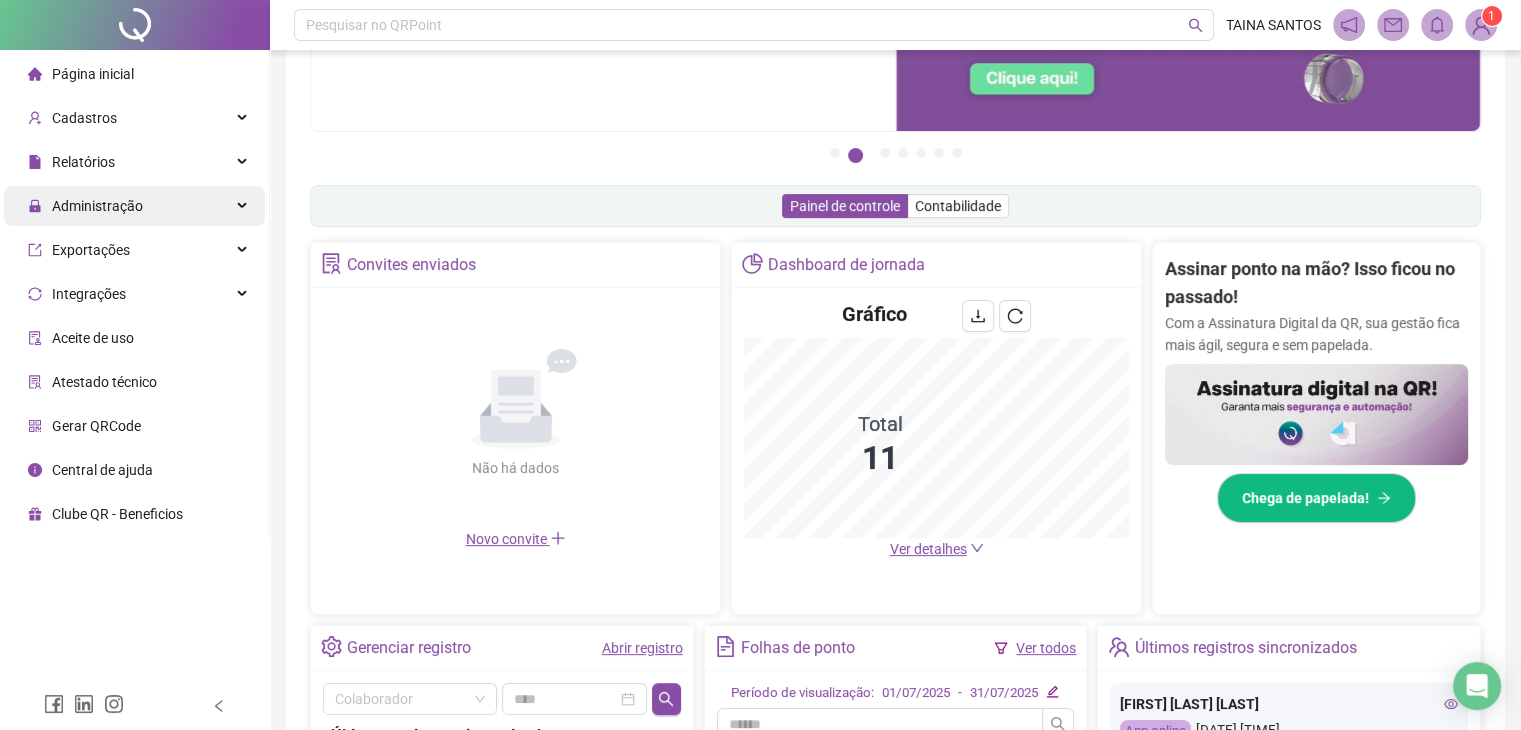 click on "Administração" at bounding box center (134, 206) 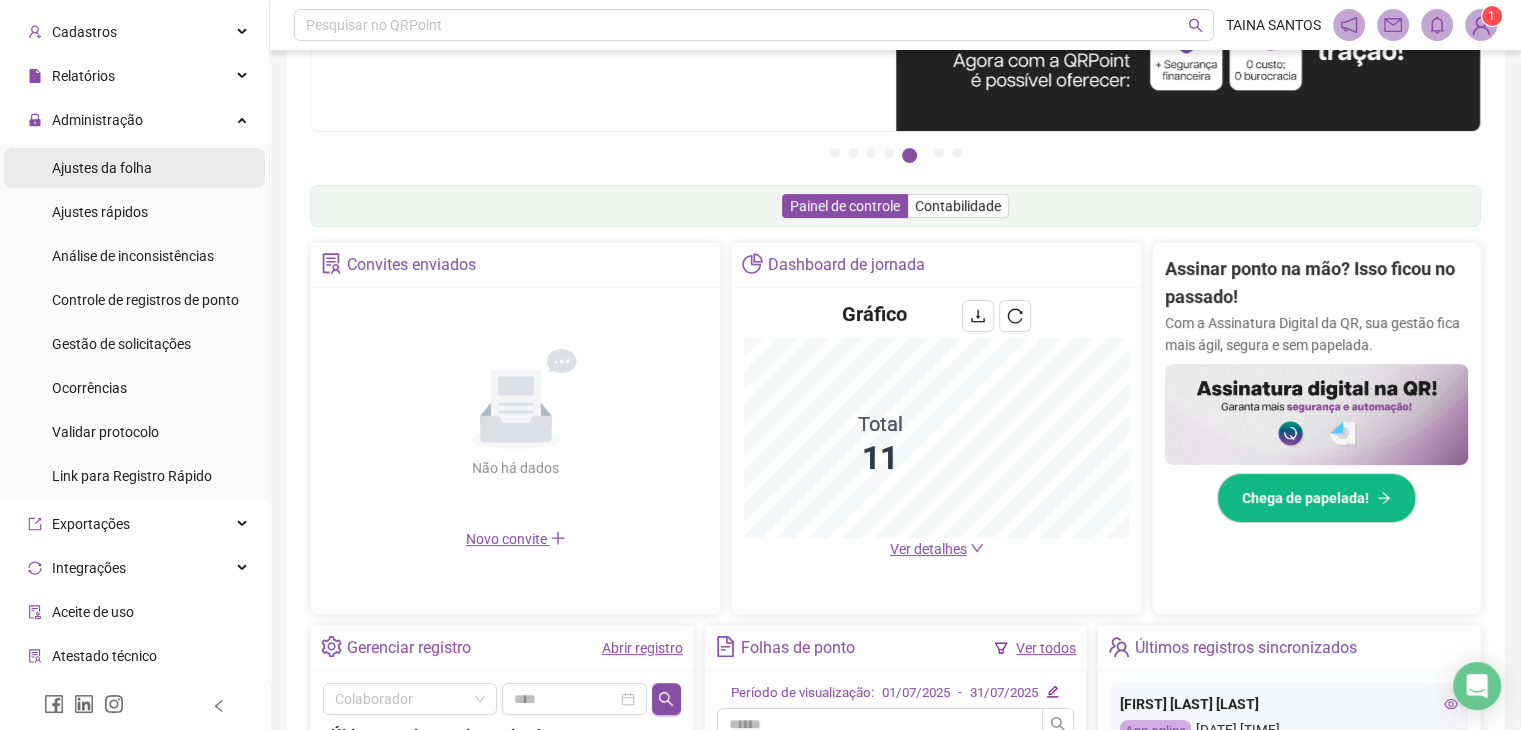 scroll, scrollTop: 168, scrollLeft: 0, axis: vertical 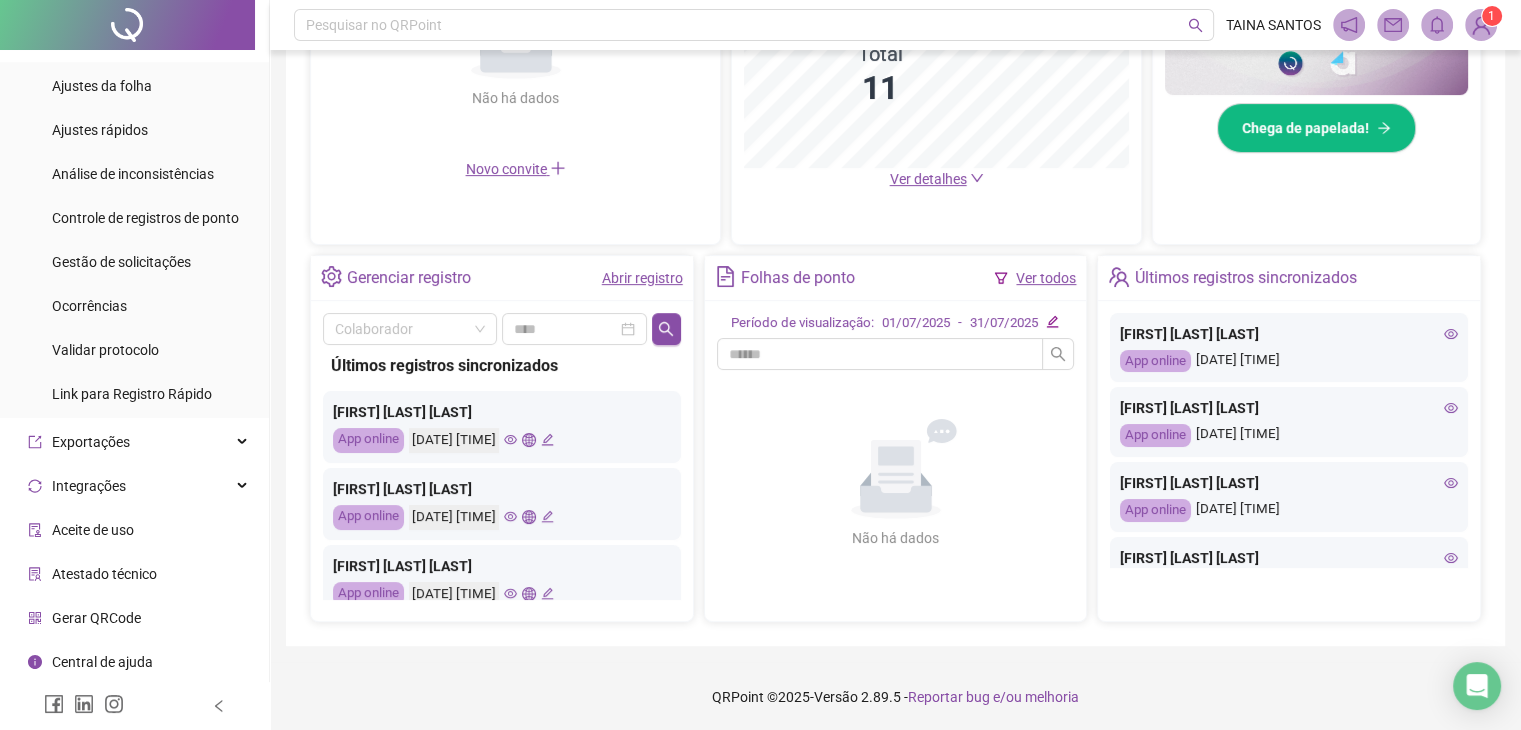 click 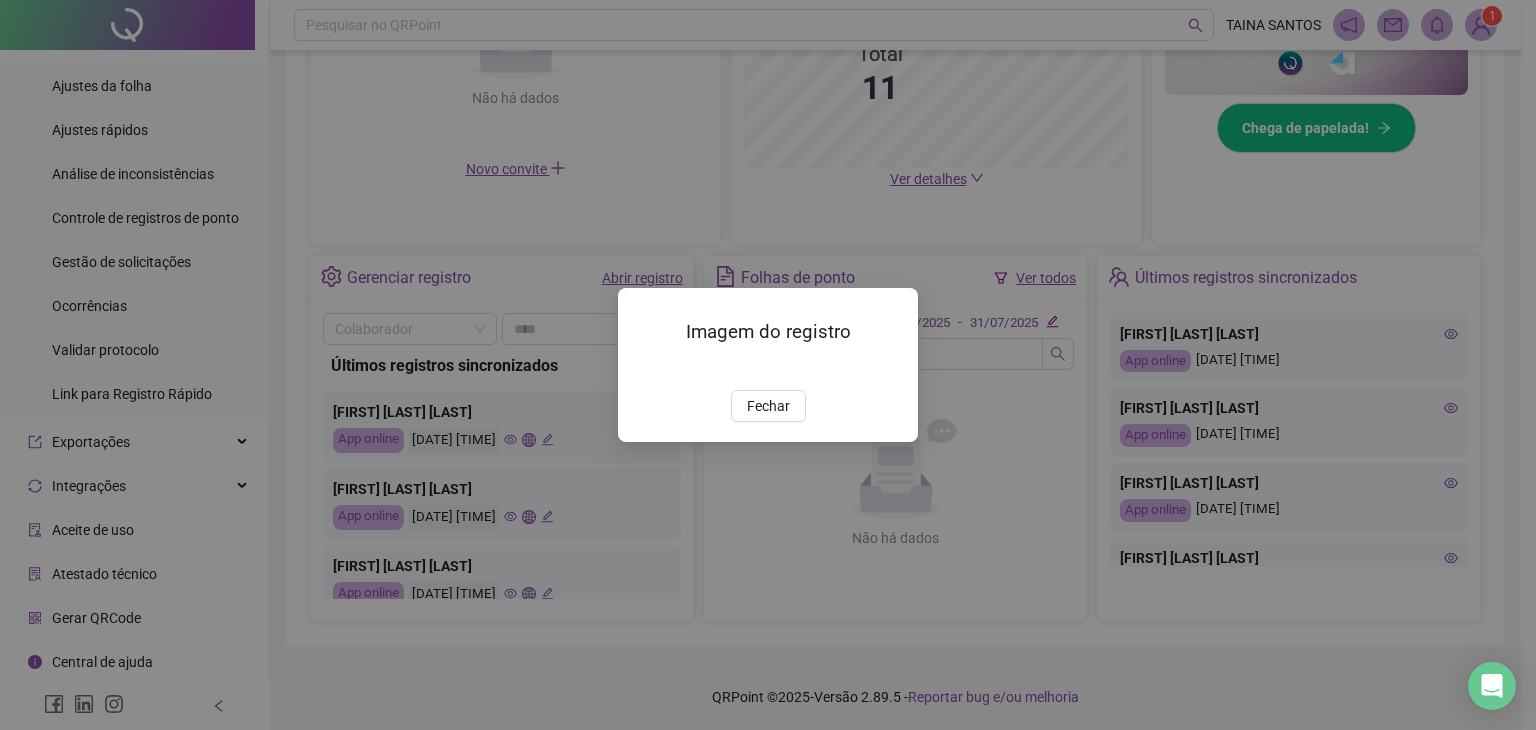click at bounding box center [642, 368] 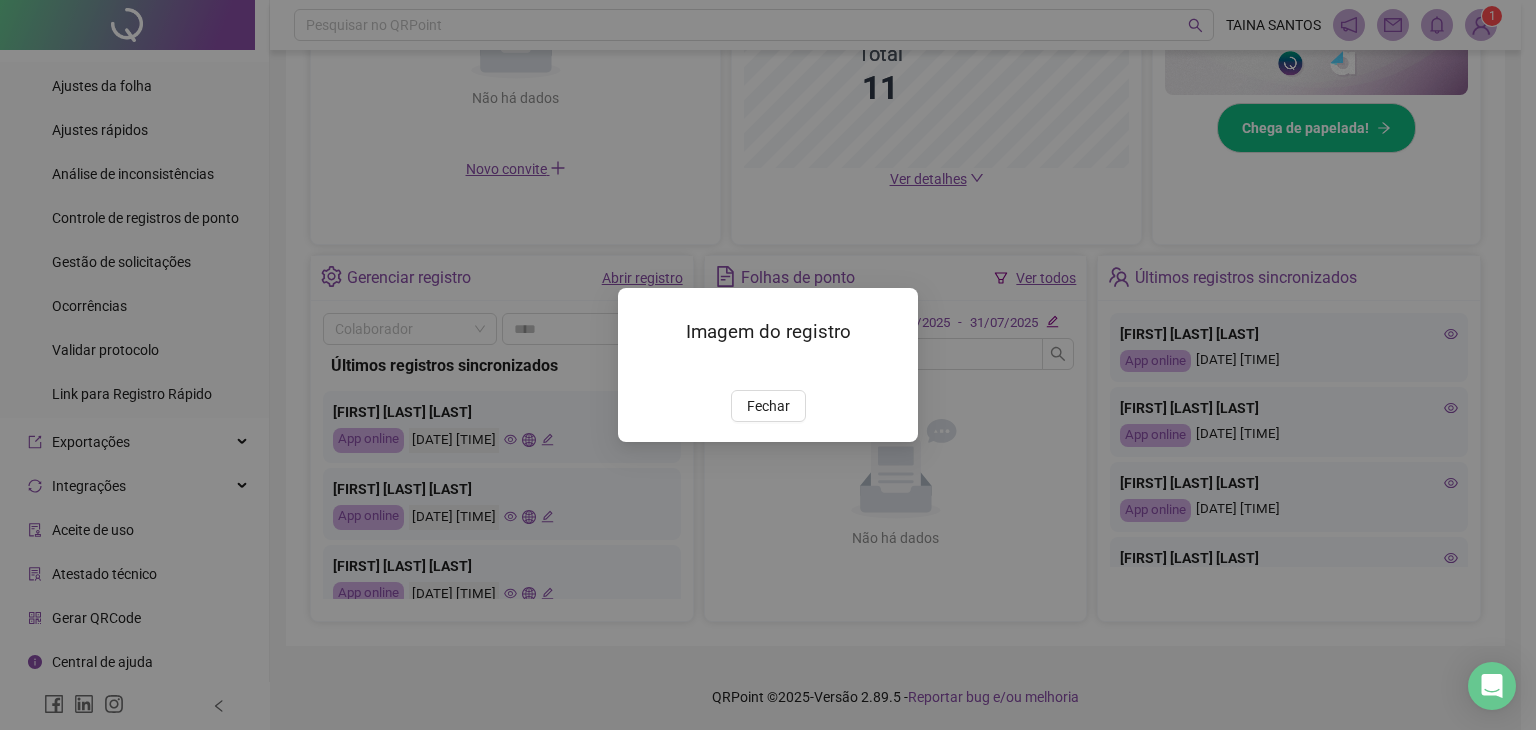 click at bounding box center [642, 368] 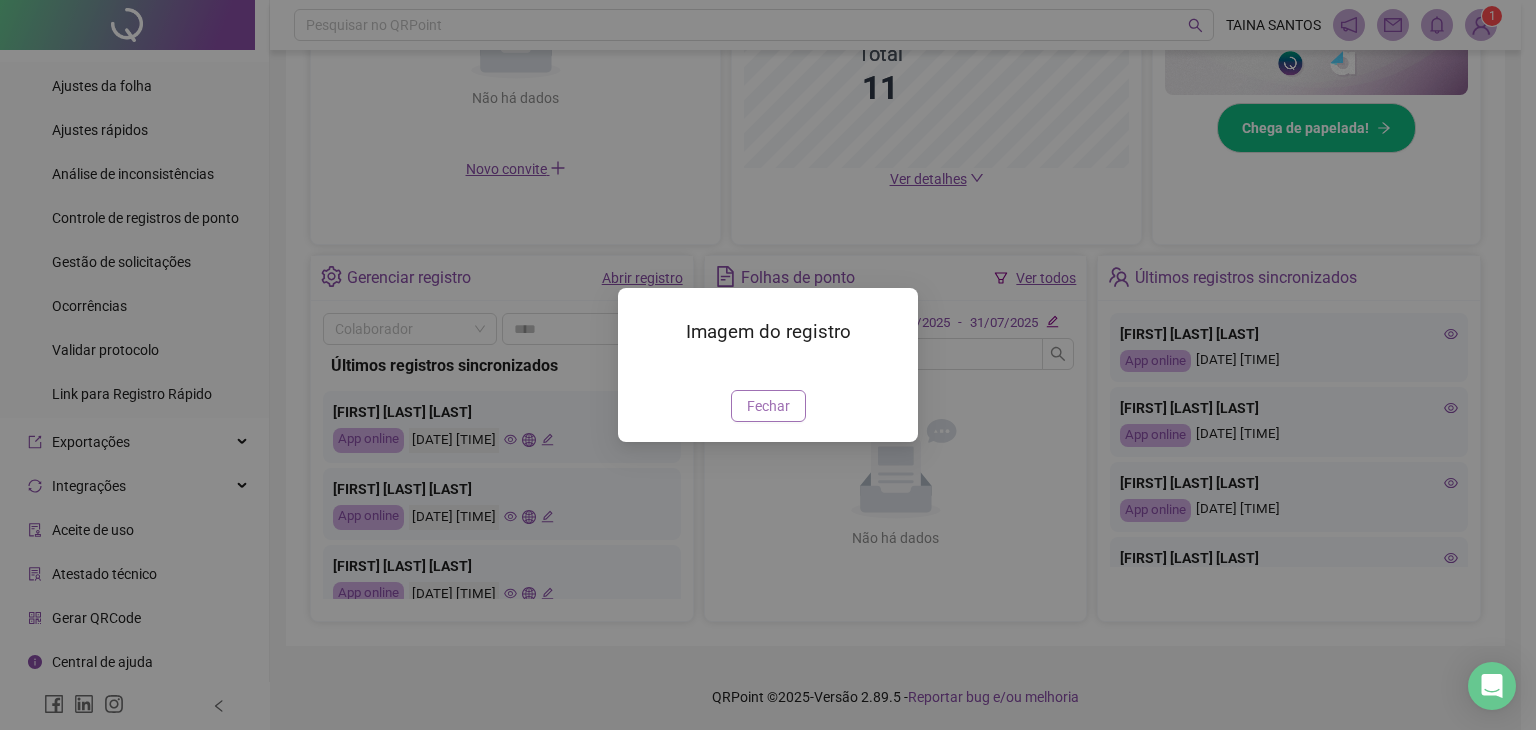 click on "Fechar" at bounding box center [768, 406] 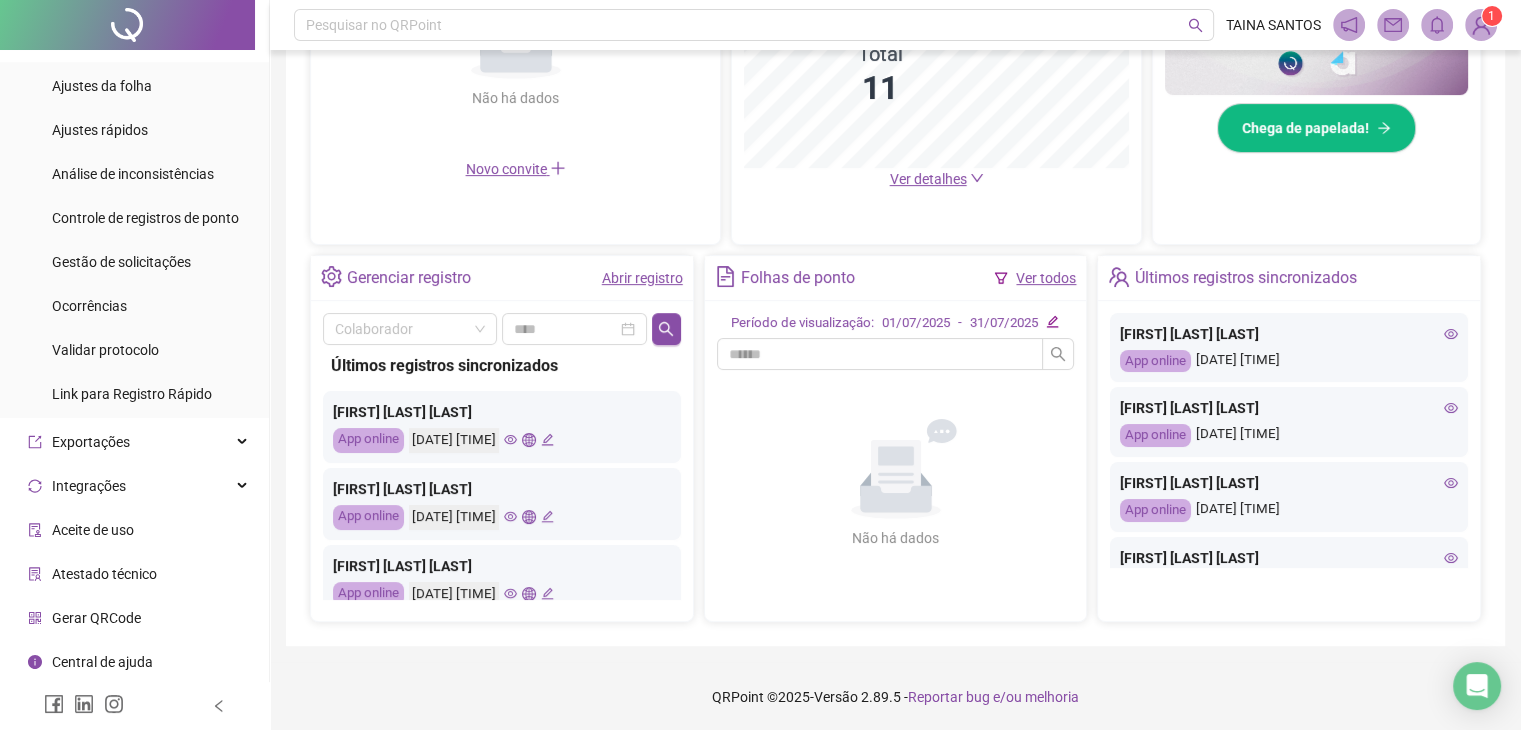 click 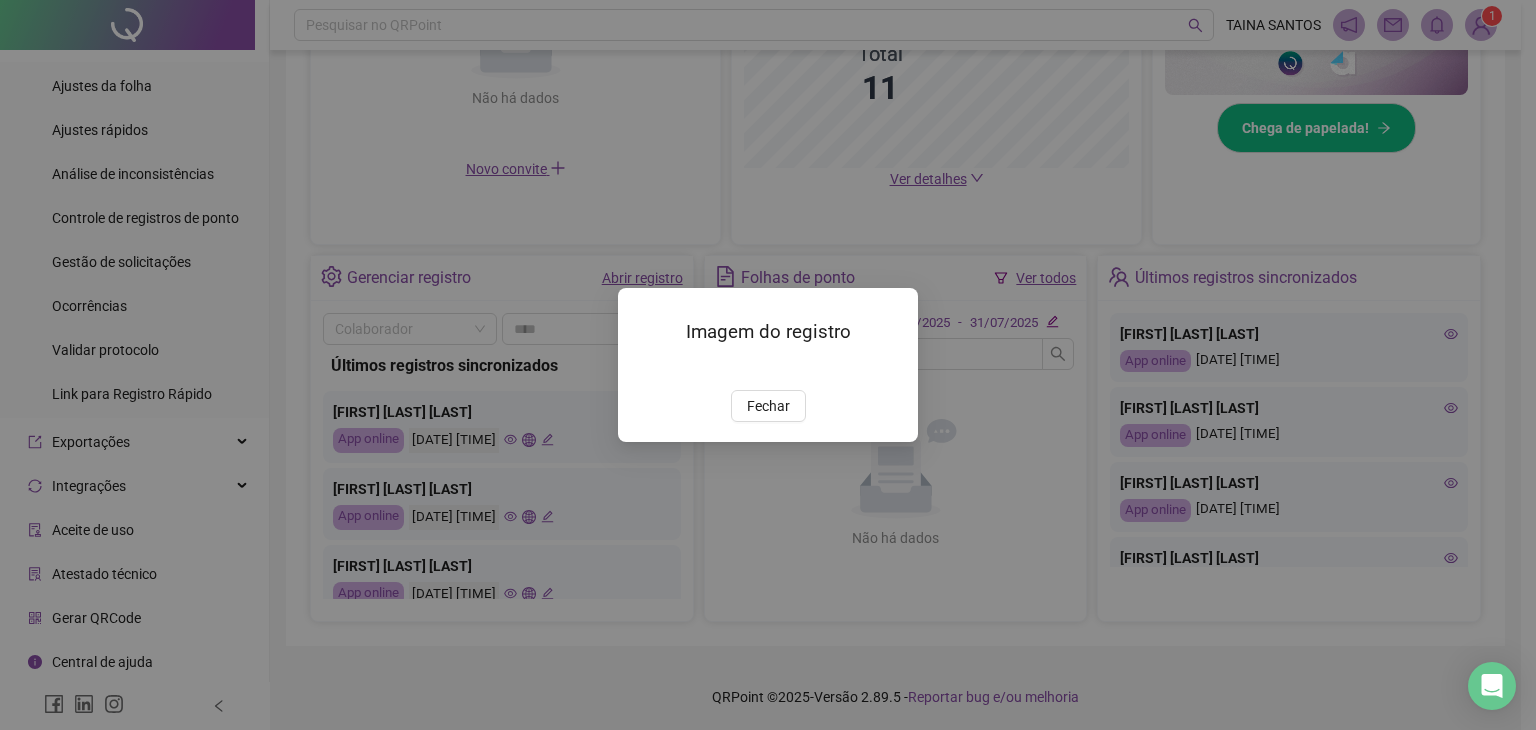 click at bounding box center (642, 368) 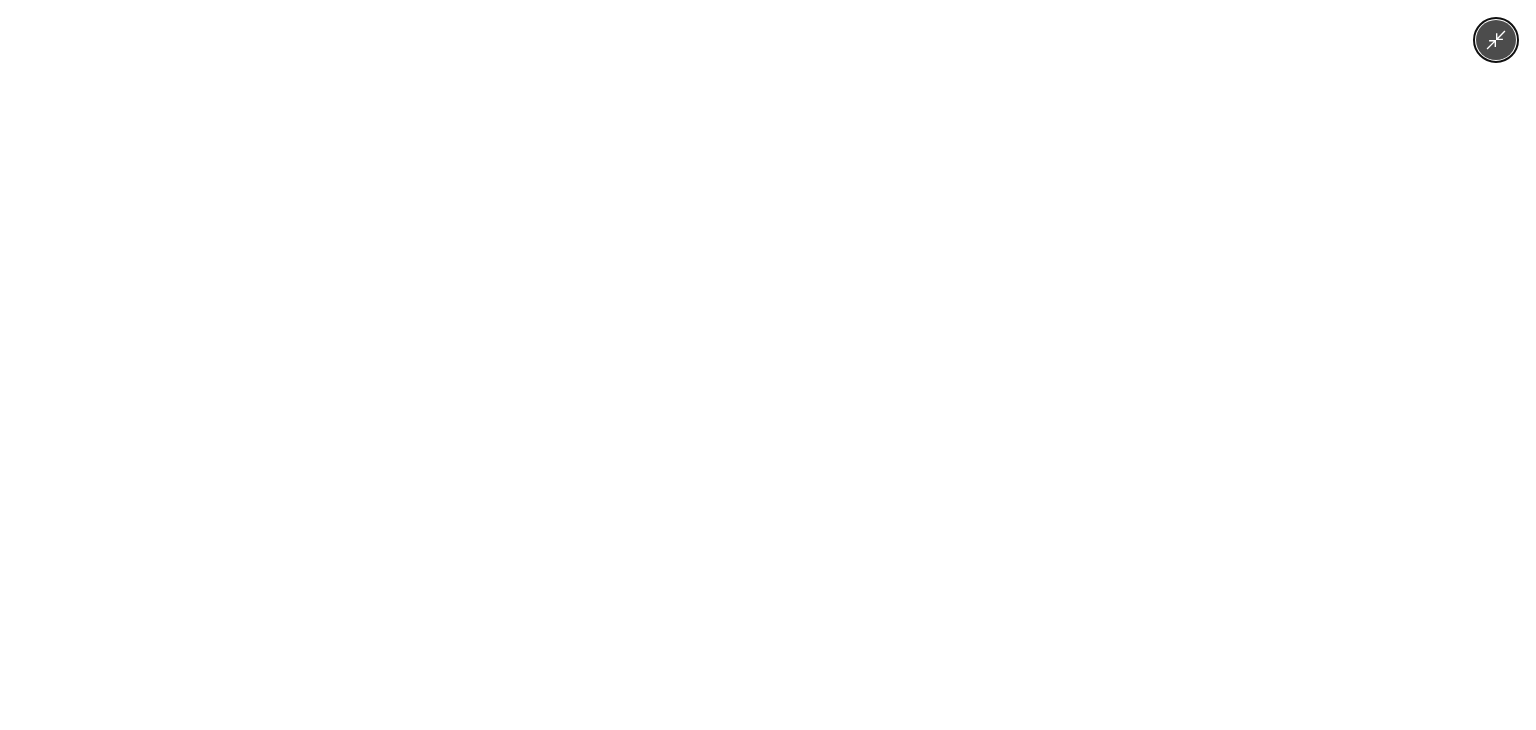 click at bounding box center [768, 365] 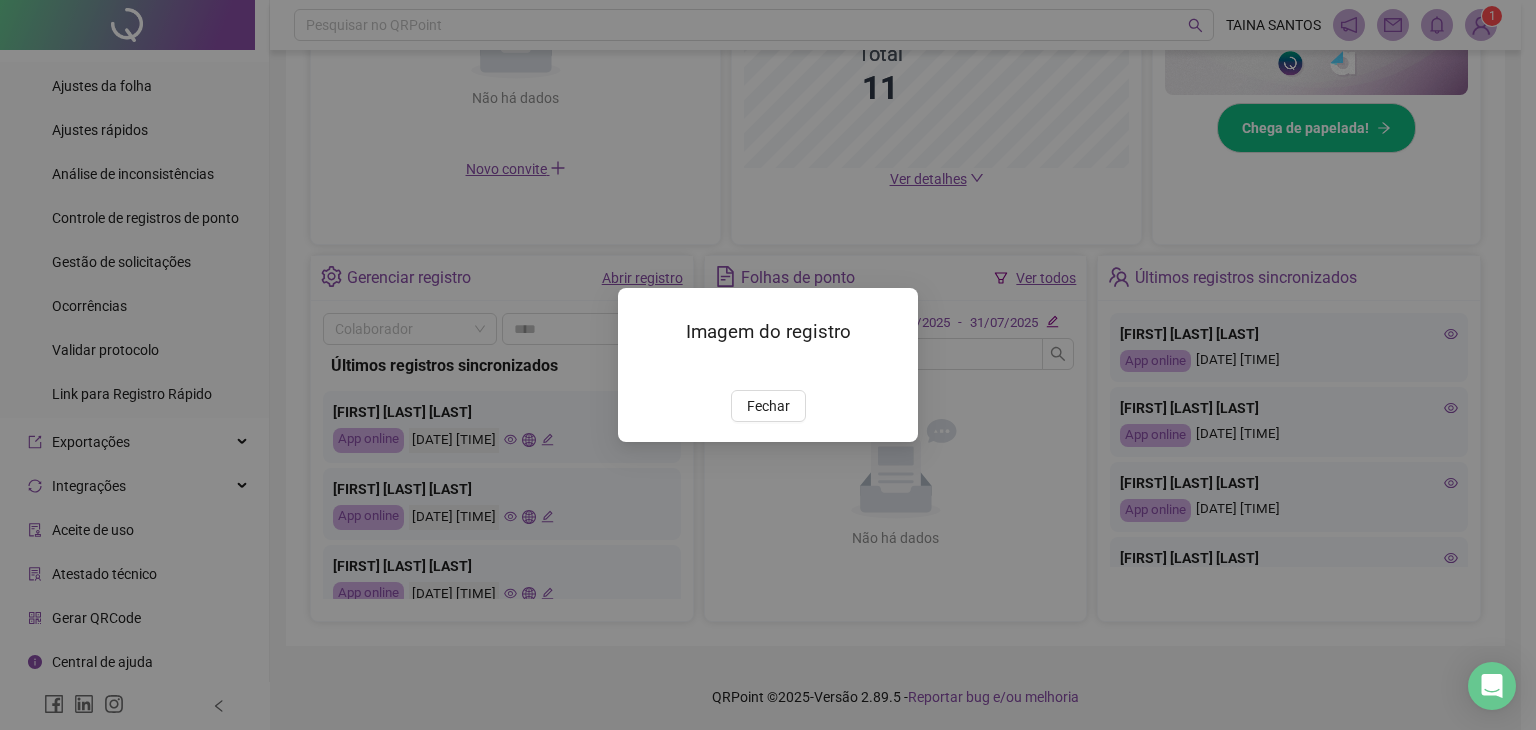 click on "Fechar" at bounding box center [768, 406] 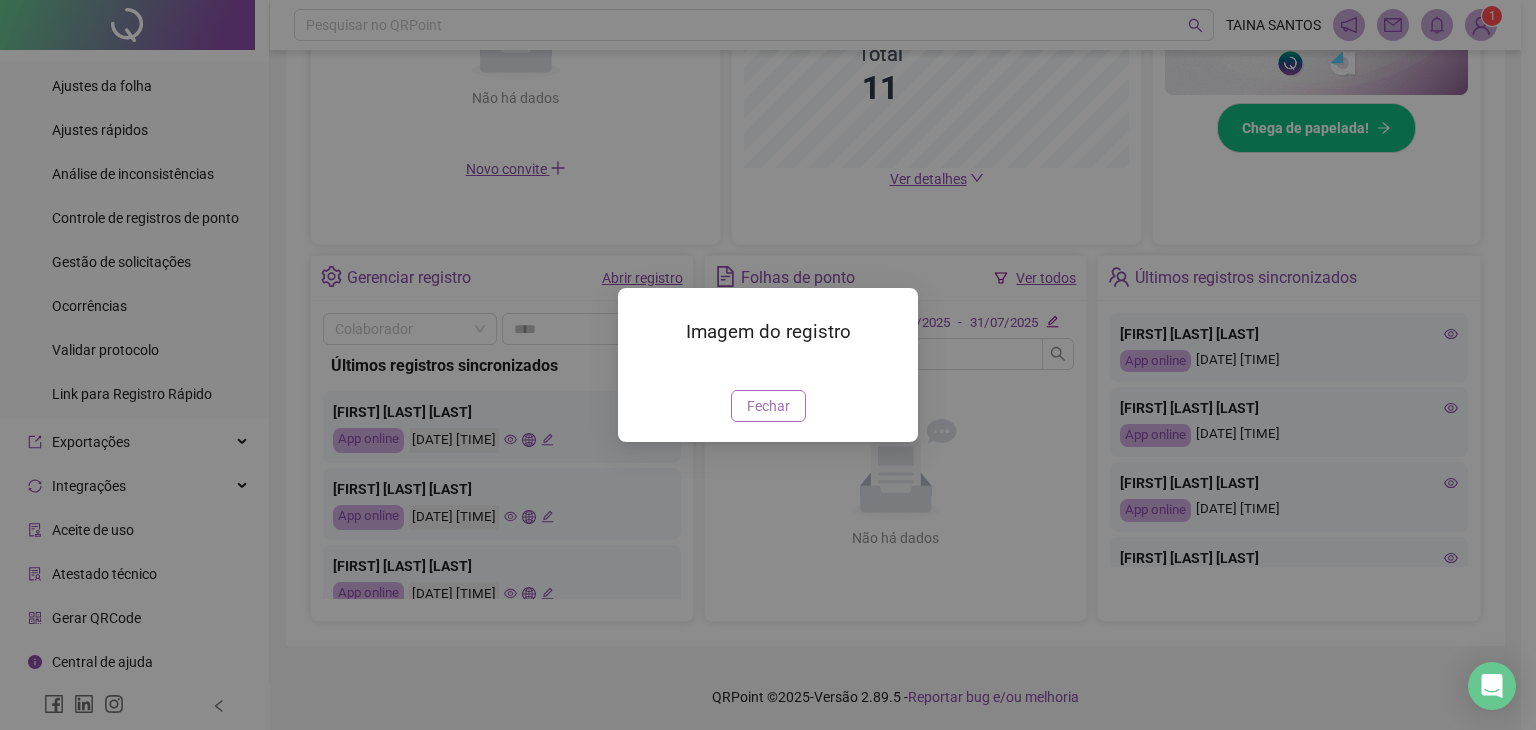 click on "Fechar" at bounding box center (768, 406) 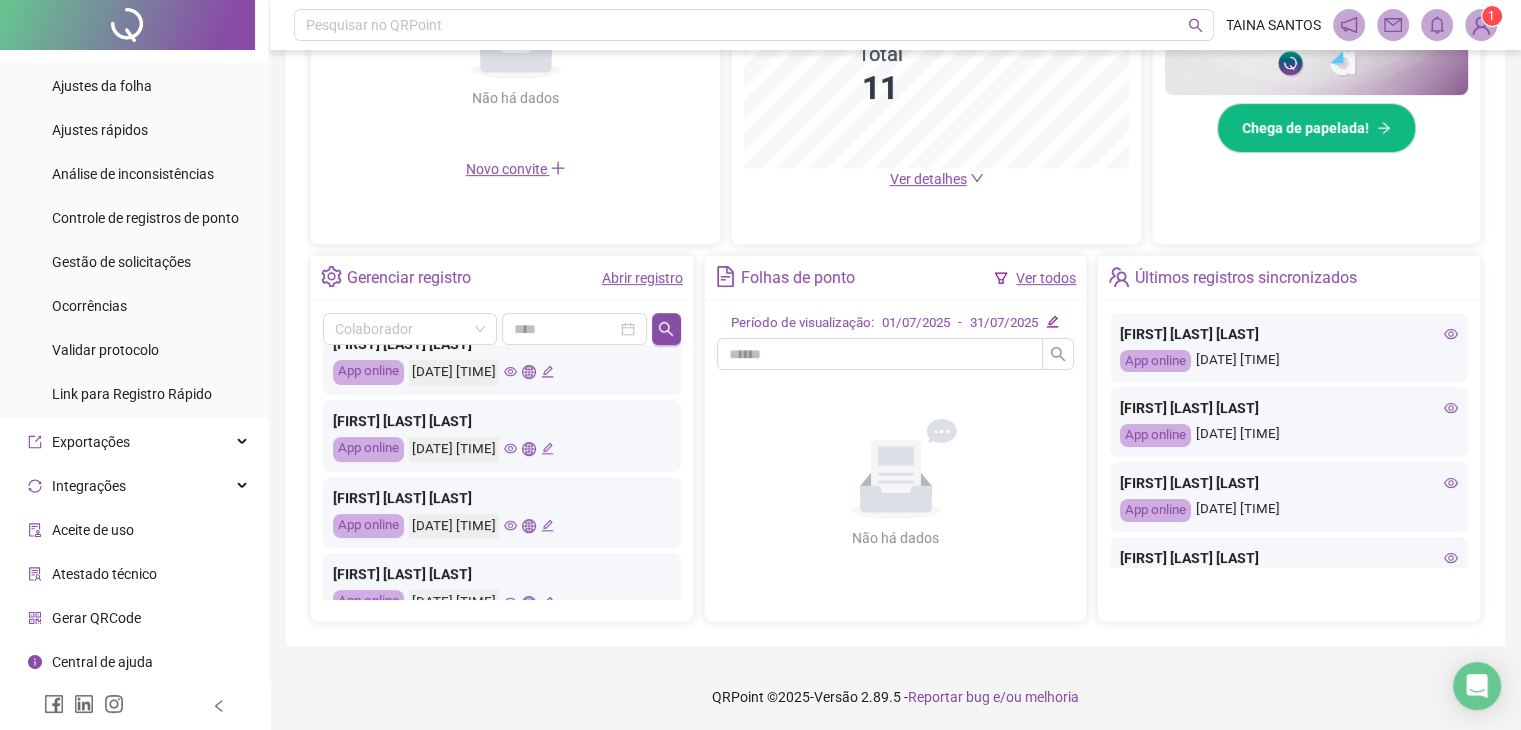scroll, scrollTop: 100, scrollLeft: 0, axis: vertical 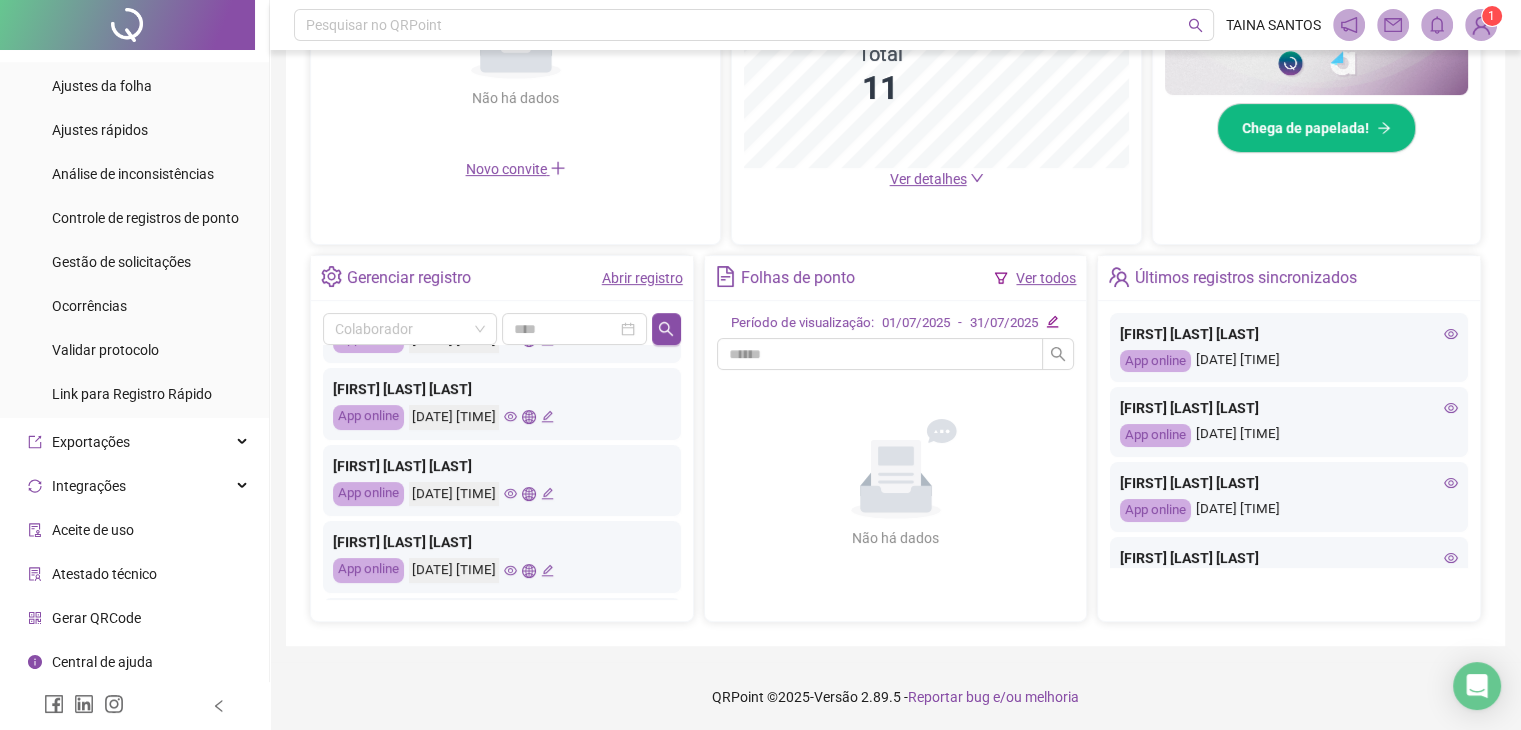 click 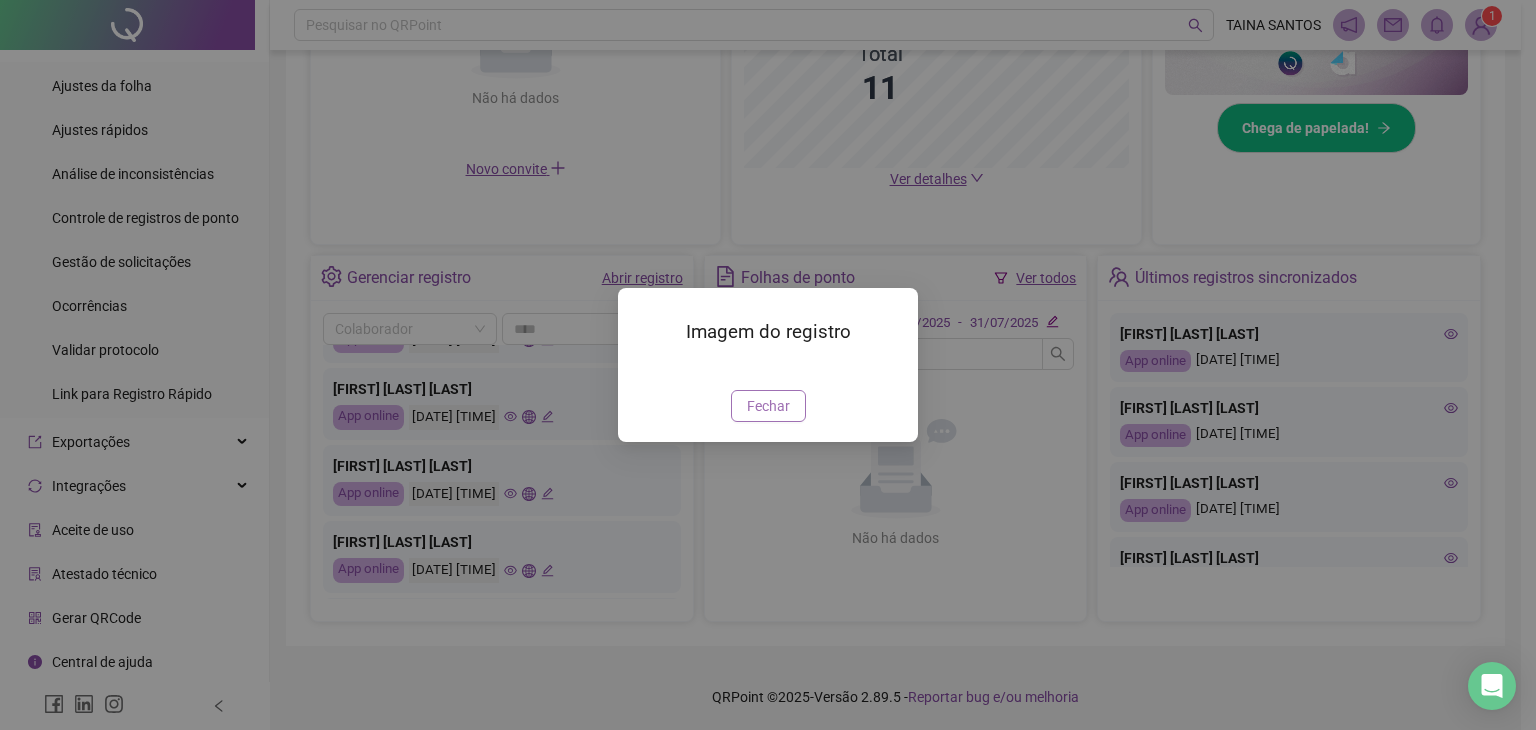 click on "Fechar" at bounding box center [768, 406] 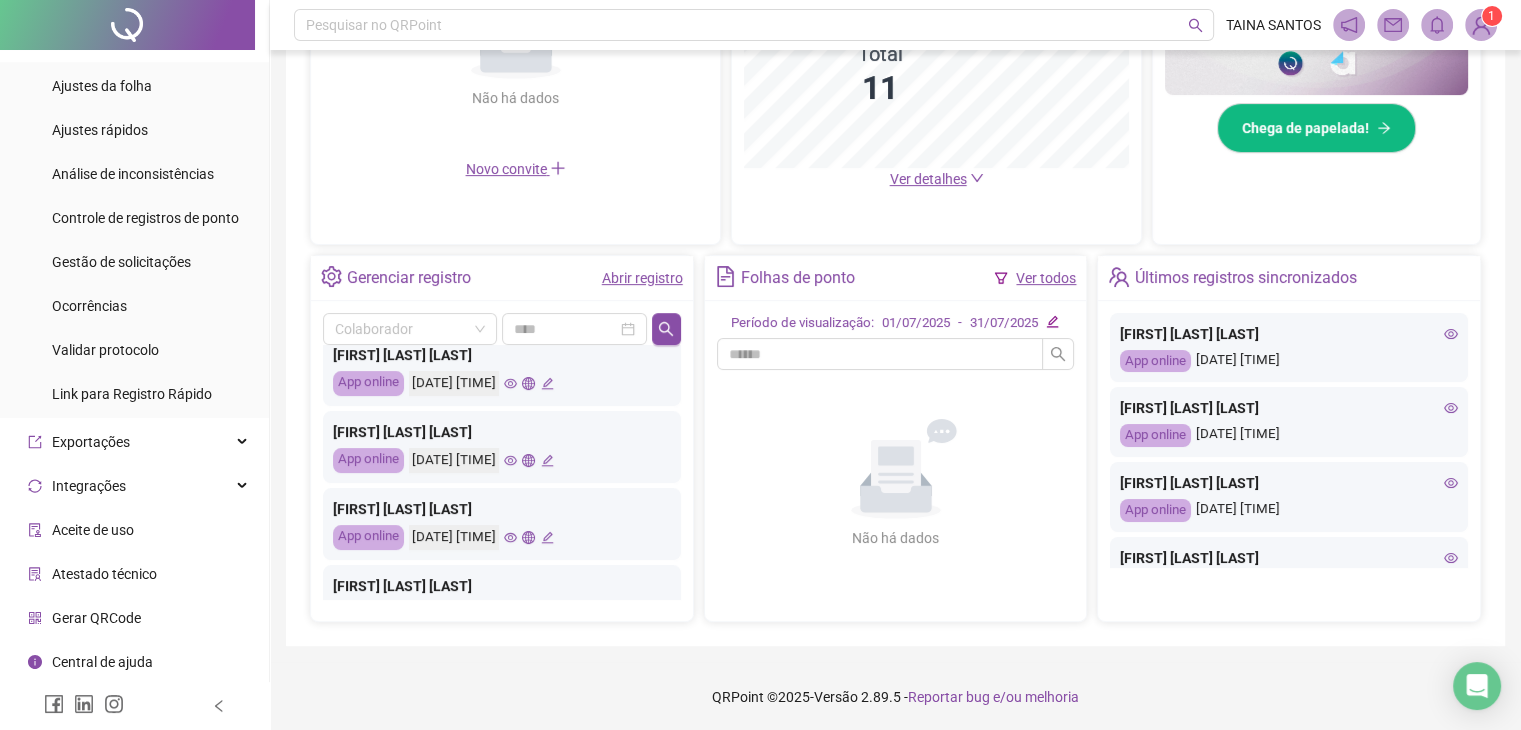 scroll, scrollTop: 0, scrollLeft: 0, axis: both 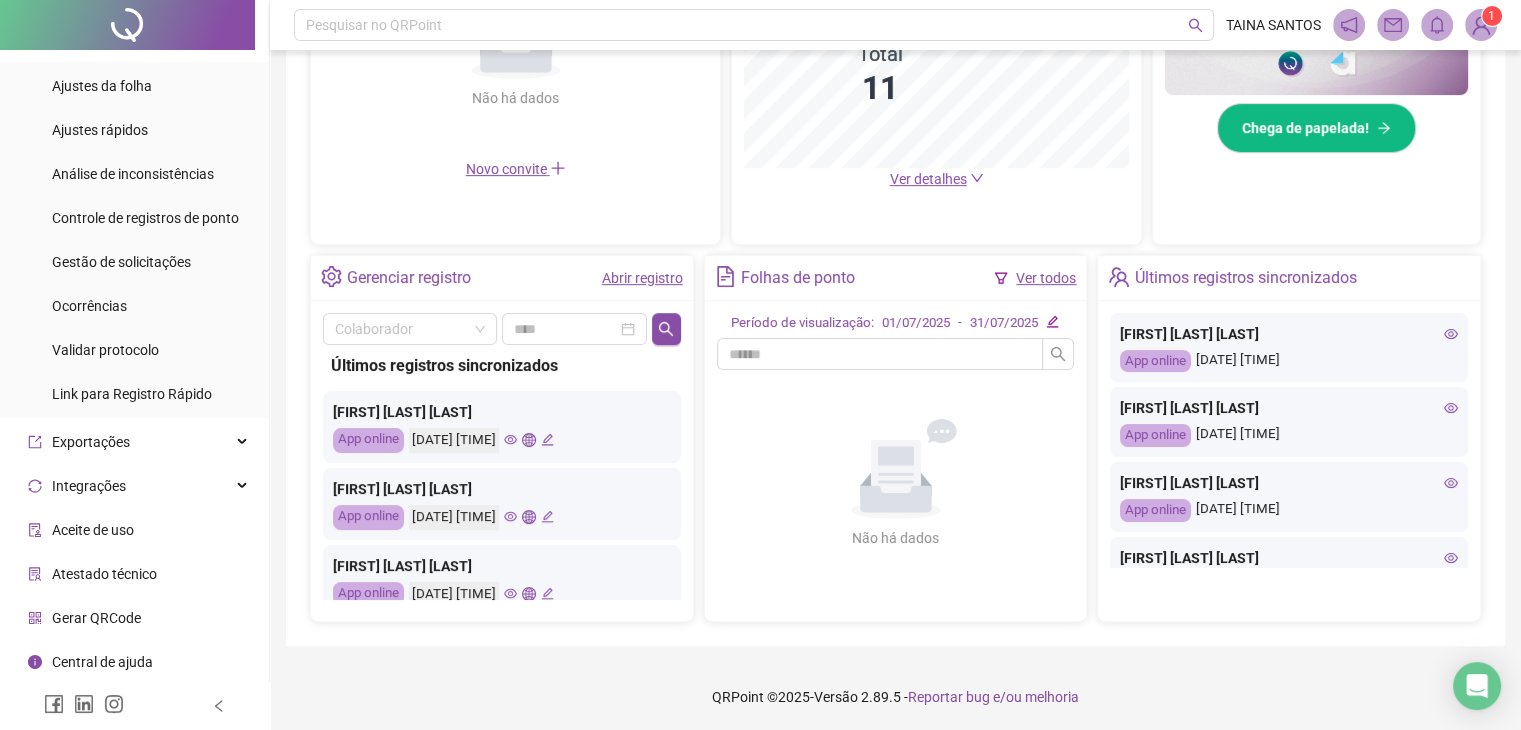 click 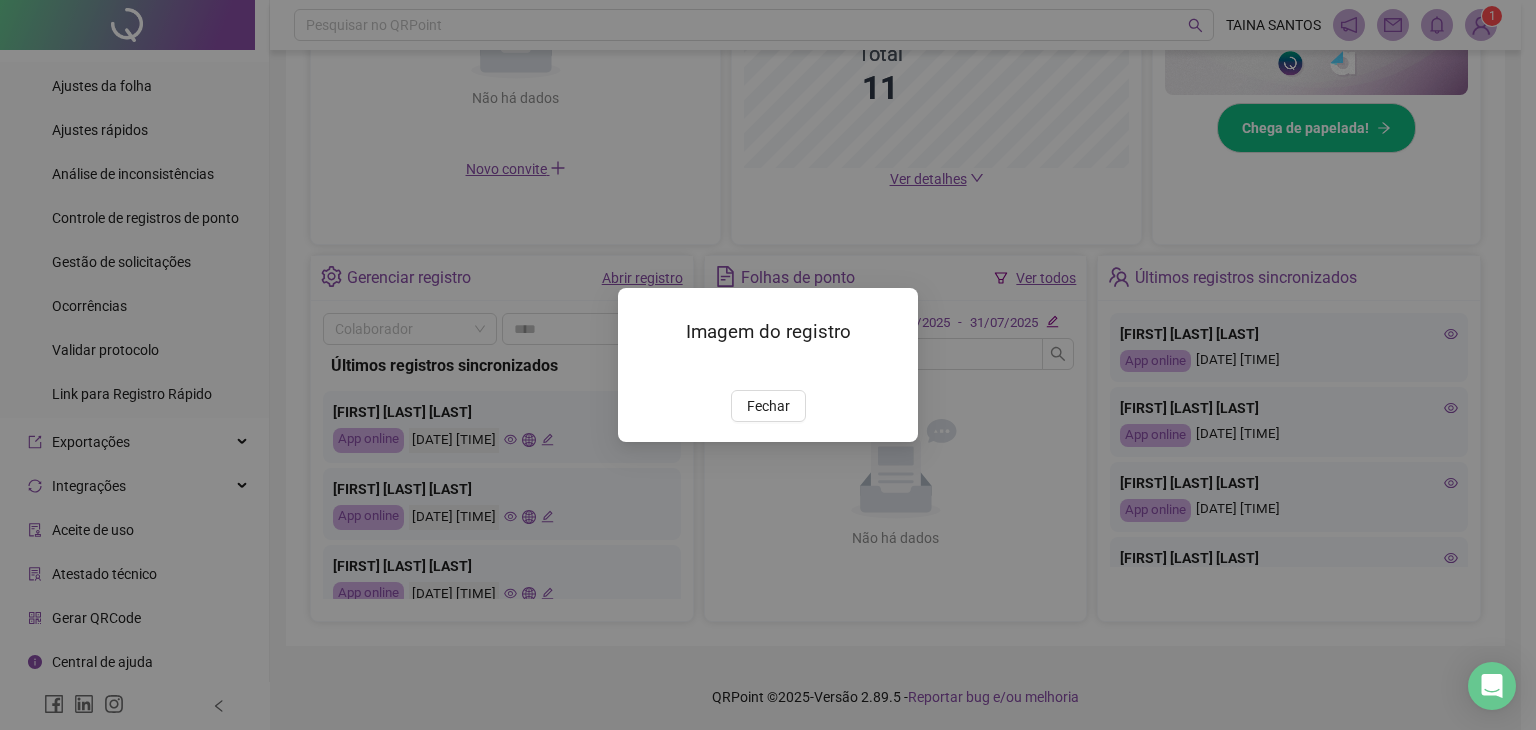 click at bounding box center [642, 368] 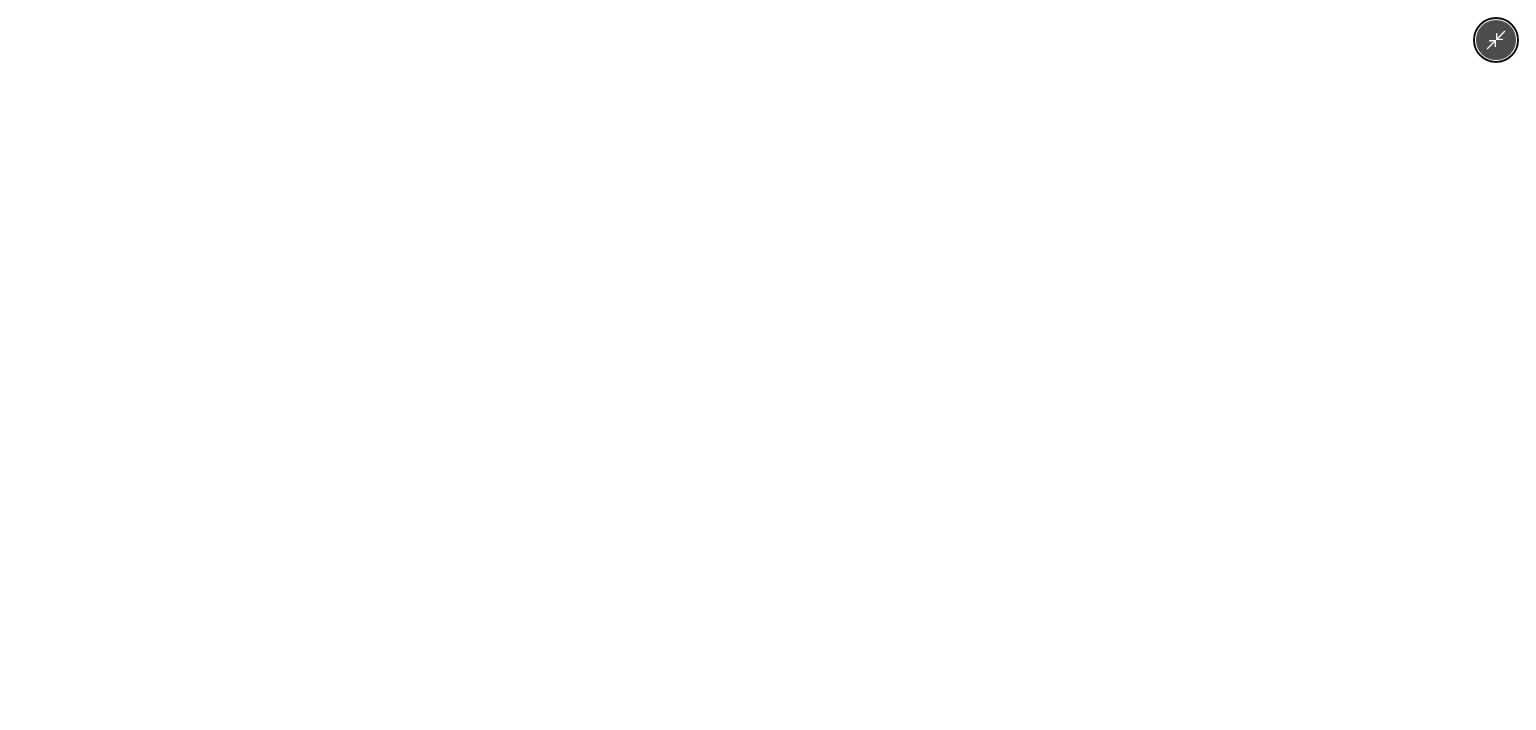 click at bounding box center [768, 365] 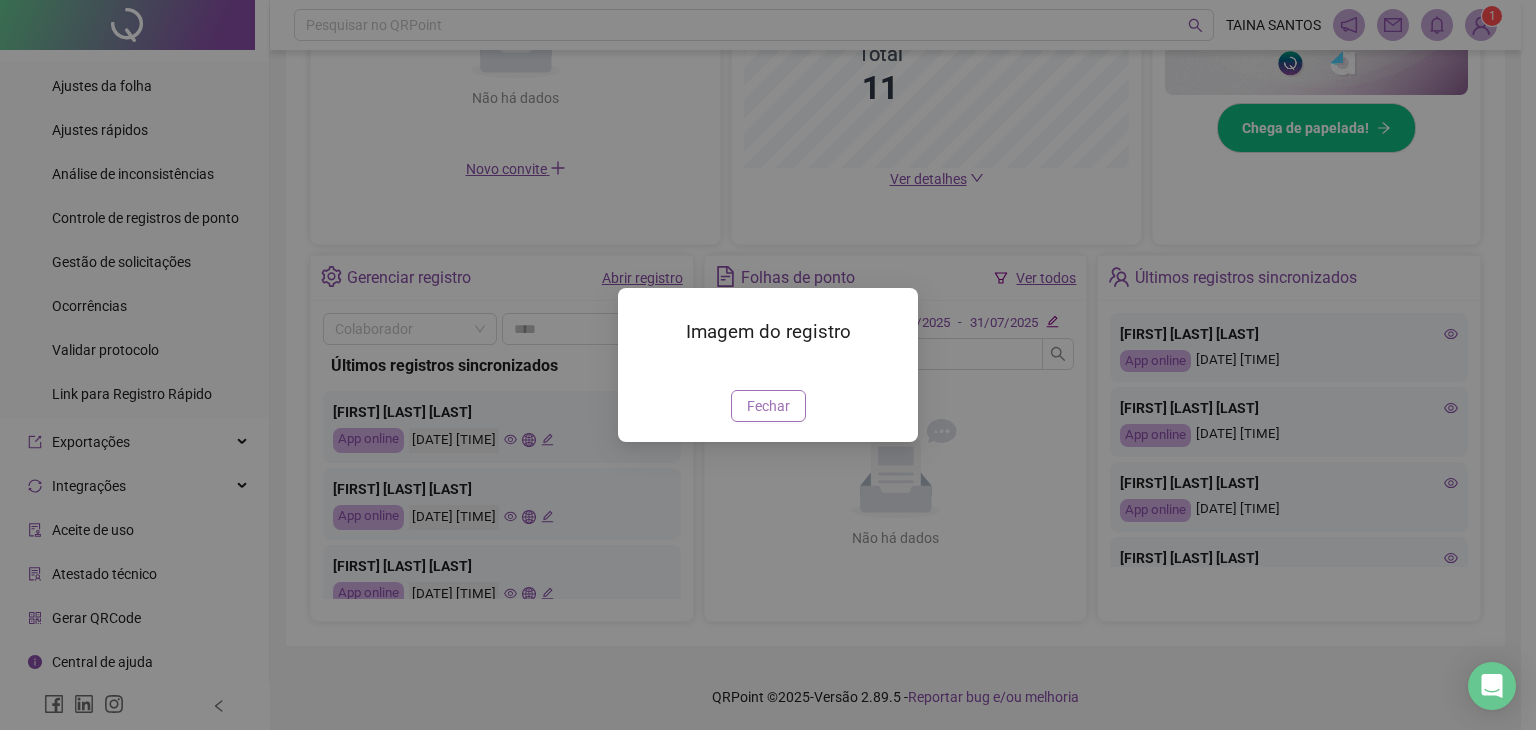click on "Fechar" at bounding box center (768, 406) 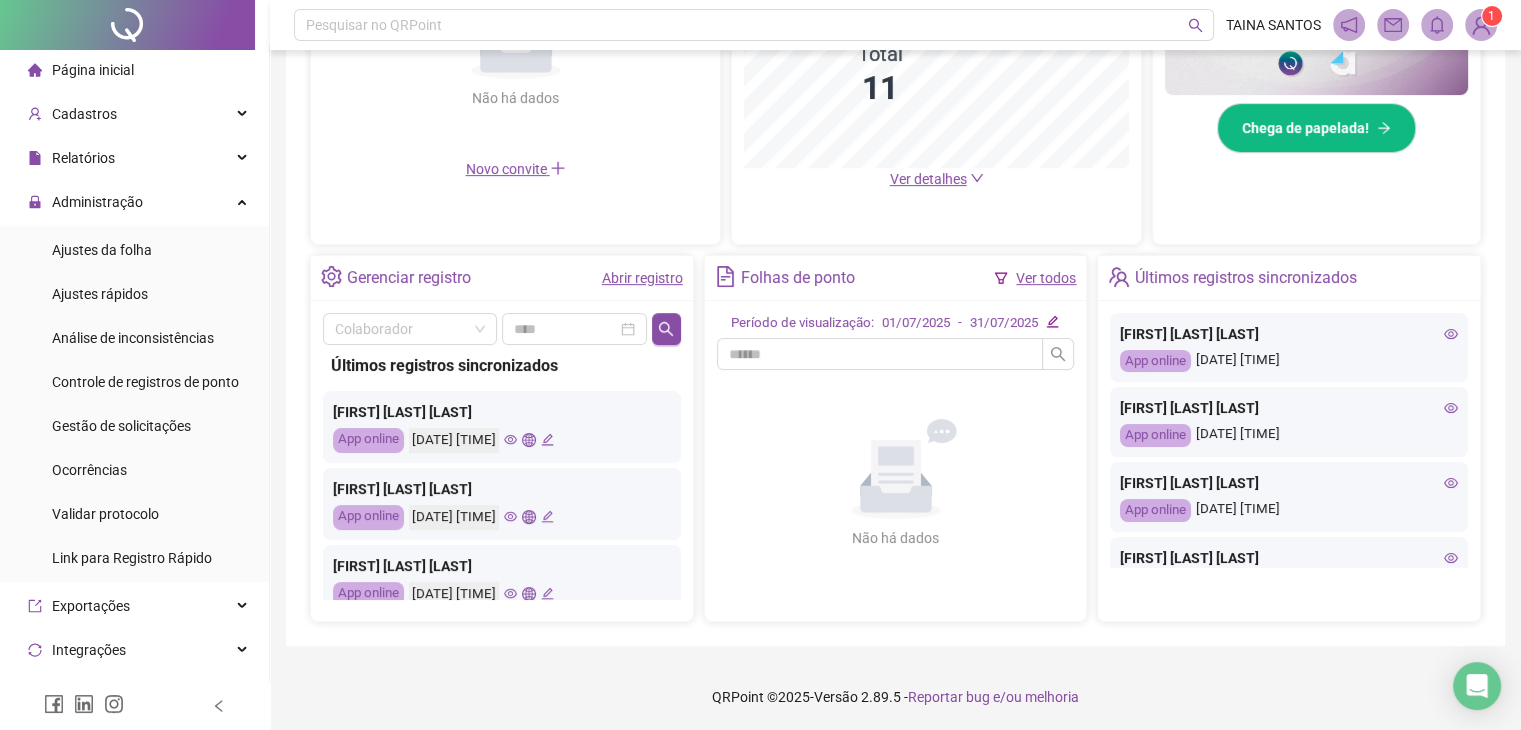 scroll, scrollTop: 0, scrollLeft: 0, axis: both 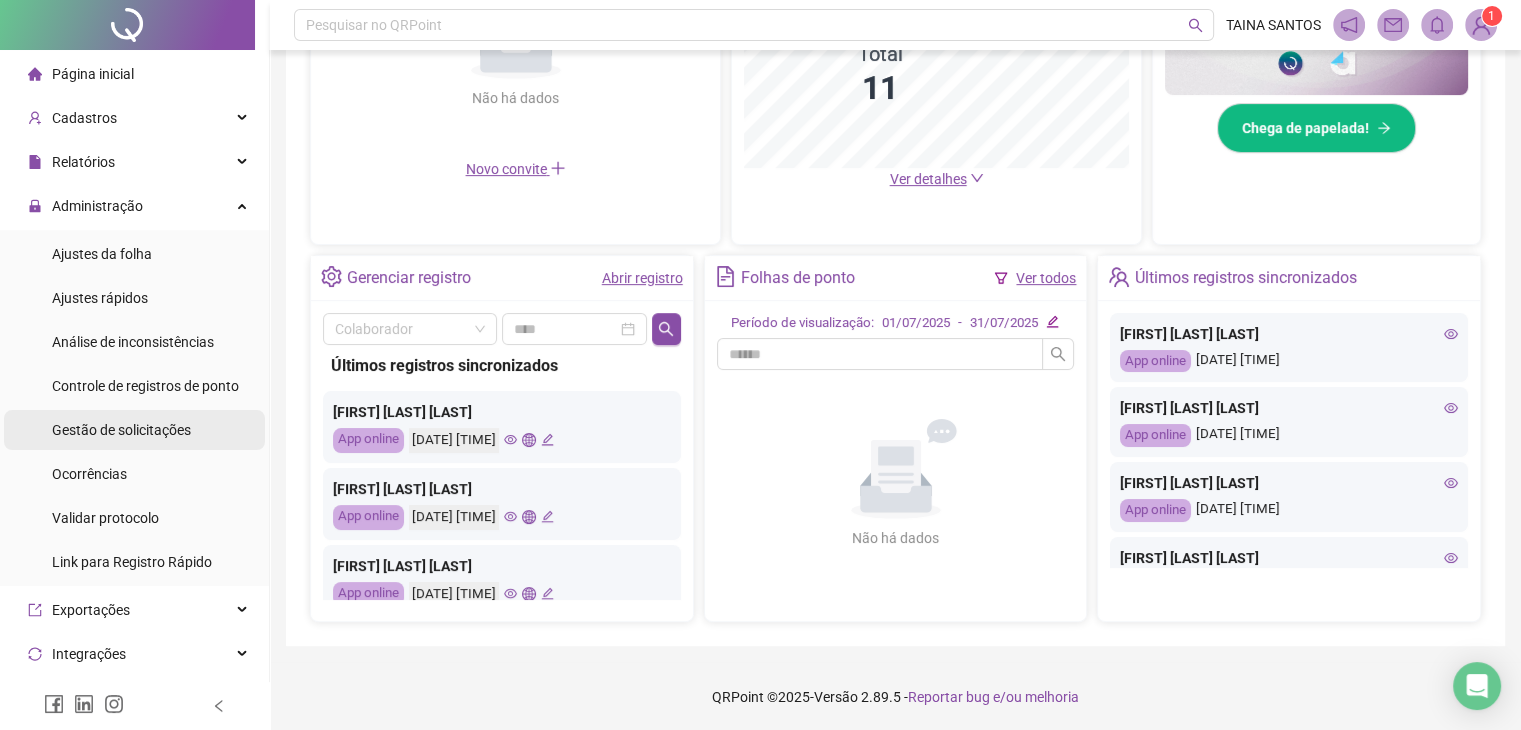 click on "Gestão de solicitações" at bounding box center (121, 430) 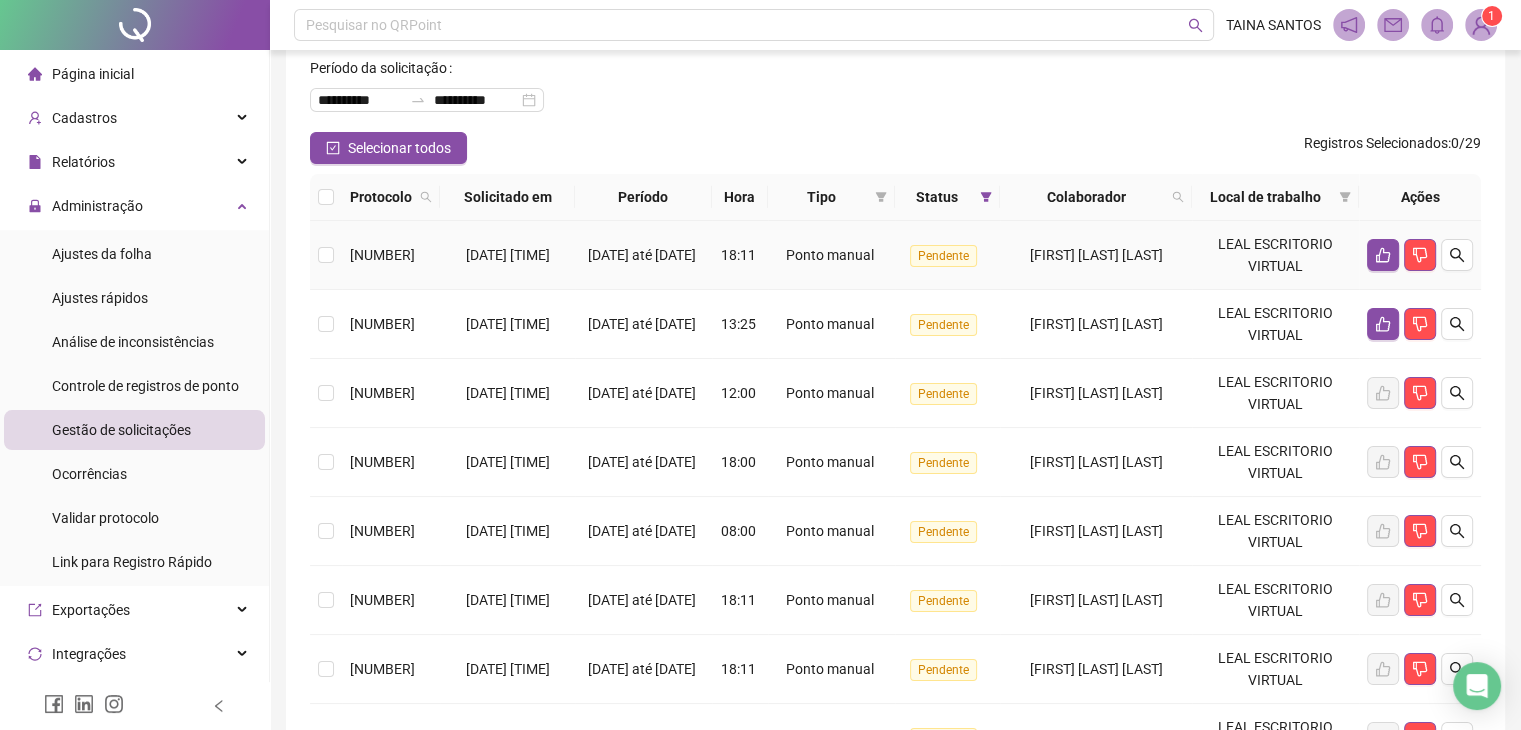 scroll, scrollTop: 200, scrollLeft: 0, axis: vertical 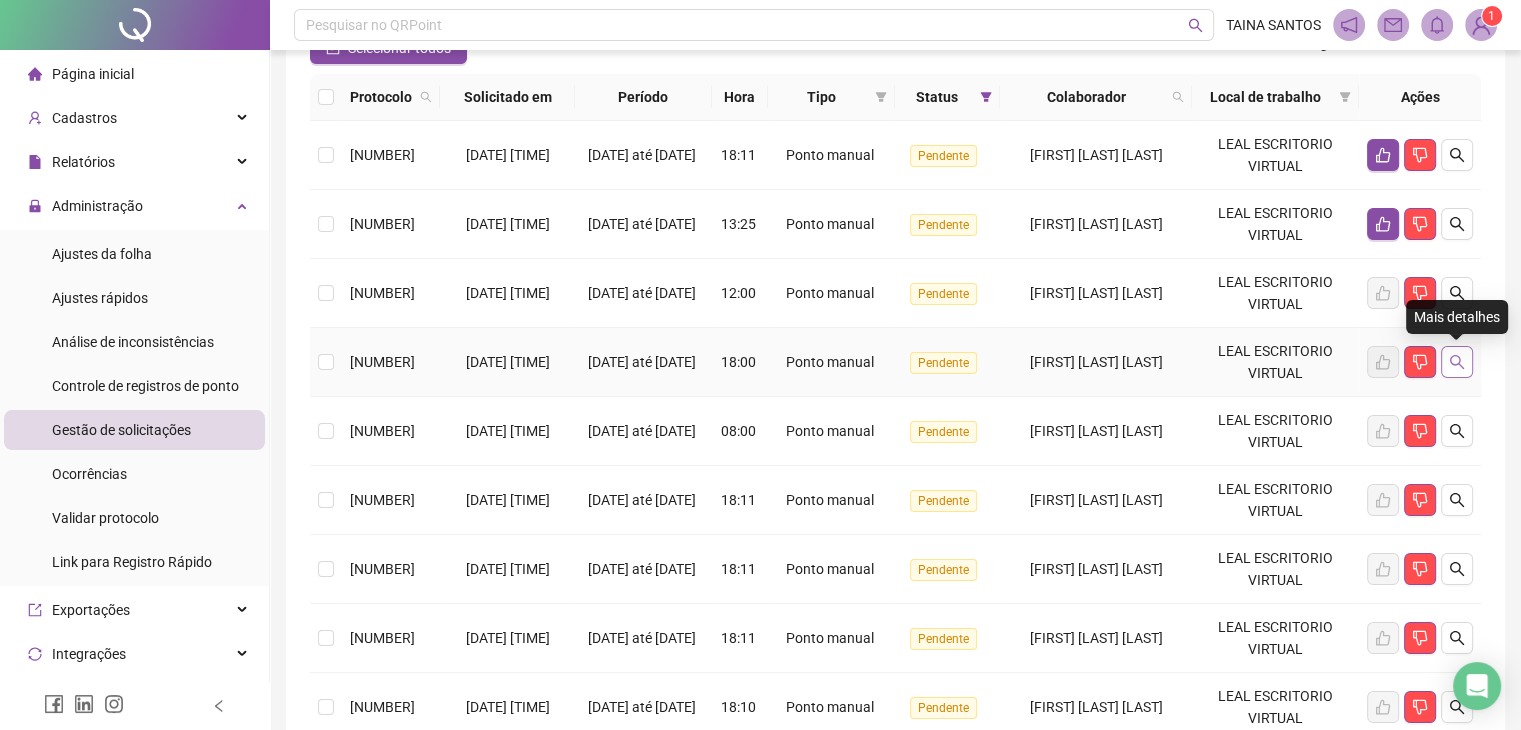 click 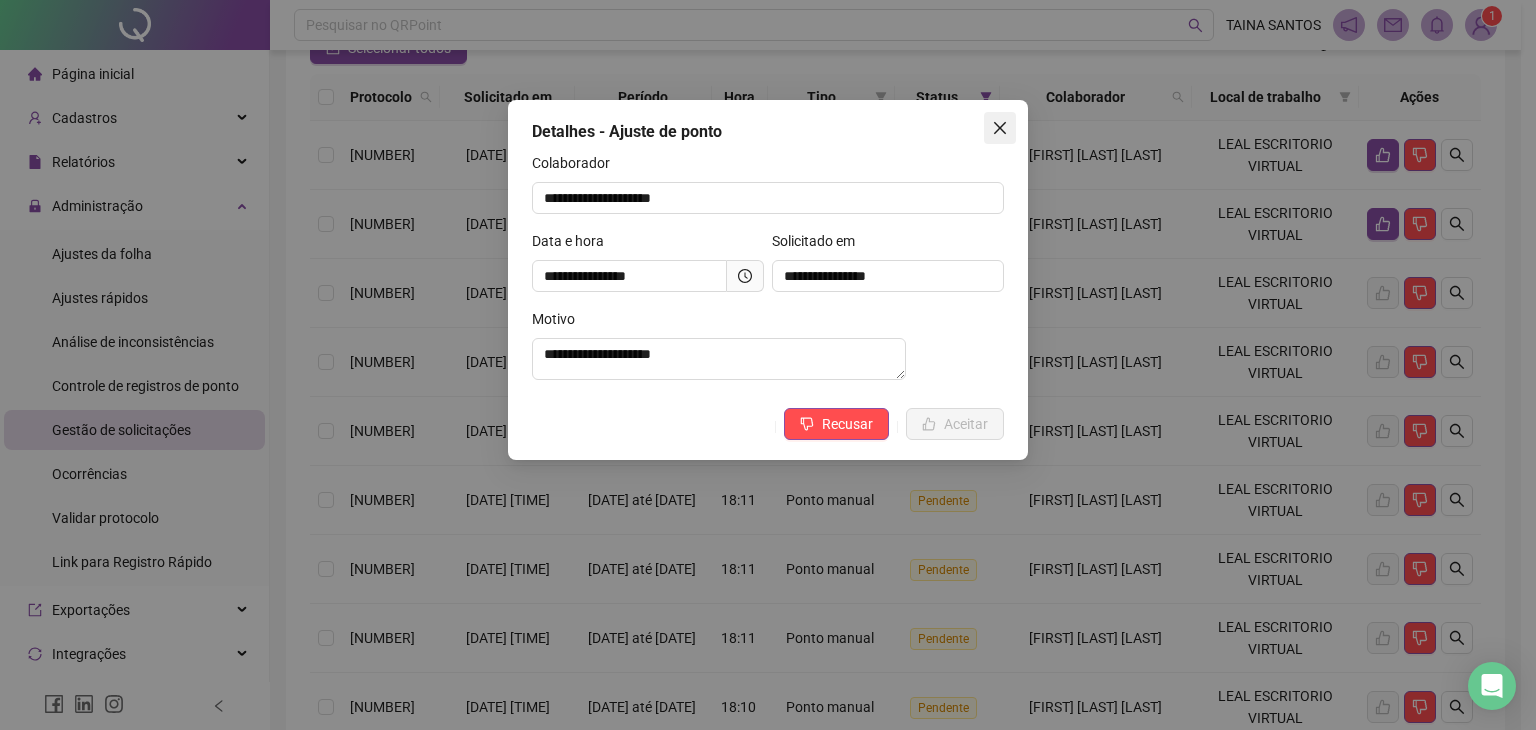click at bounding box center (1000, 128) 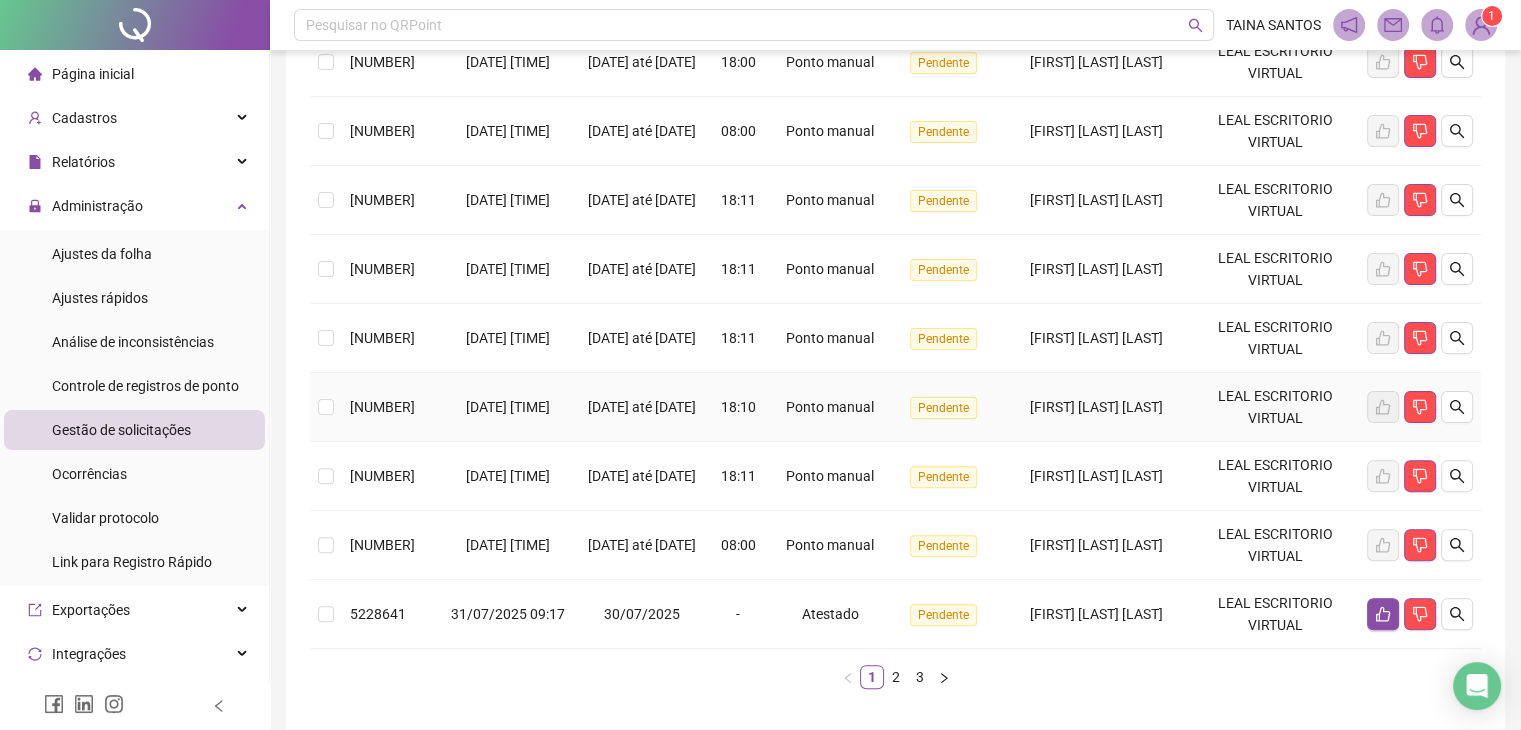 scroll, scrollTop: 300, scrollLeft: 0, axis: vertical 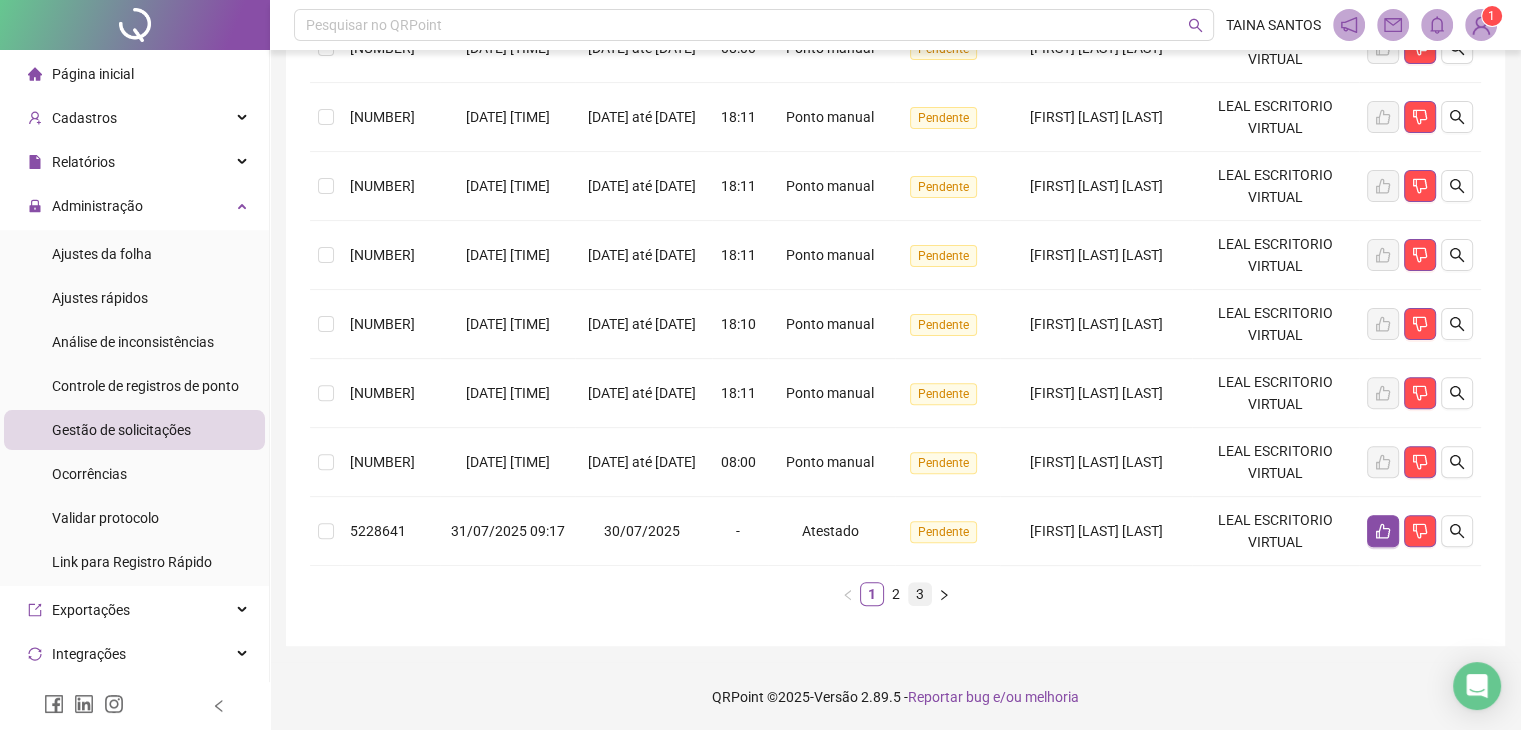 click on "3" at bounding box center (920, 594) 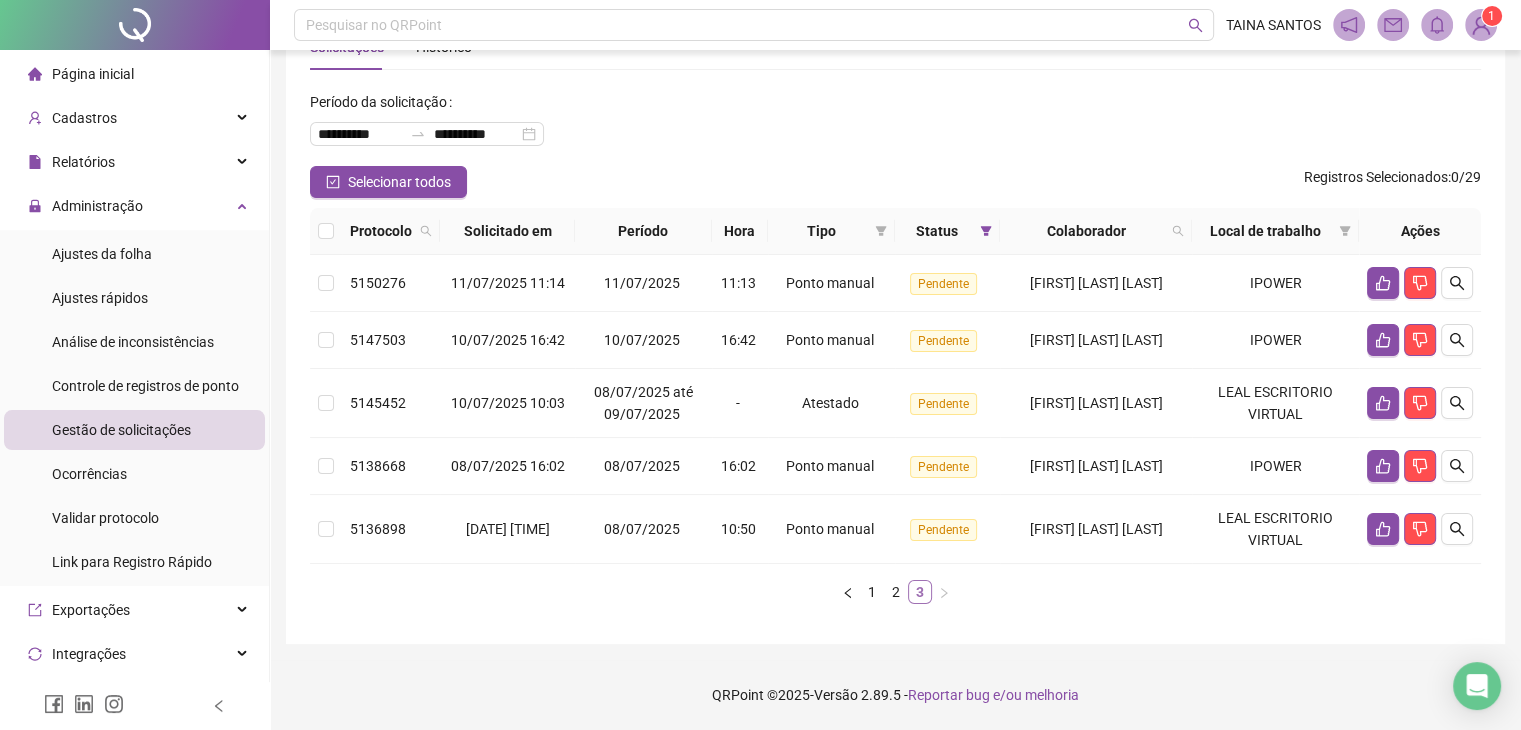 scroll, scrollTop: 101, scrollLeft: 0, axis: vertical 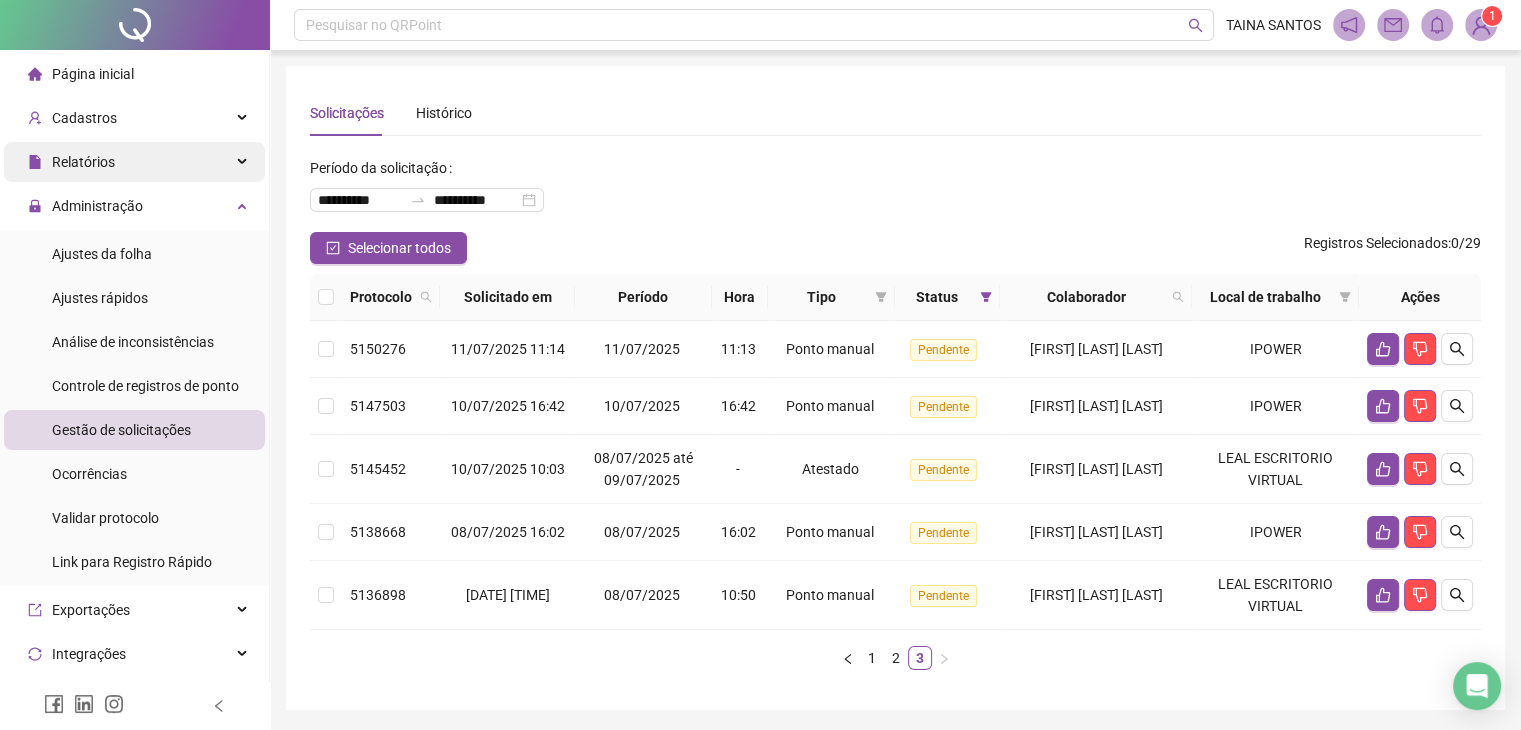 click on "Relatórios" at bounding box center [134, 162] 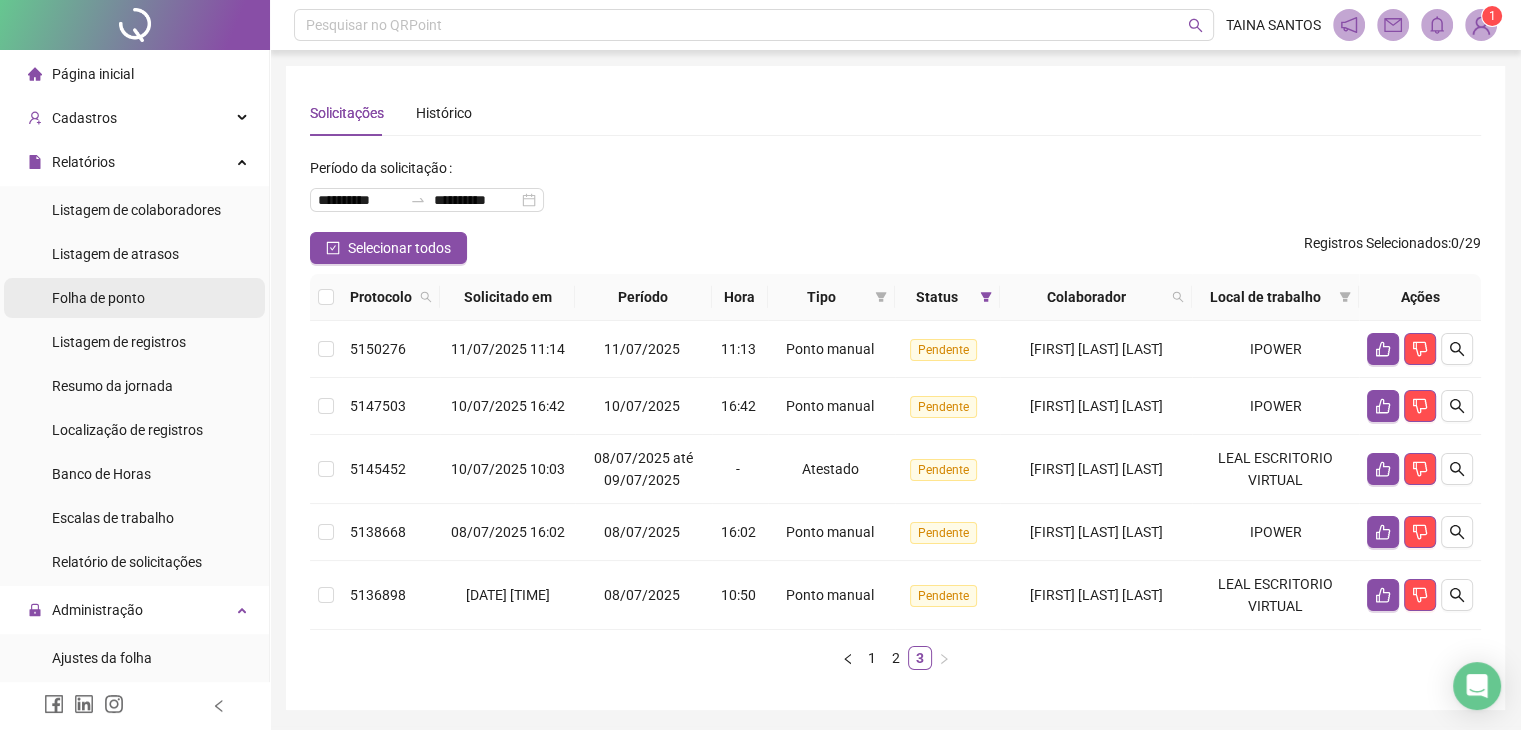 click on "Folha de ponto" at bounding box center (134, 298) 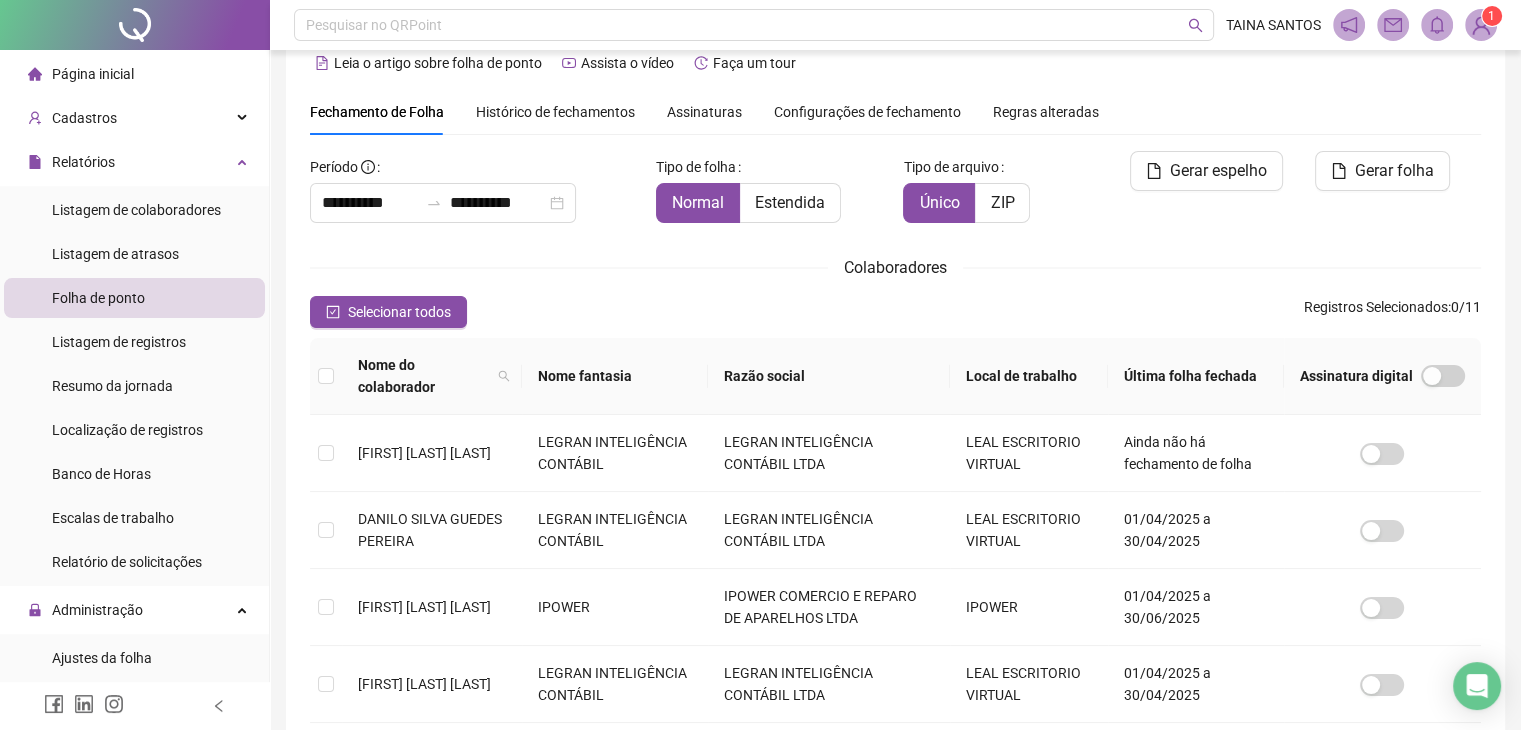 scroll, scrollTop: 44, scrollLeft: 0, axis: vertical 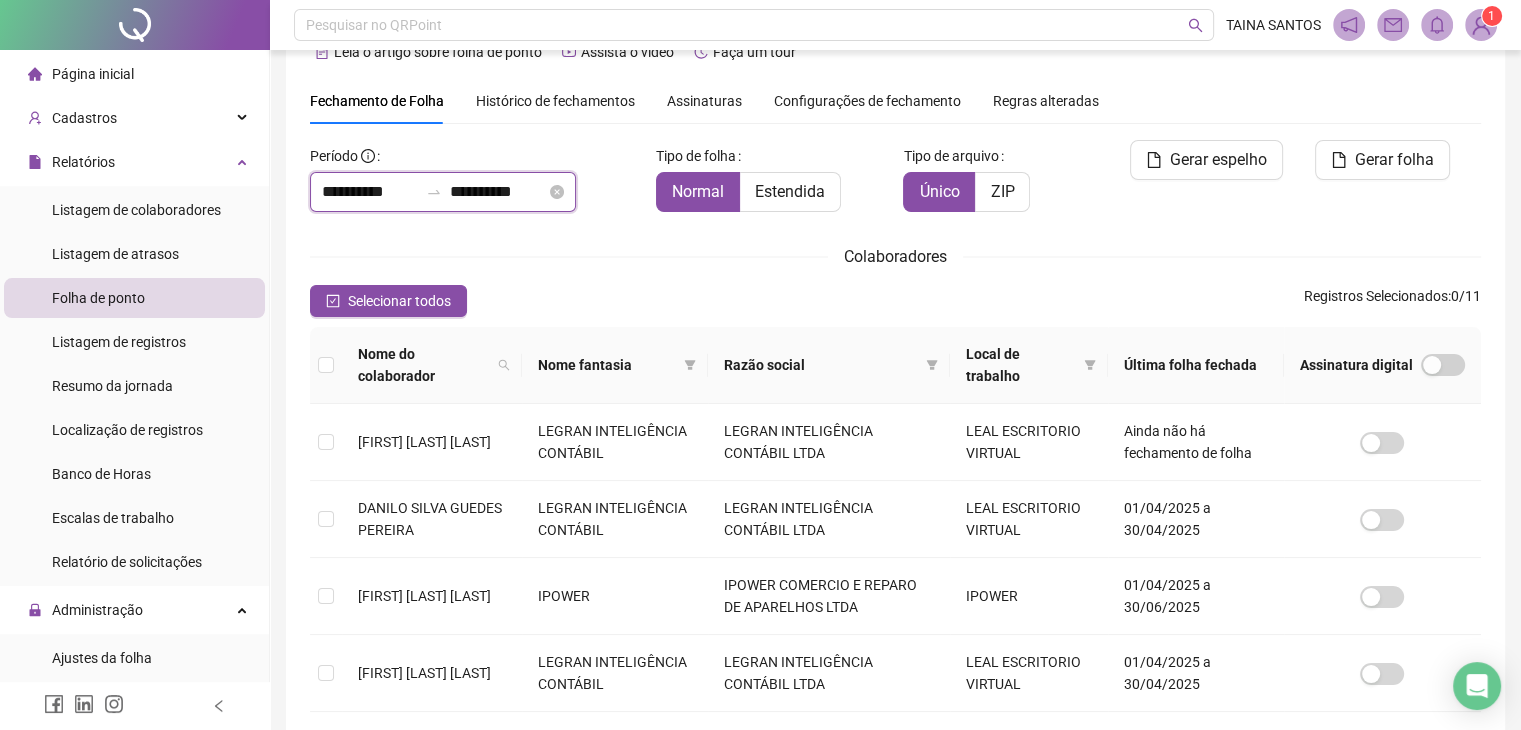 click on "**********" at bounding box center [370, 192] 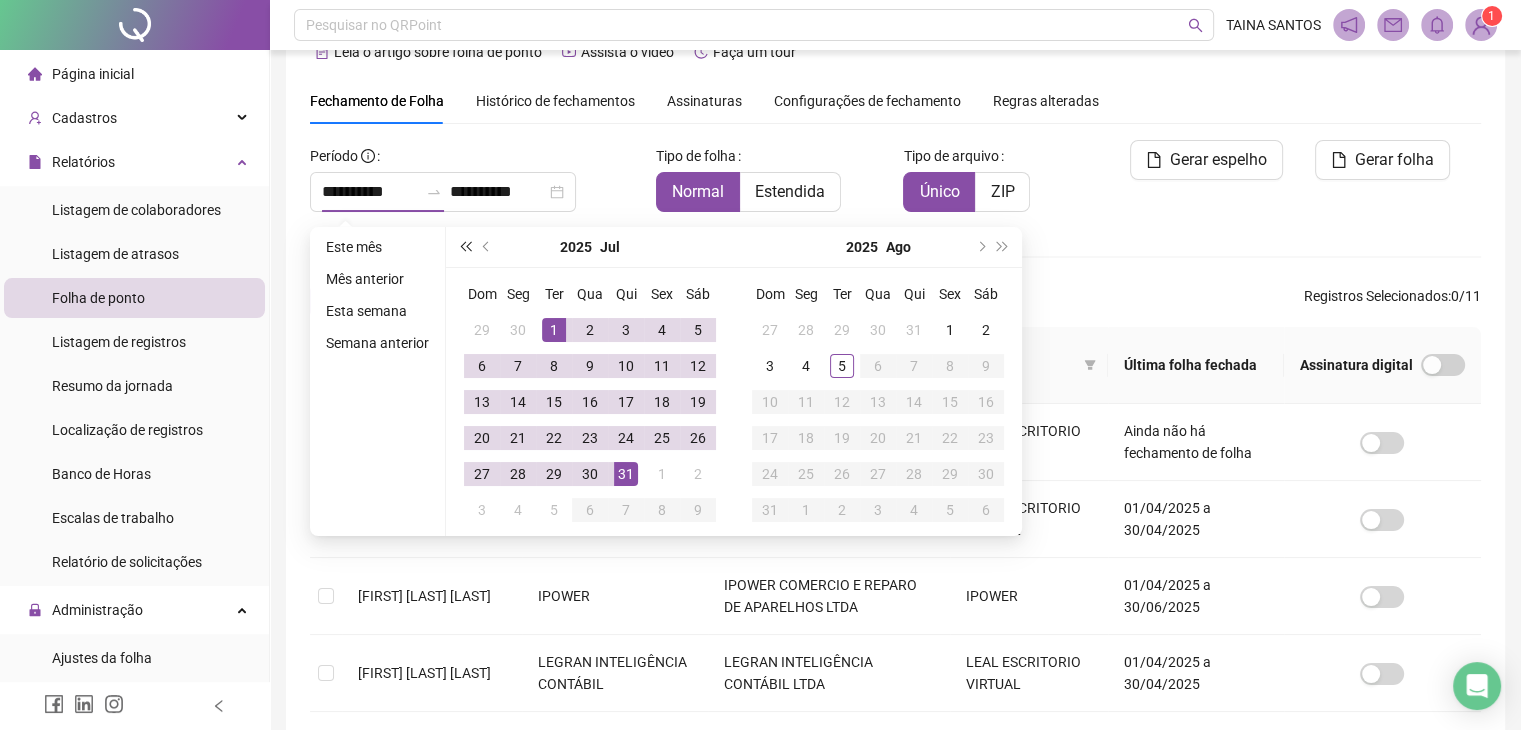 click at bounding box center (465, 247) 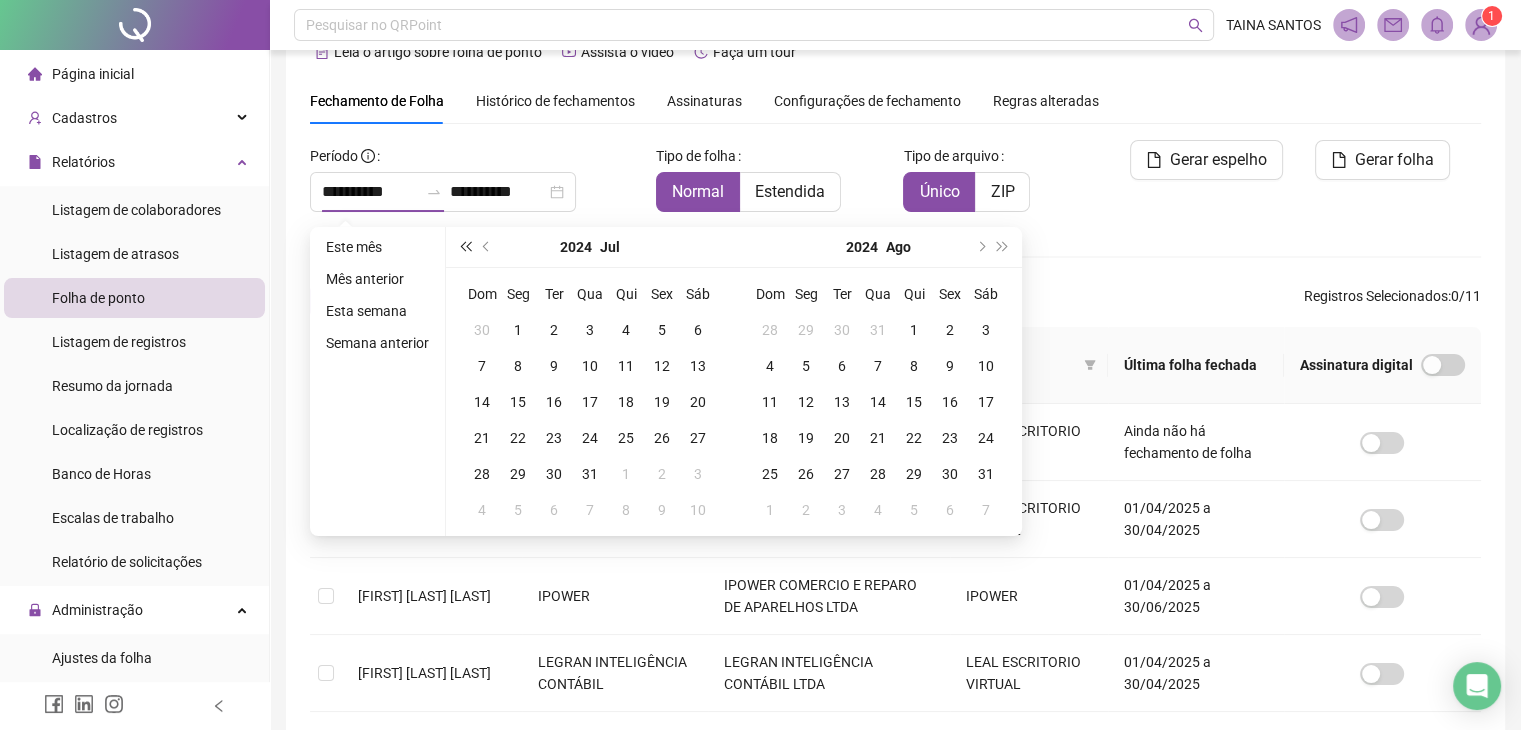 click at bounding box center (465, 247) 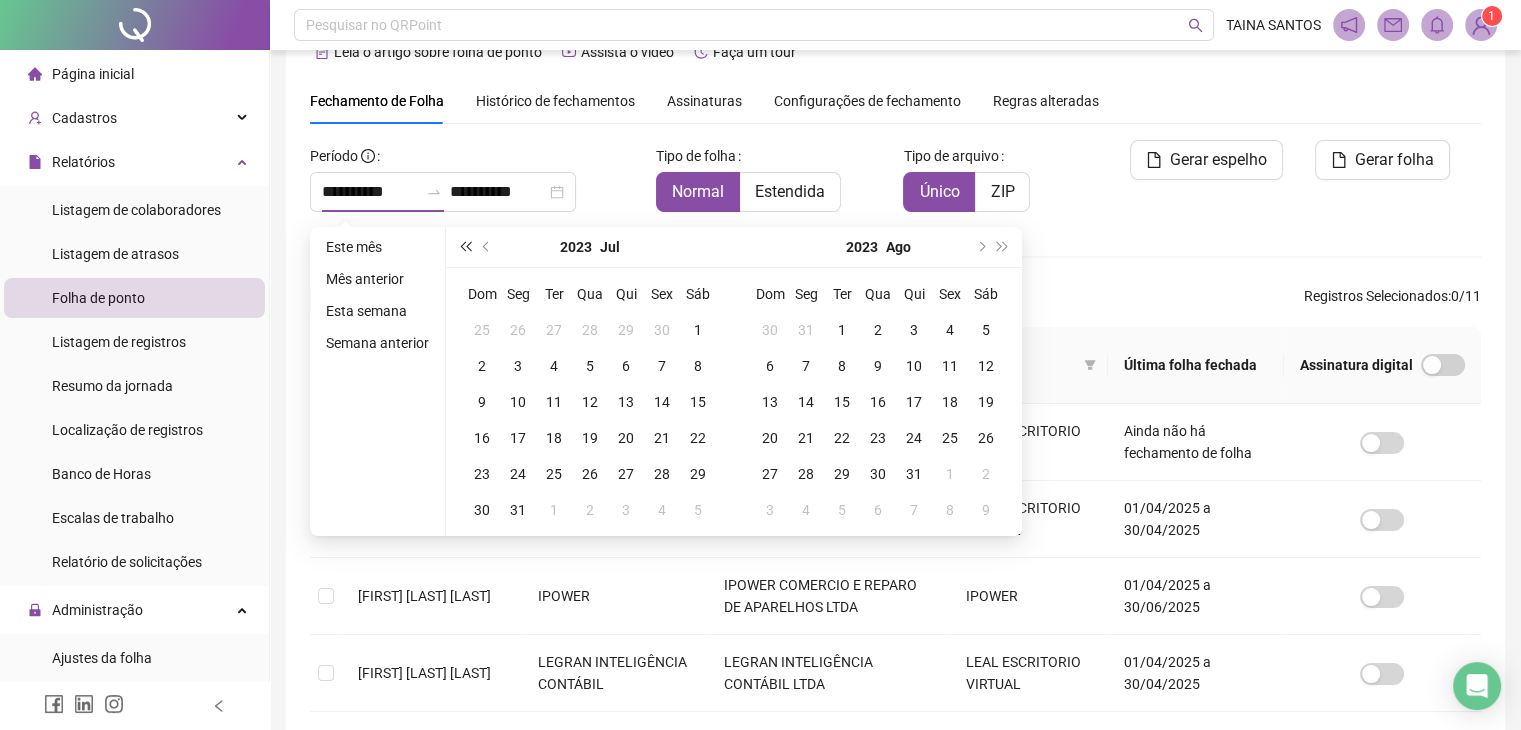 click at bounding box center (465, 247) 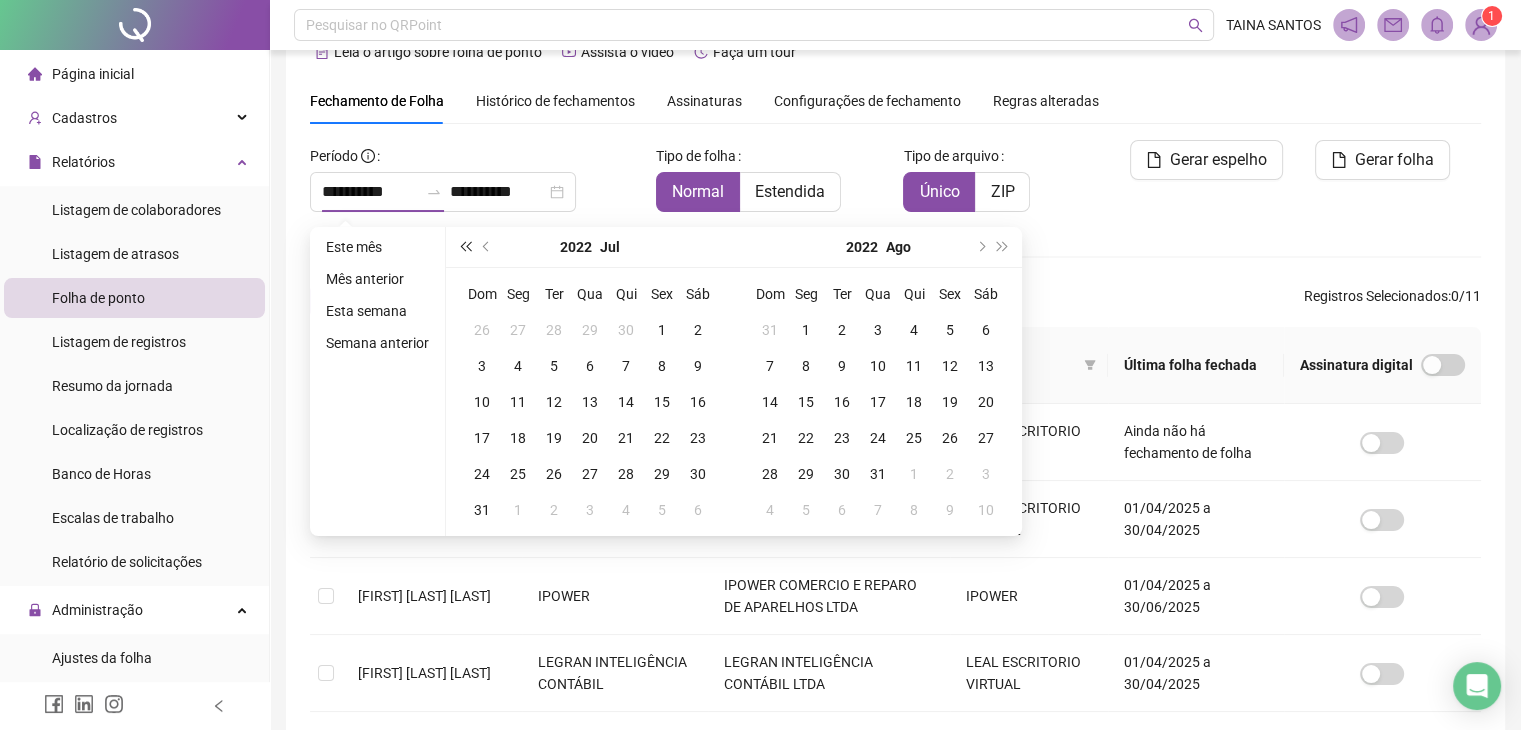 click at bounding box center [465, 247] 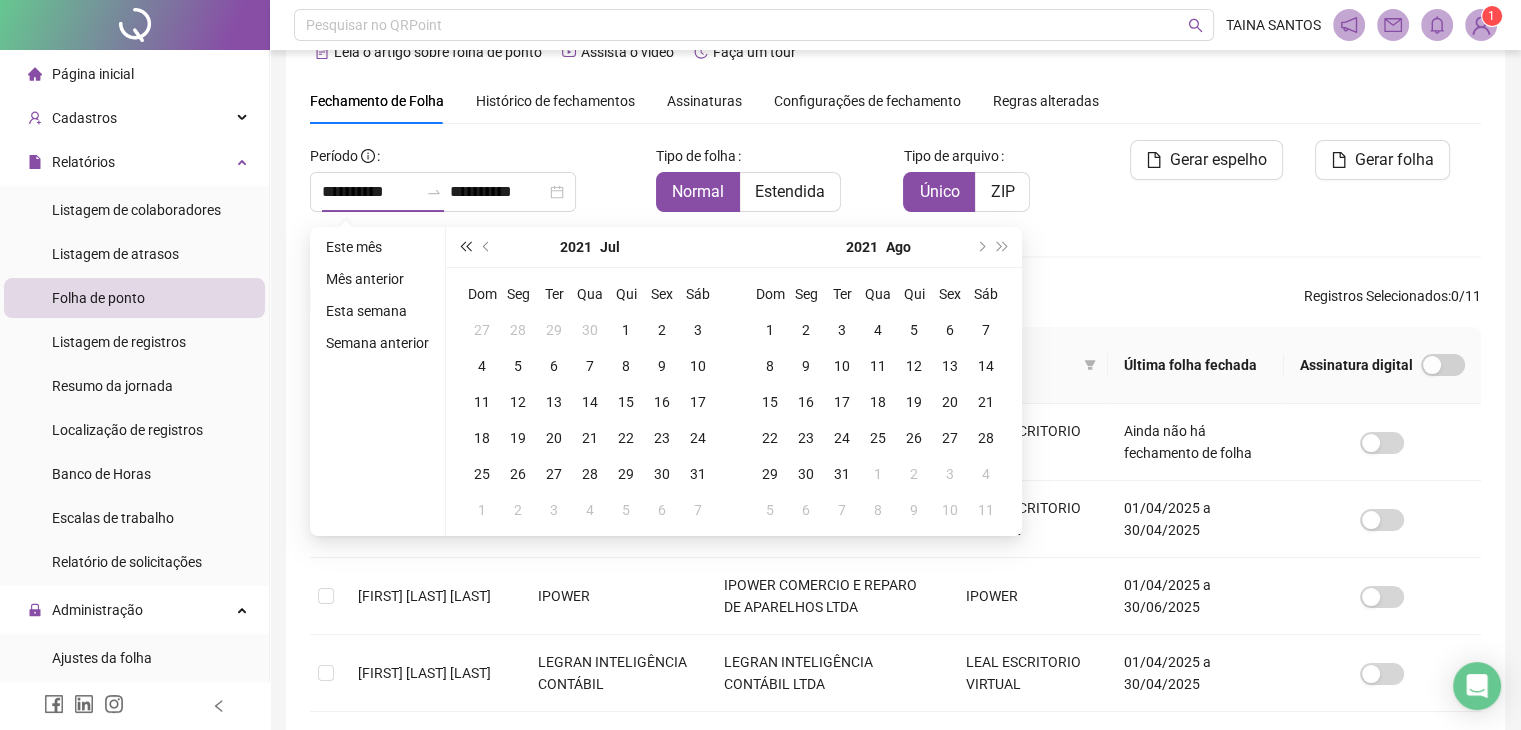 click at bounding box center [465, 247] 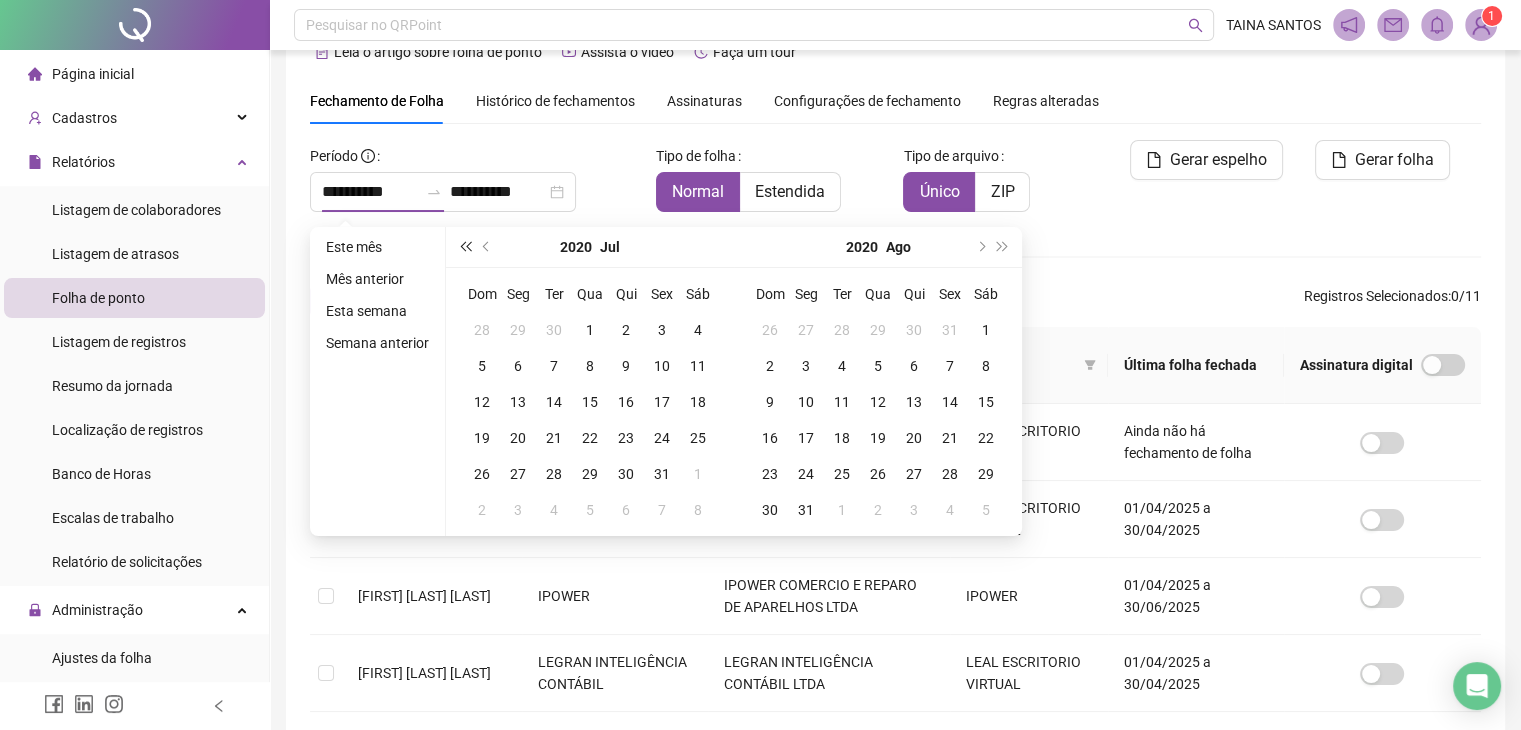 click at bounding box center (465, 247) 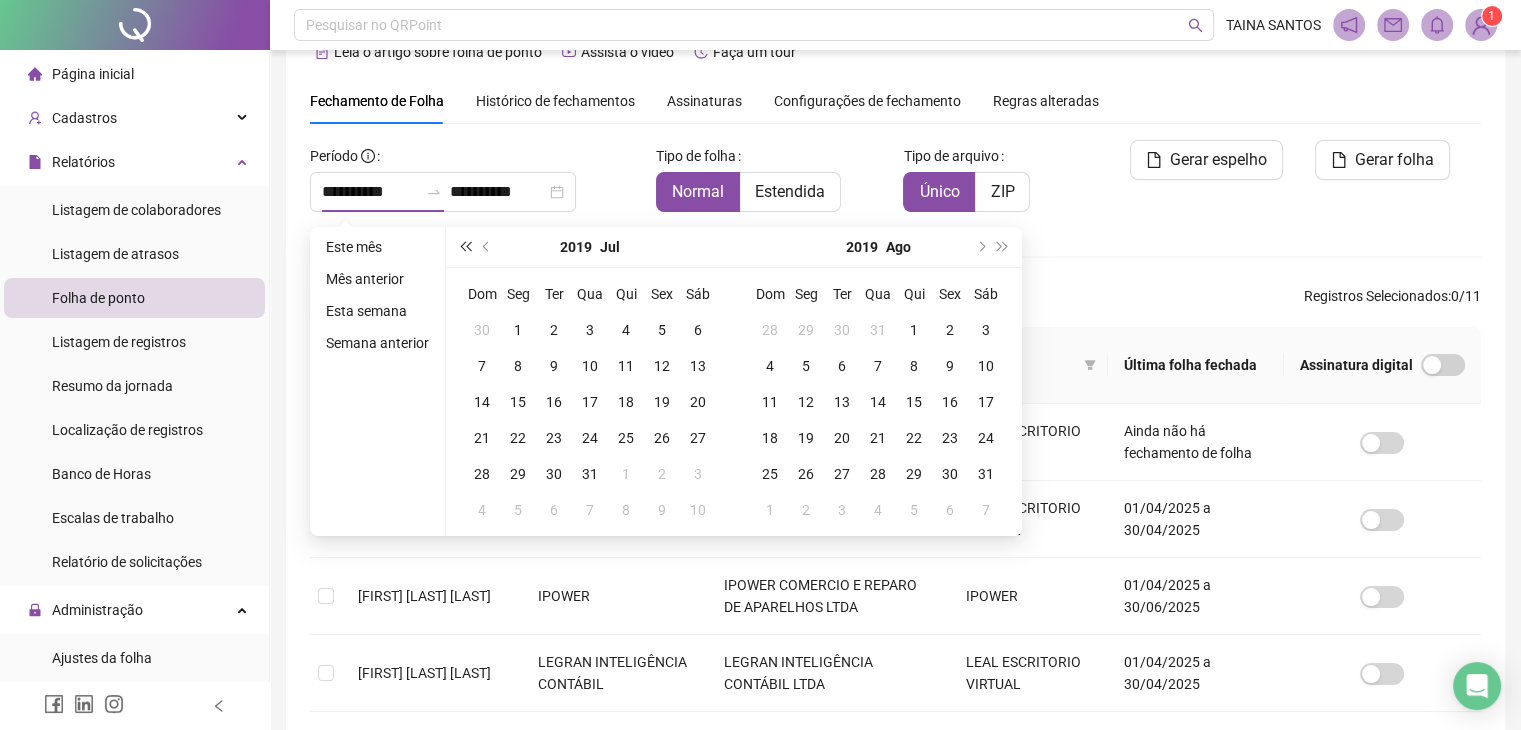 click at bounding box center (465, 247) 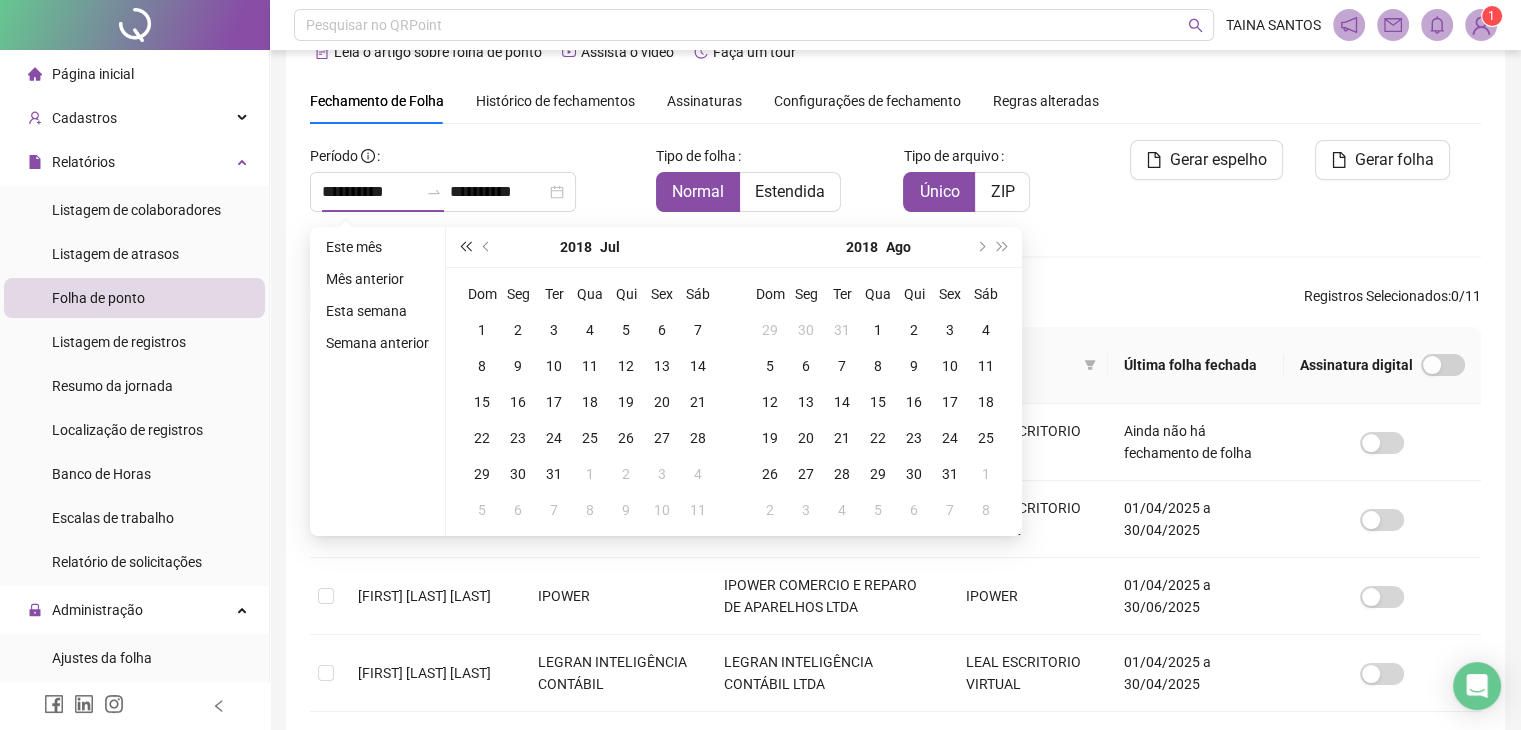 click at bounding box center [465, 247] 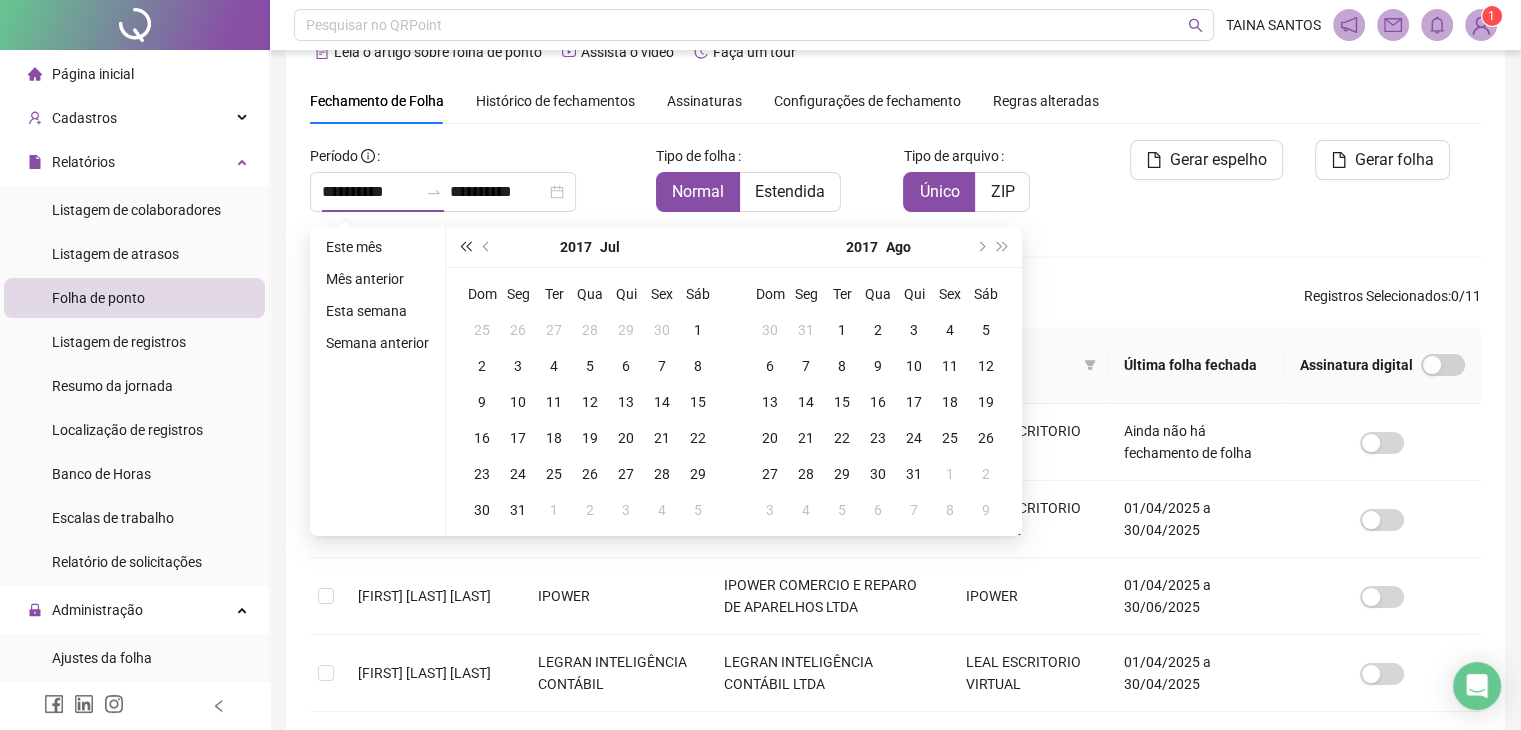 click at bounding box center [465, 247] 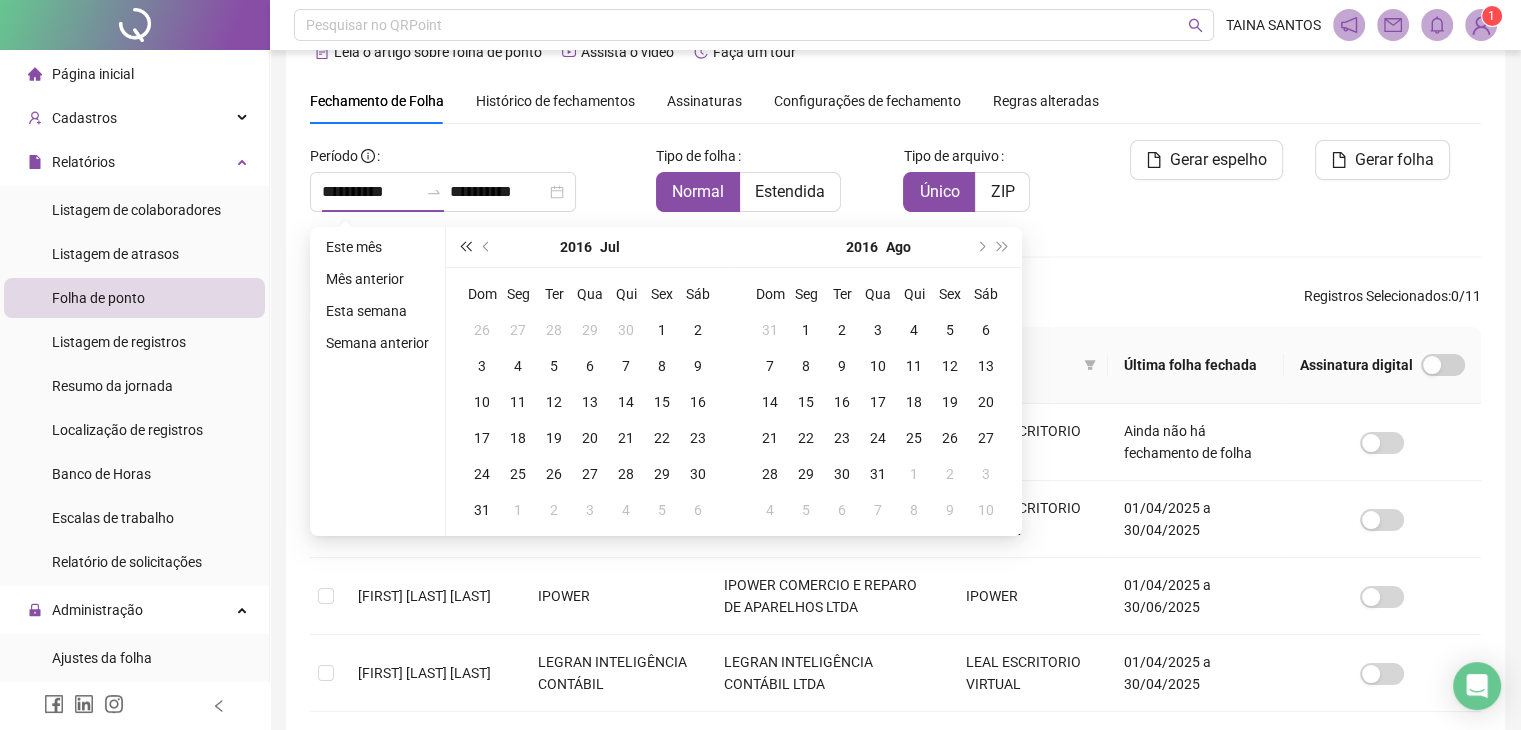 click at bounding box center [465, 247] 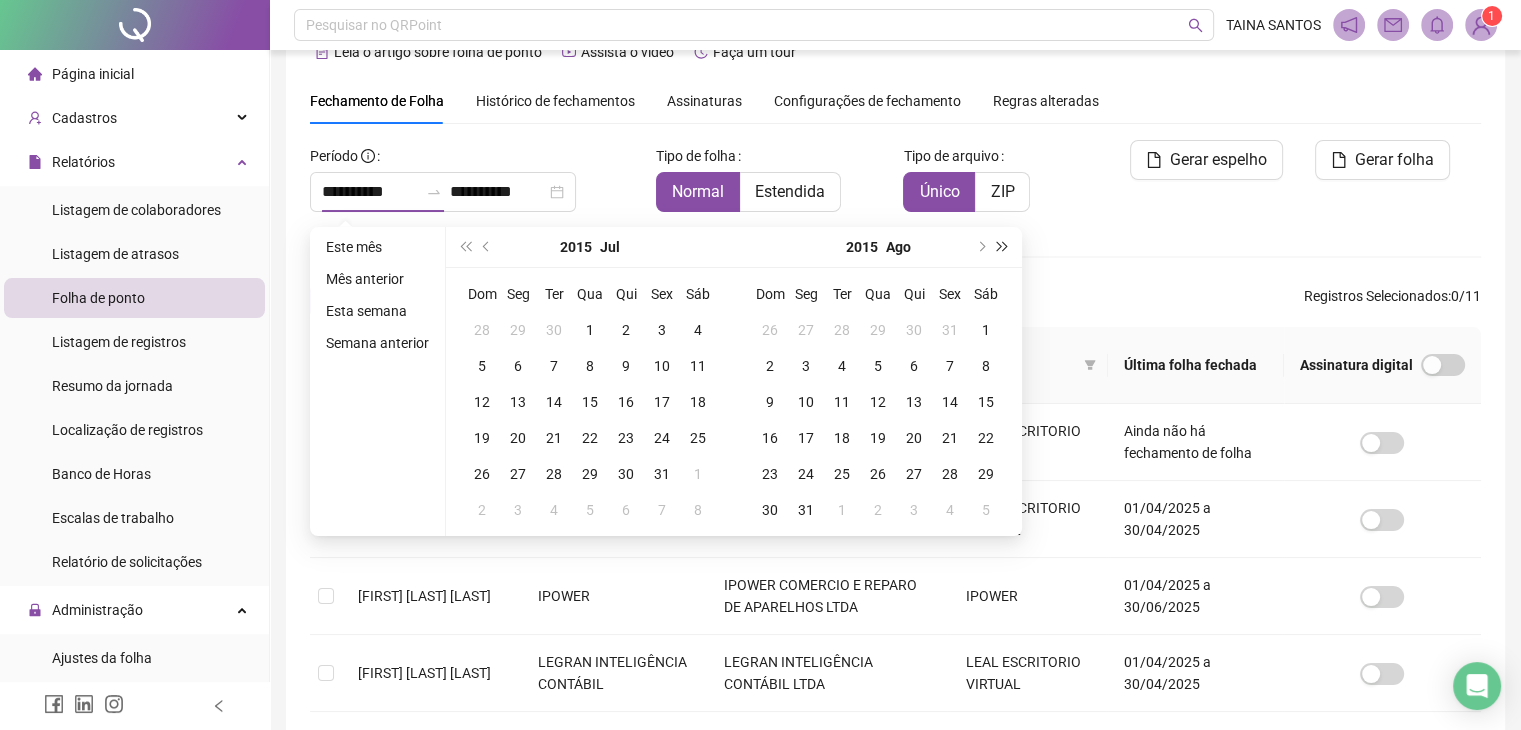 click at bounding box center [1003, 247] 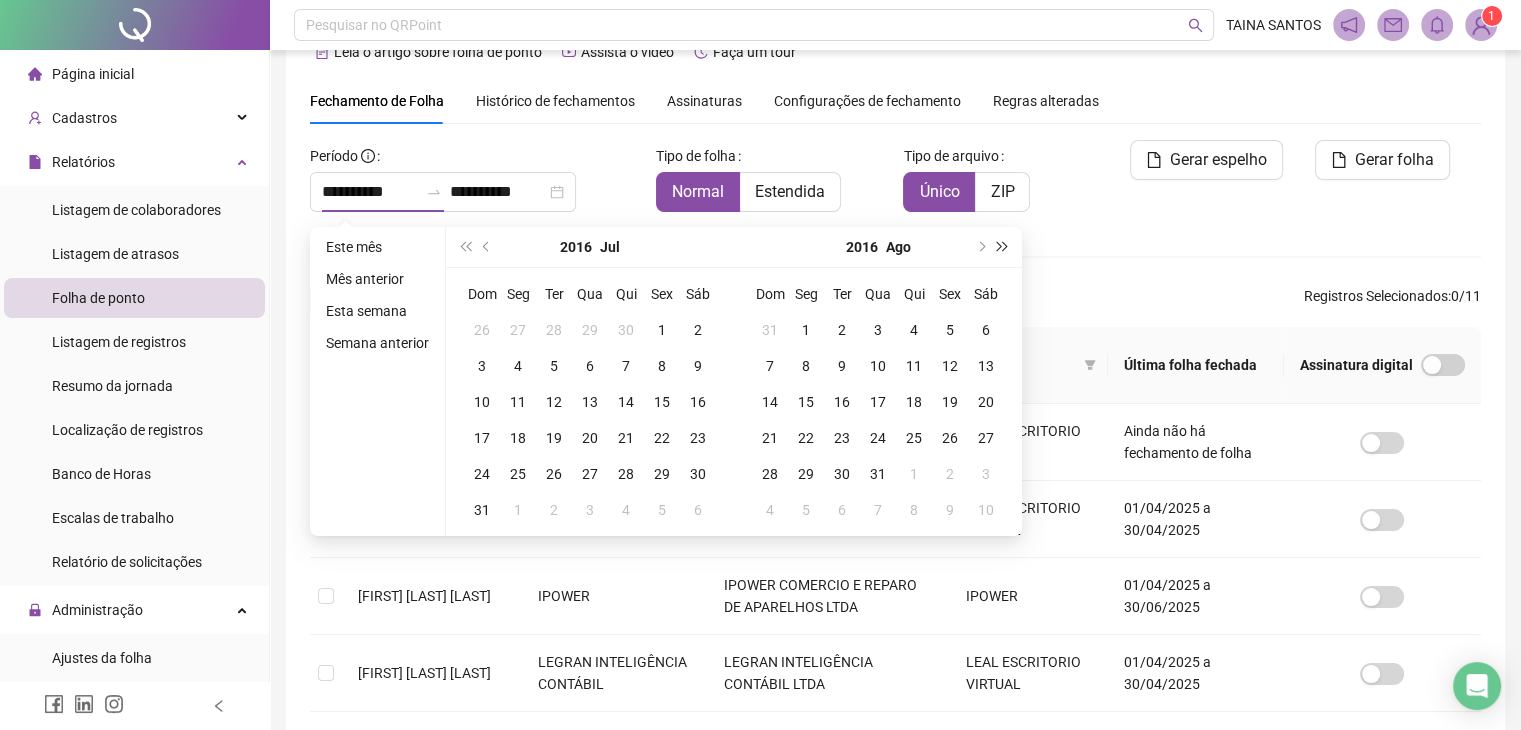 click at bounding box center [1003, 247] 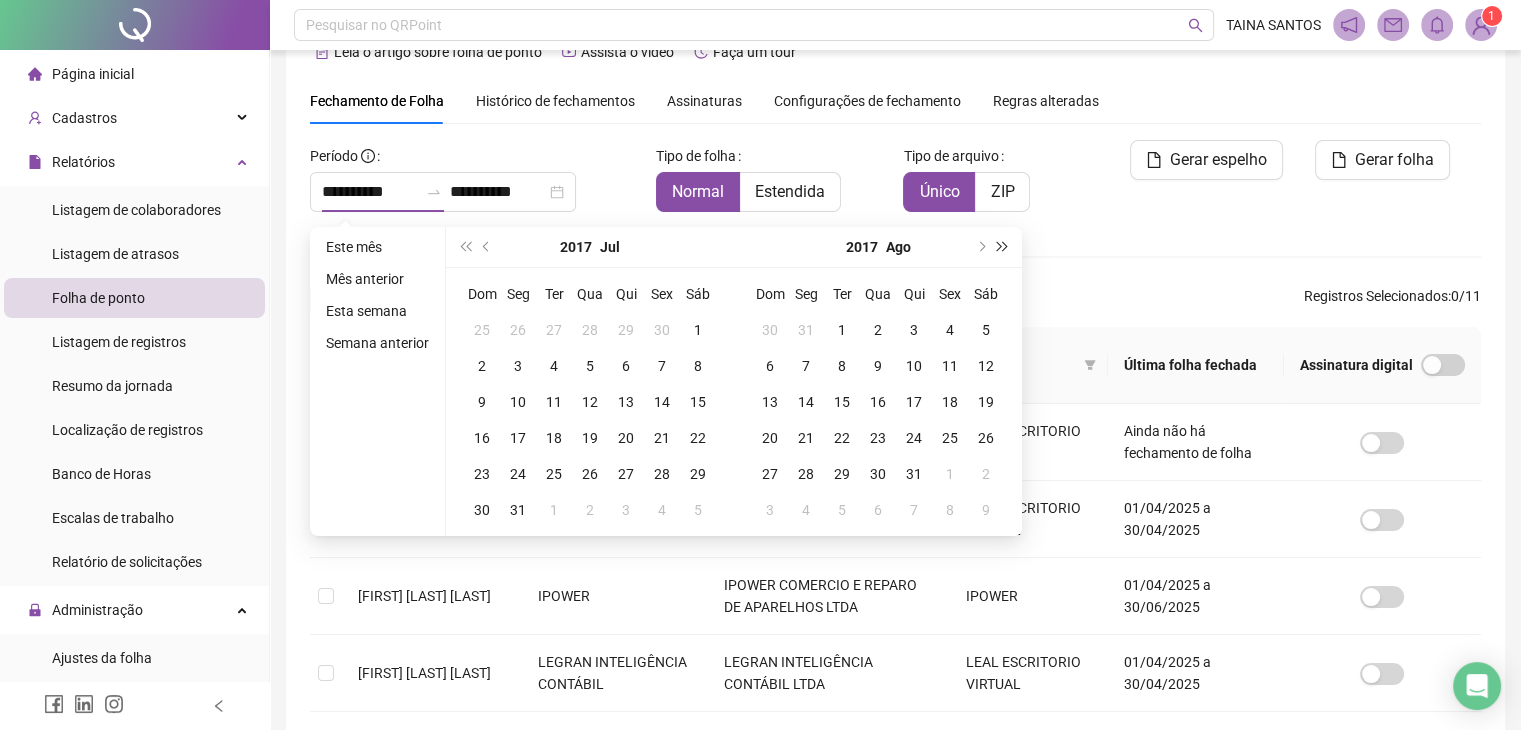 click at bounding box center (1003, 247) 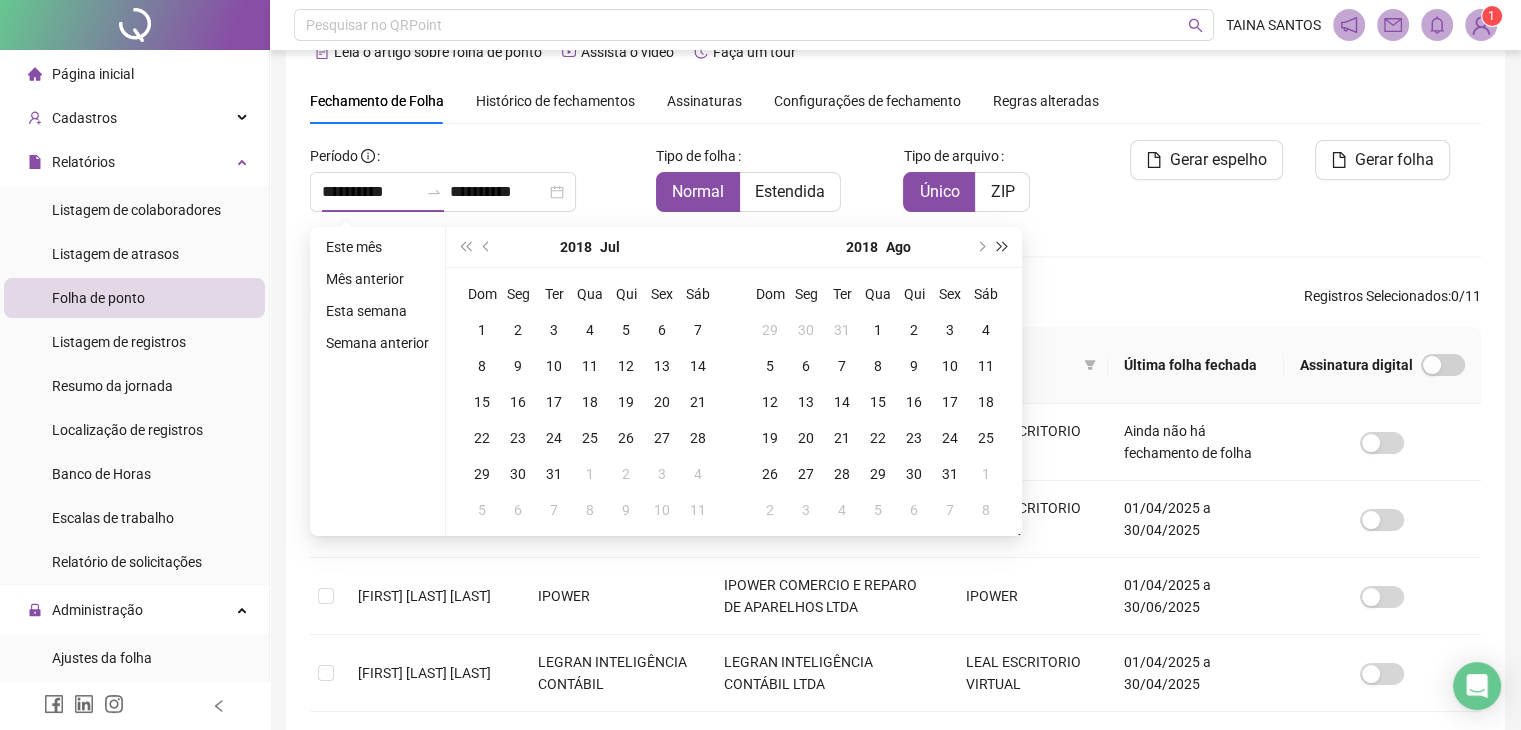 click at bounding box center [1003, 247] 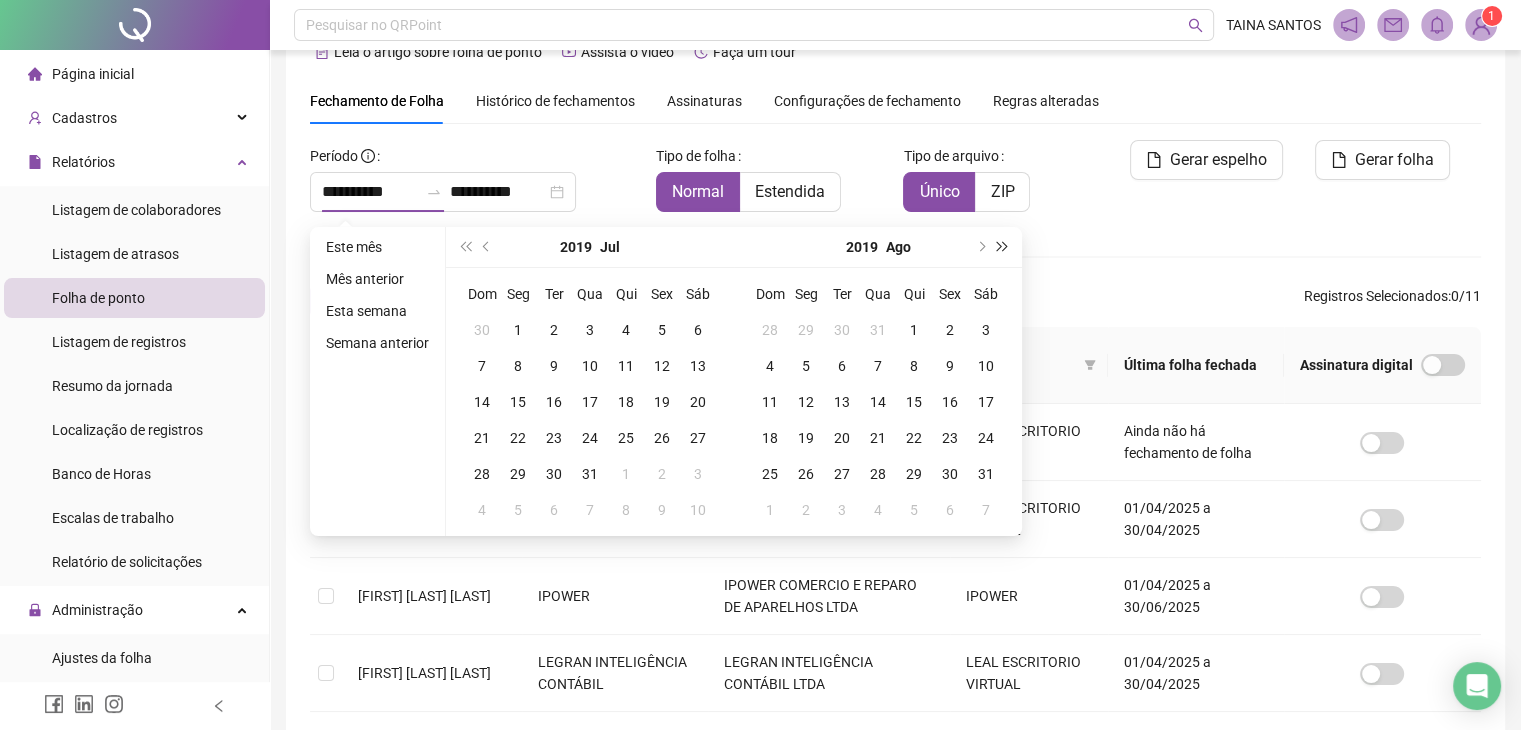 click at bounding box center [1003, 247] 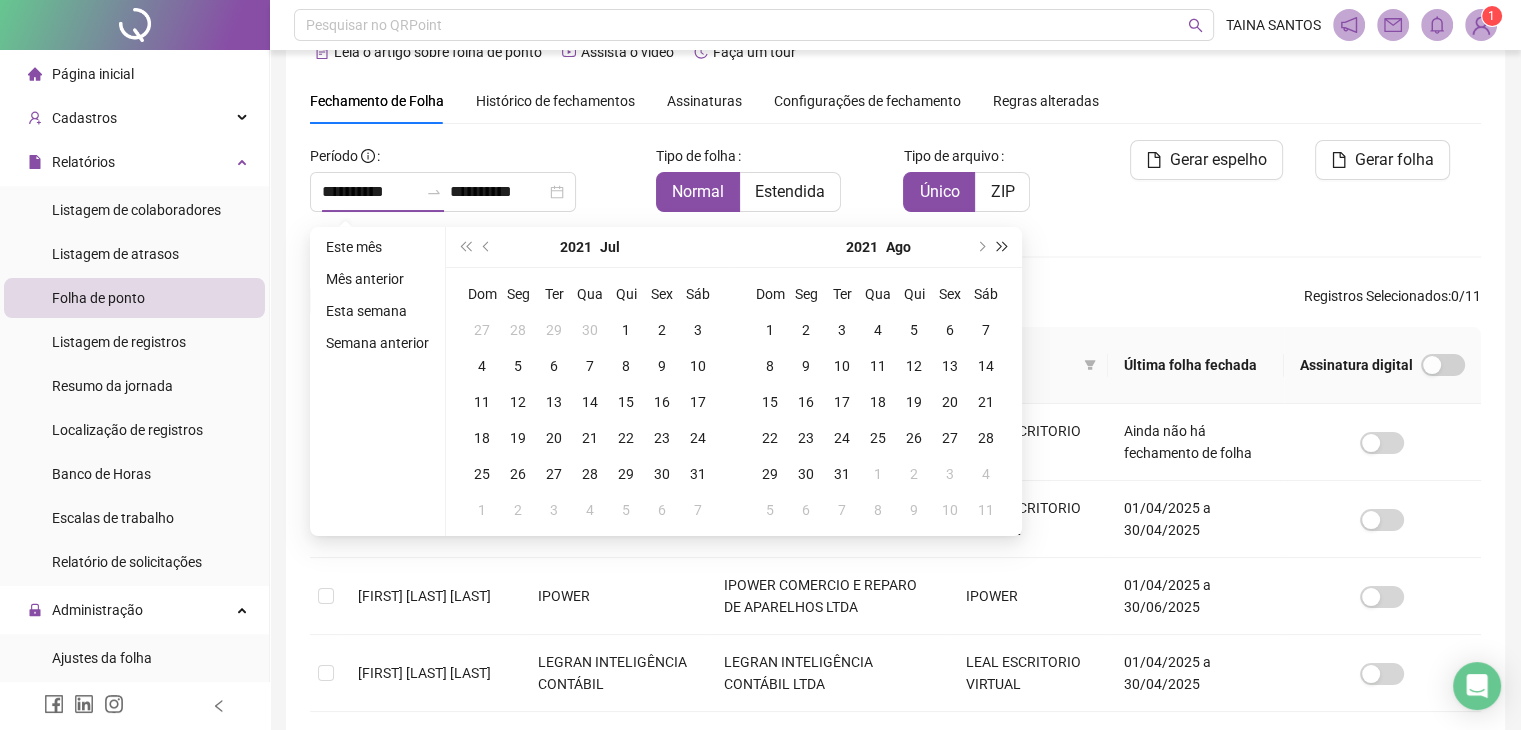 click at bounding box center [1003, 247] 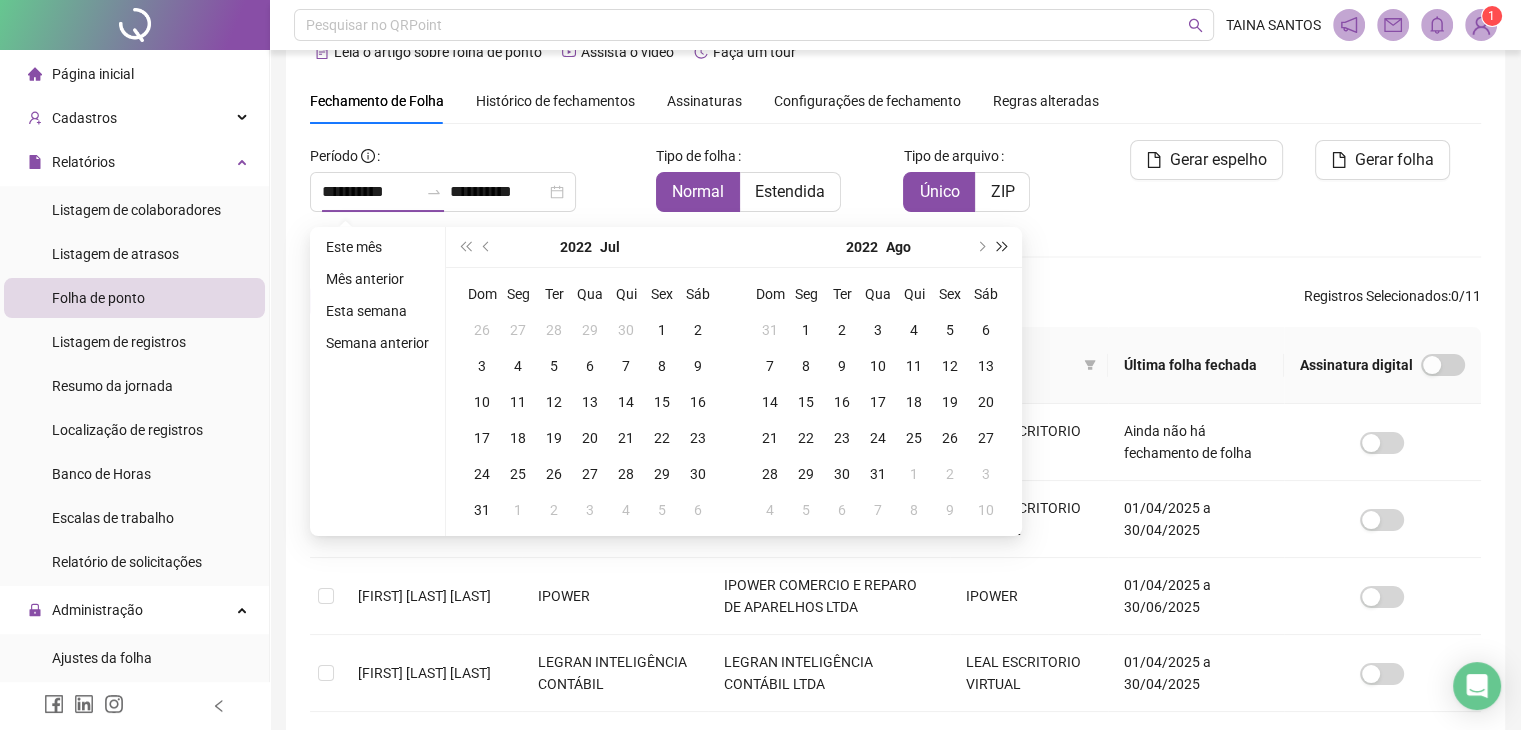 click at bounding box center [1003, 247] 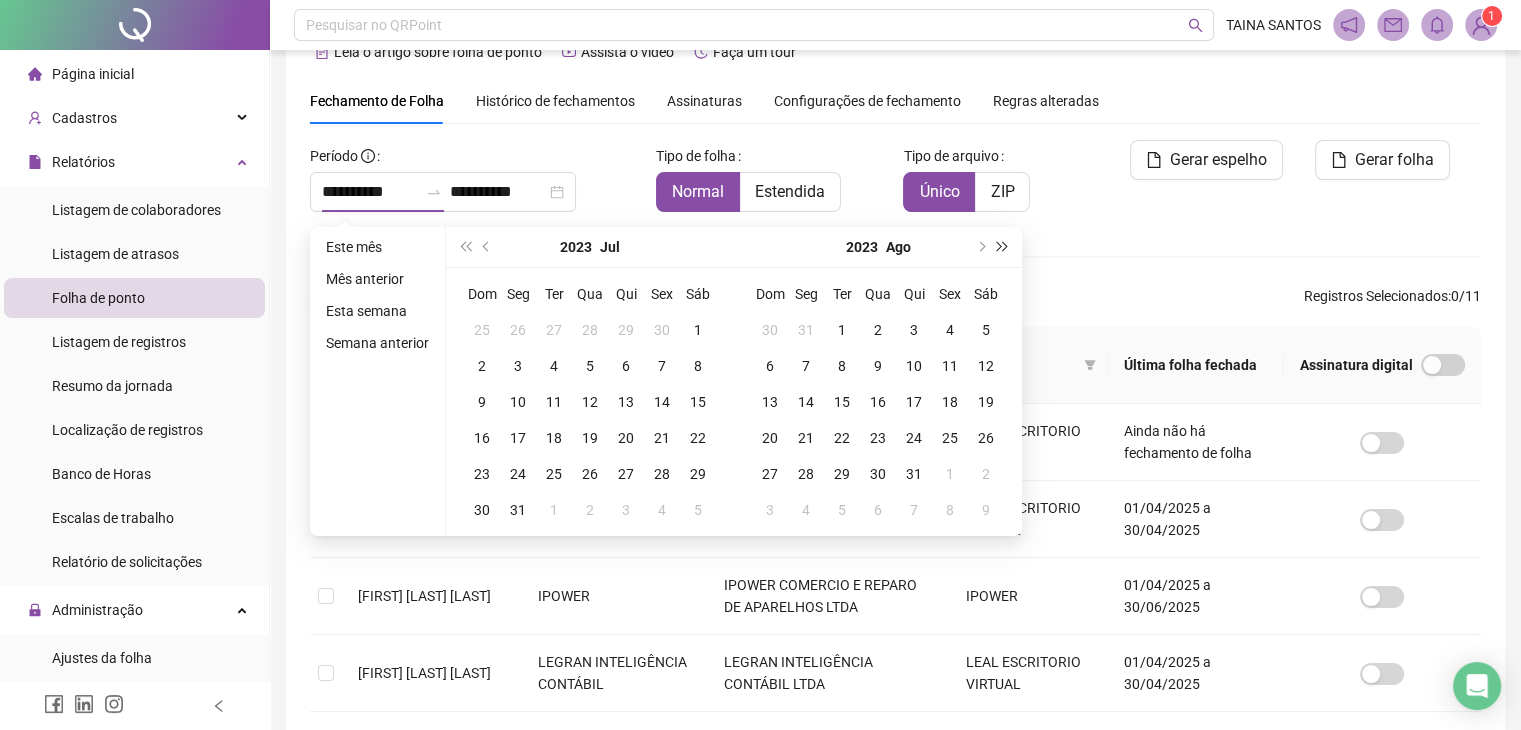 click at bounding box center [1003, 247] 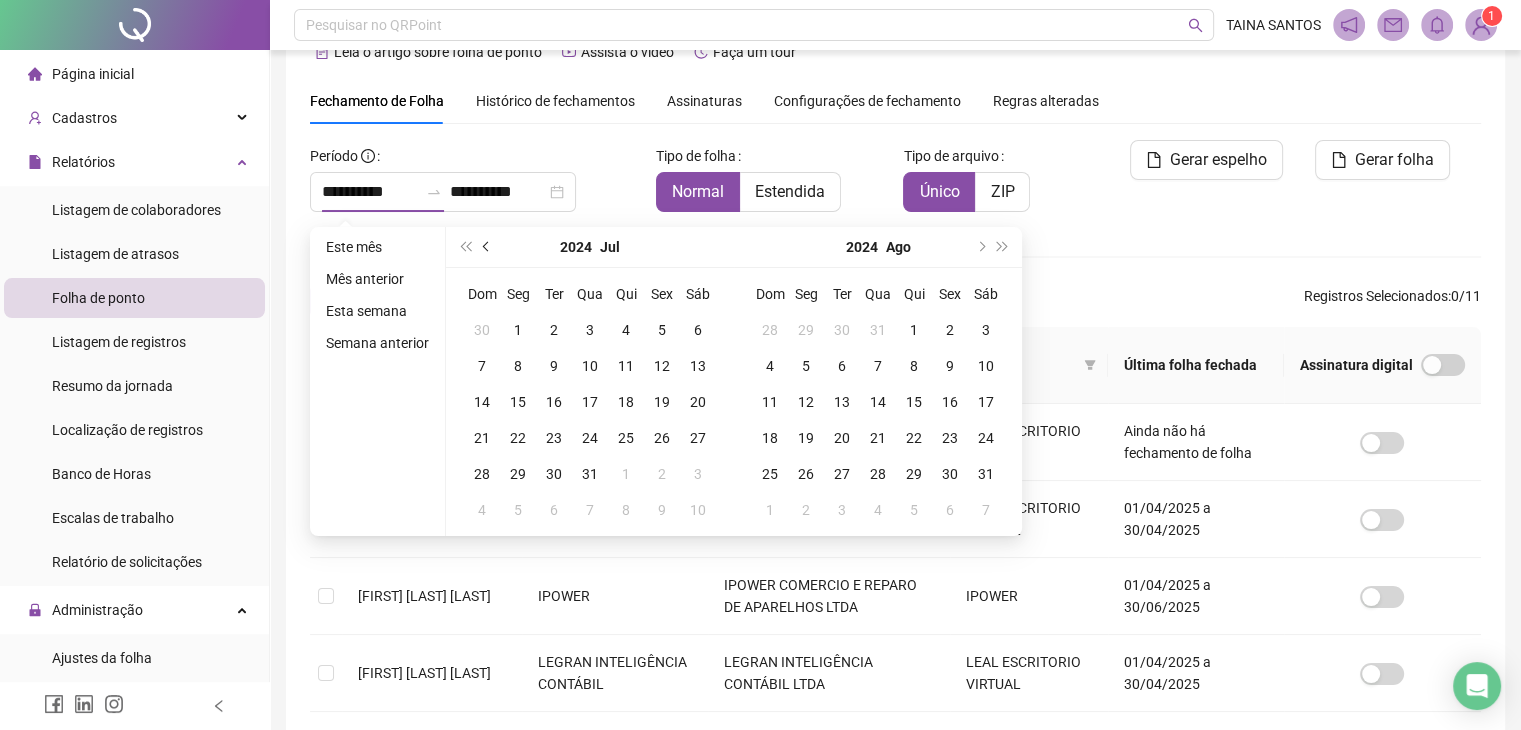 click at bounding box center [488, 247] 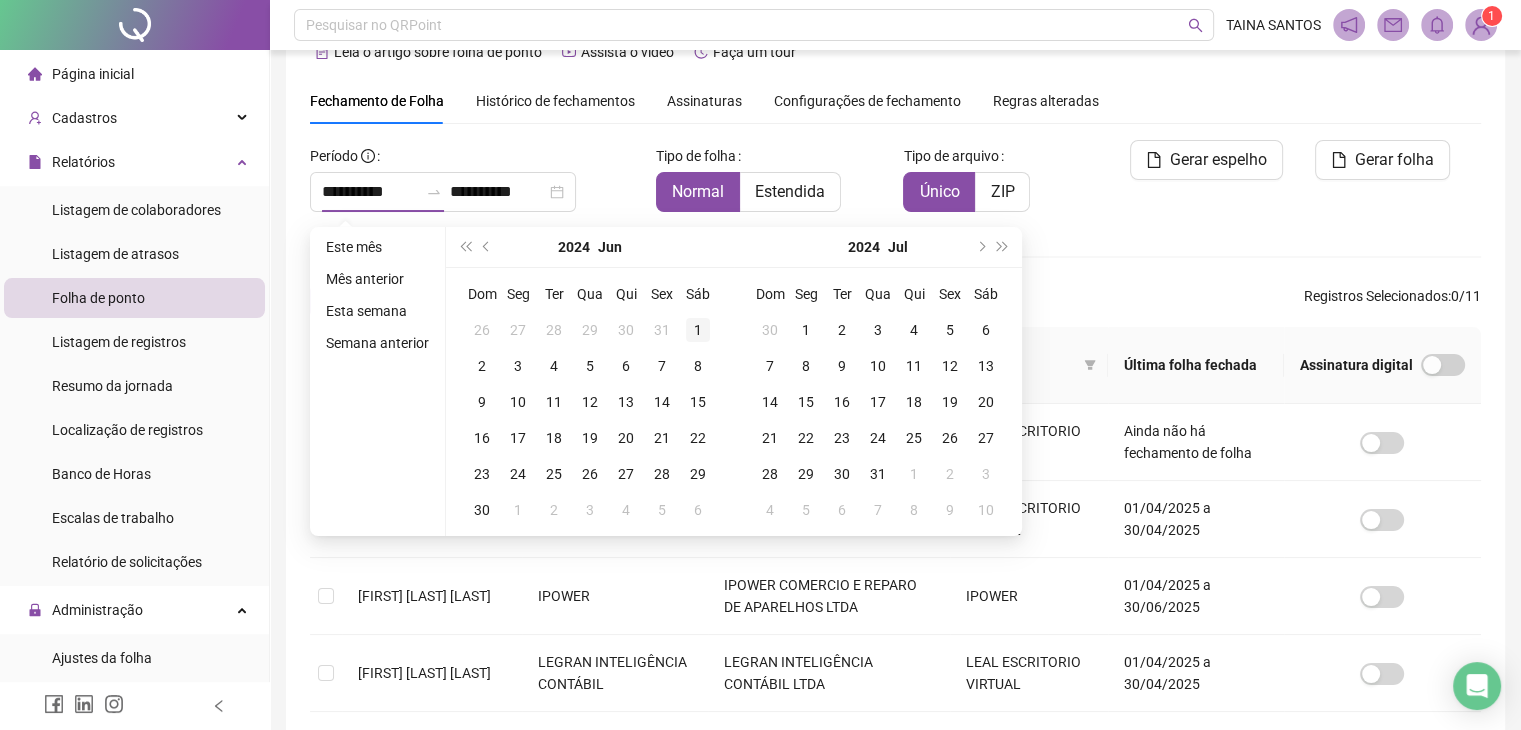 type on "**********" 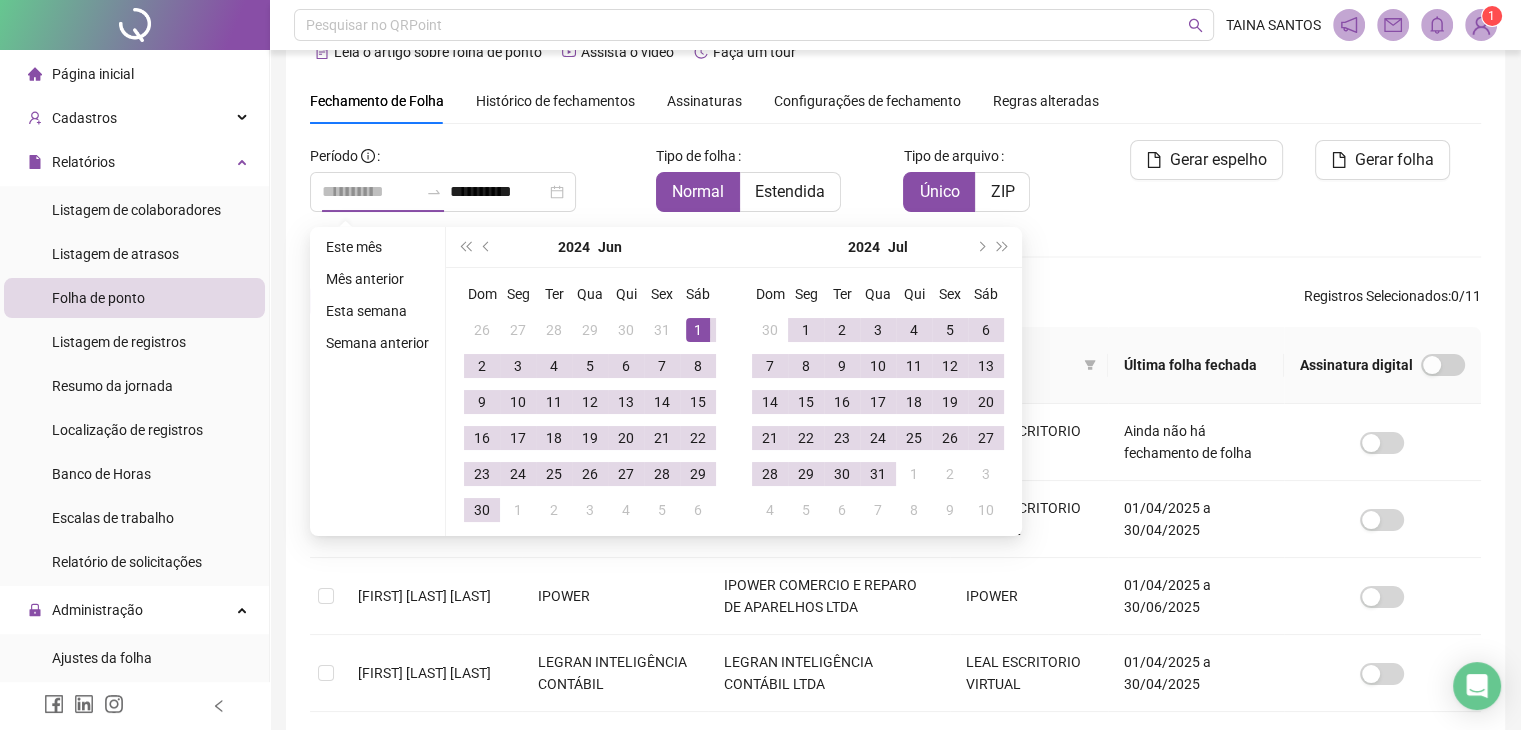 click on "1" at bounding box center [698, 330] 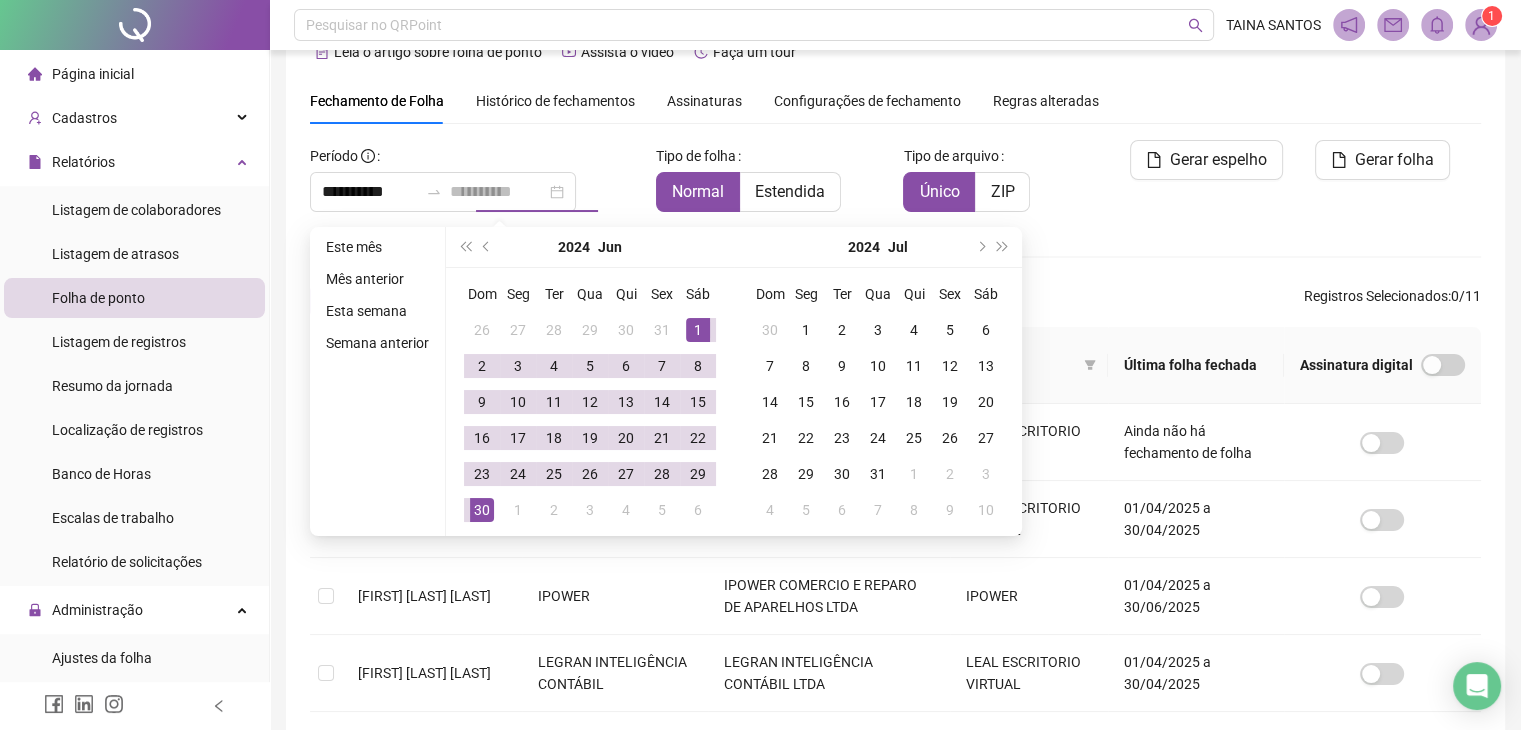 click on "30" at bounding box center (482, 510) 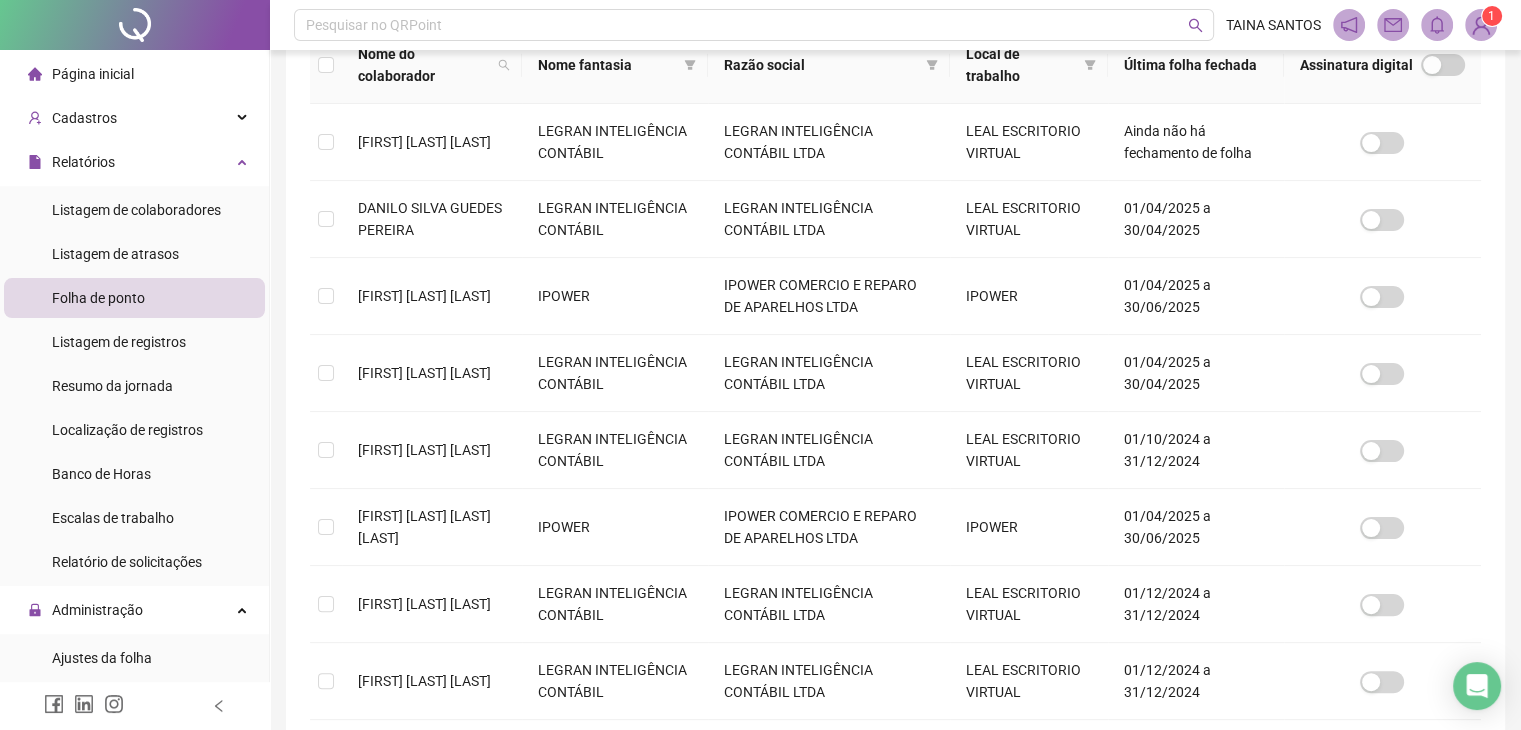scroll, scrollTop: 444, scrollLeft: 0, axis: vertical 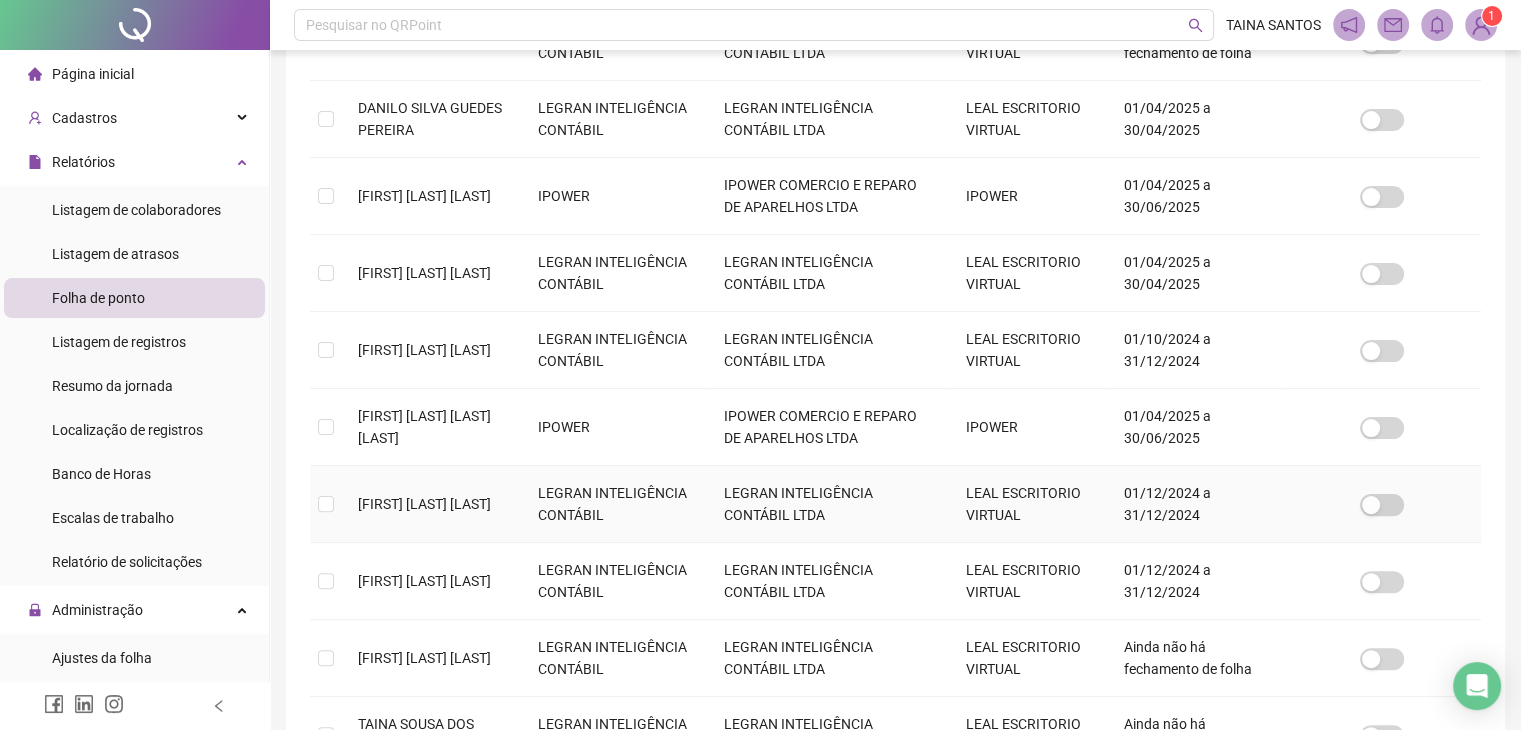 click at bounding box center [326, 504] 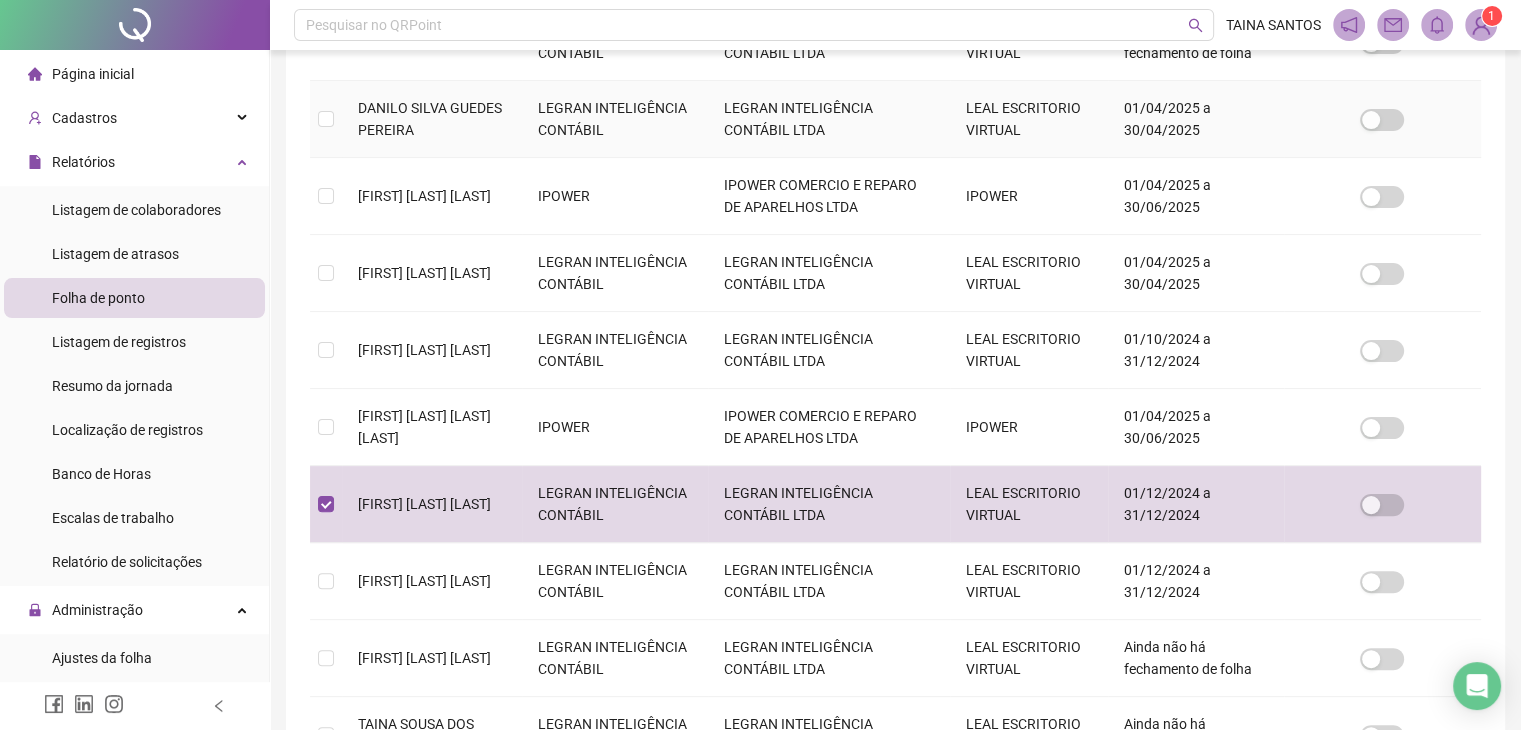 scroll, scrollTop: 44, scrollLeft: 0, axis: vertical 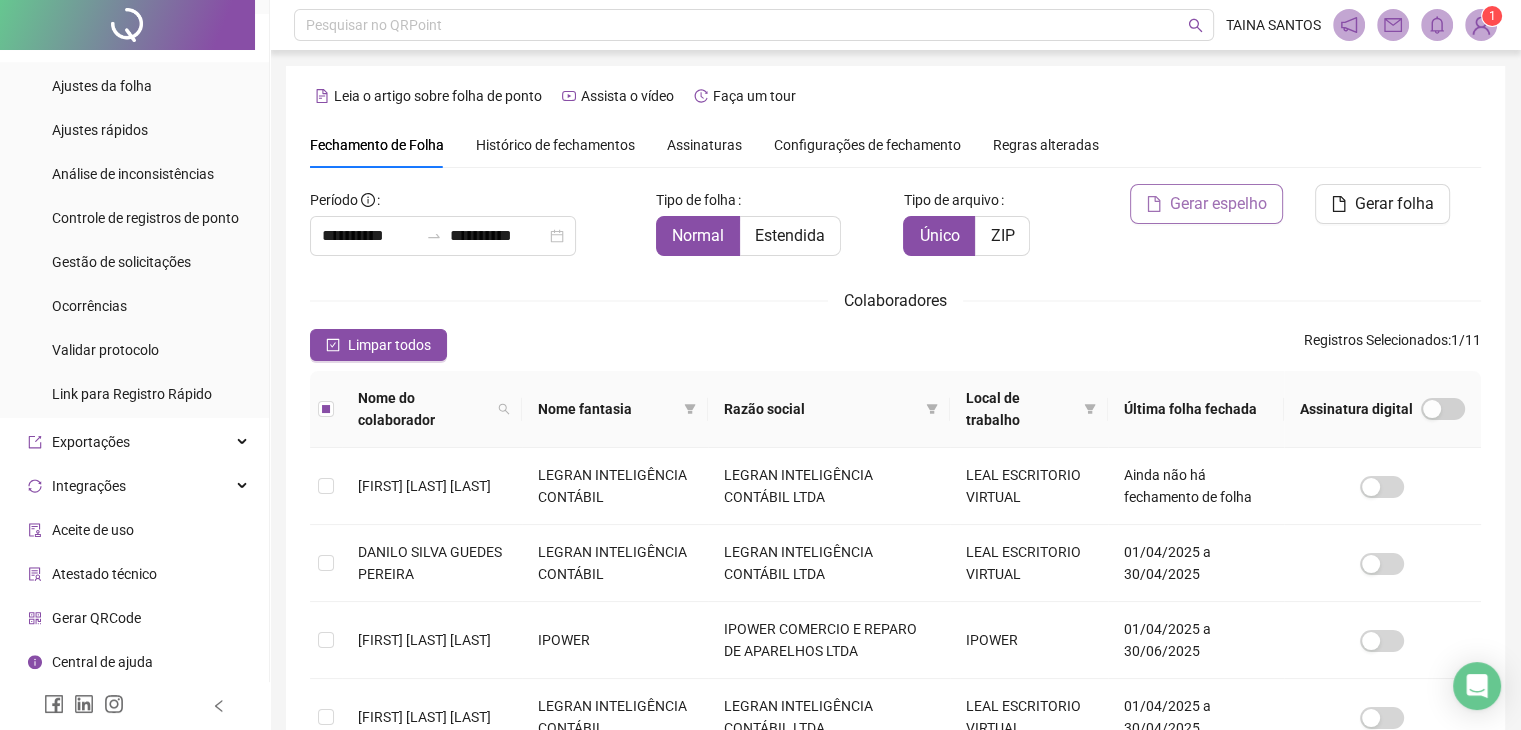 click on "Gerar espelho" at bounding box center (1218, 204) 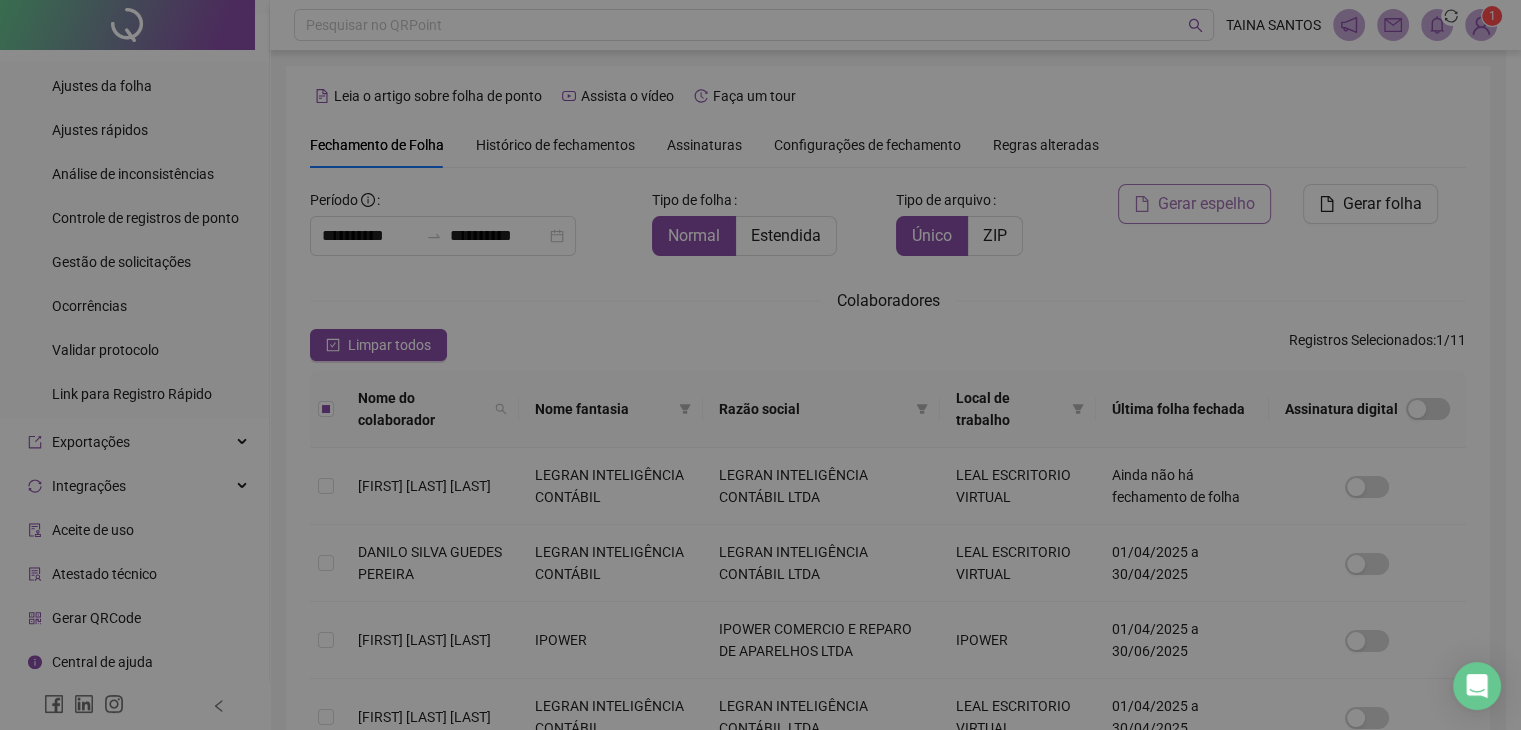 scroll, scrollTop: 44, scrollLeft: 0, axis: vertical 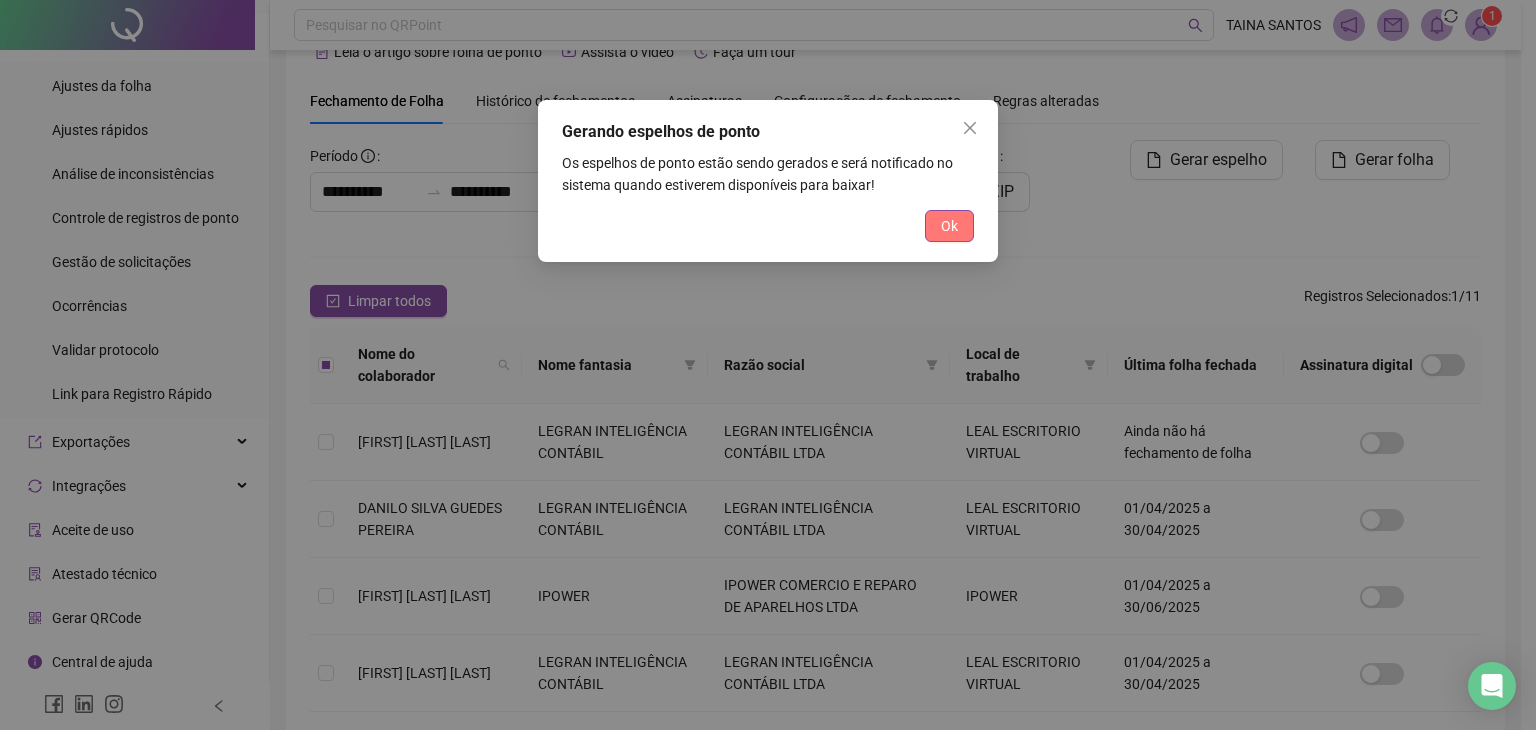 drag, startPoint x: 939, startPoint y: 218, endPoint x: 920, endPoint y: 215, distance: 19.235384 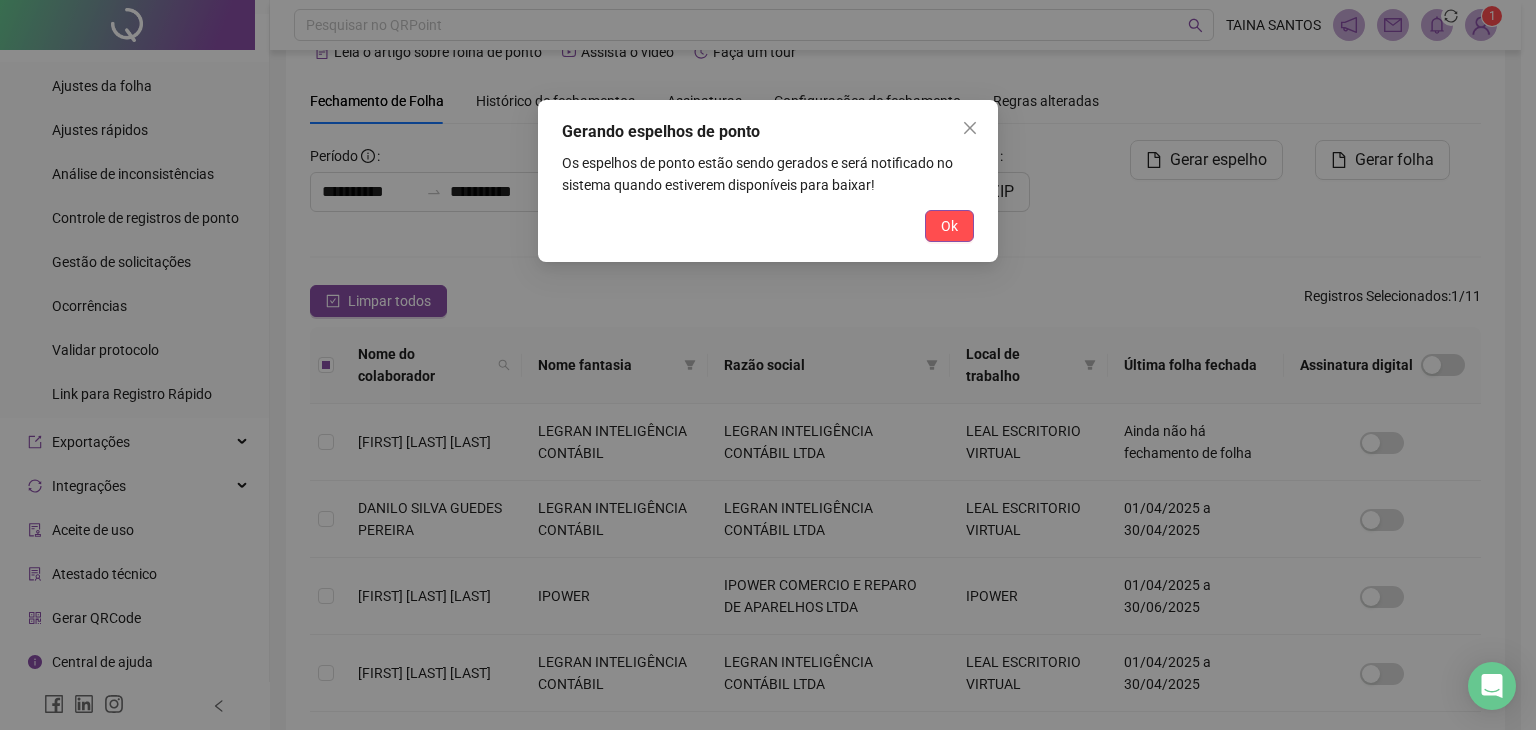 click on "Ok" at bounding box center (949, 226) 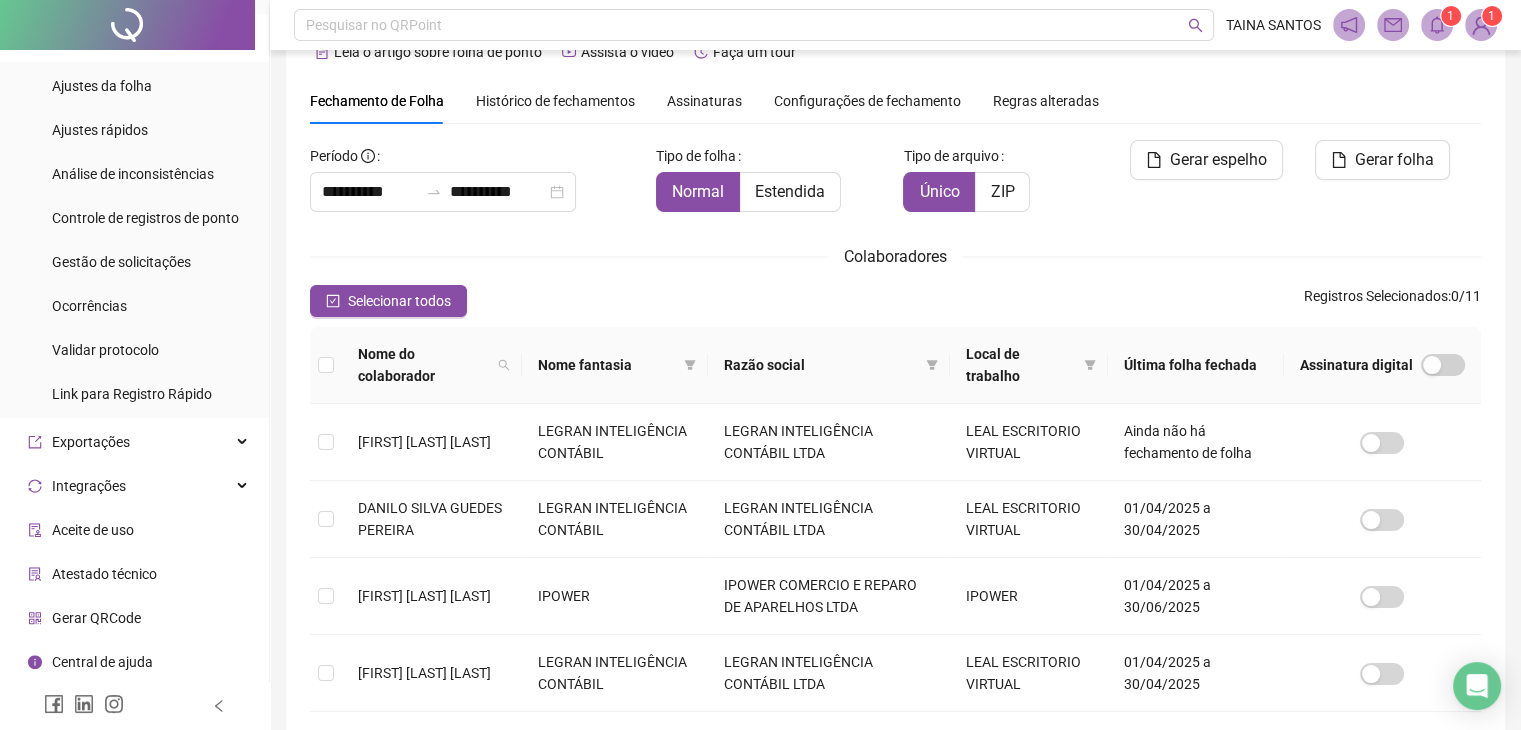 click on "1" at bounding box center (1451, 16) 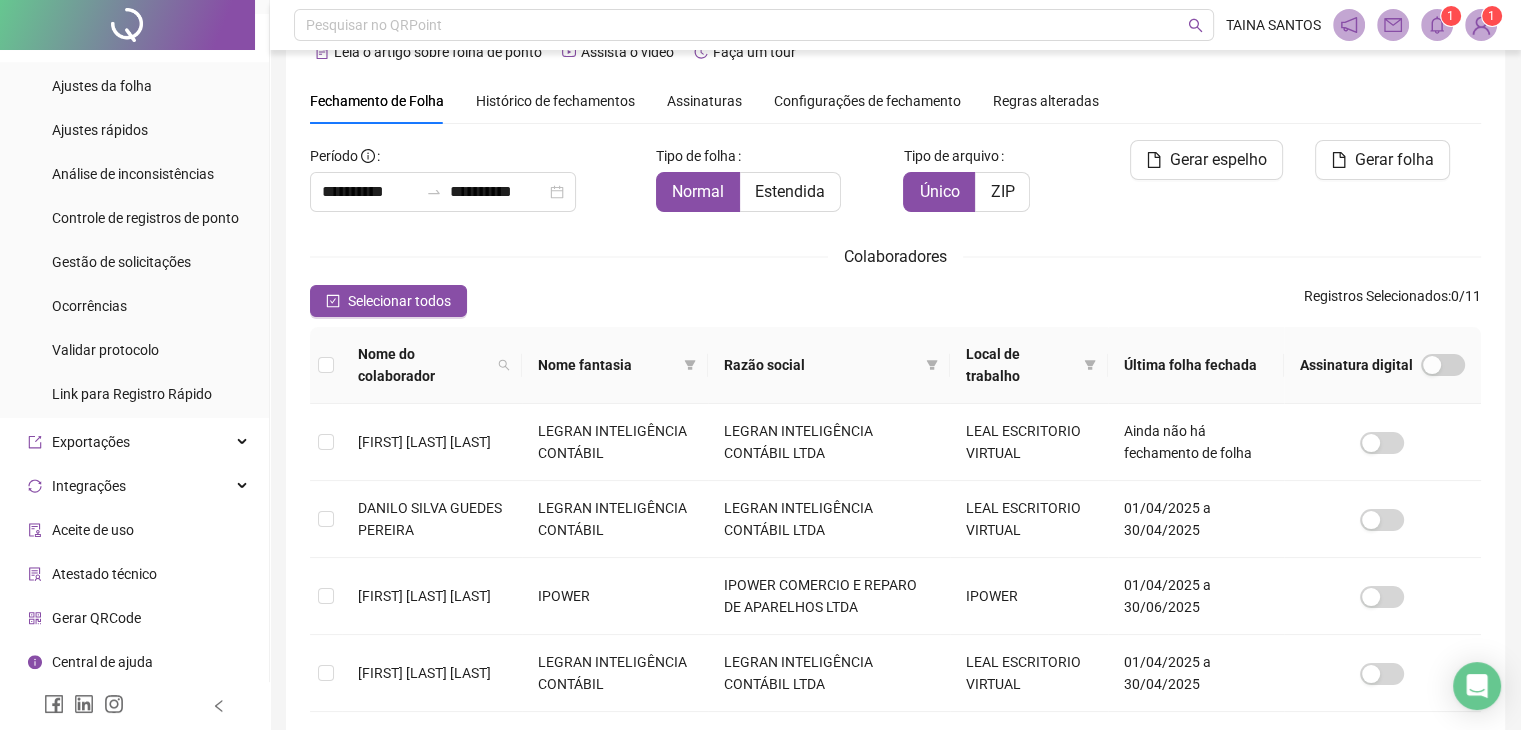 click on "1" at bounding box center [1451, 16] 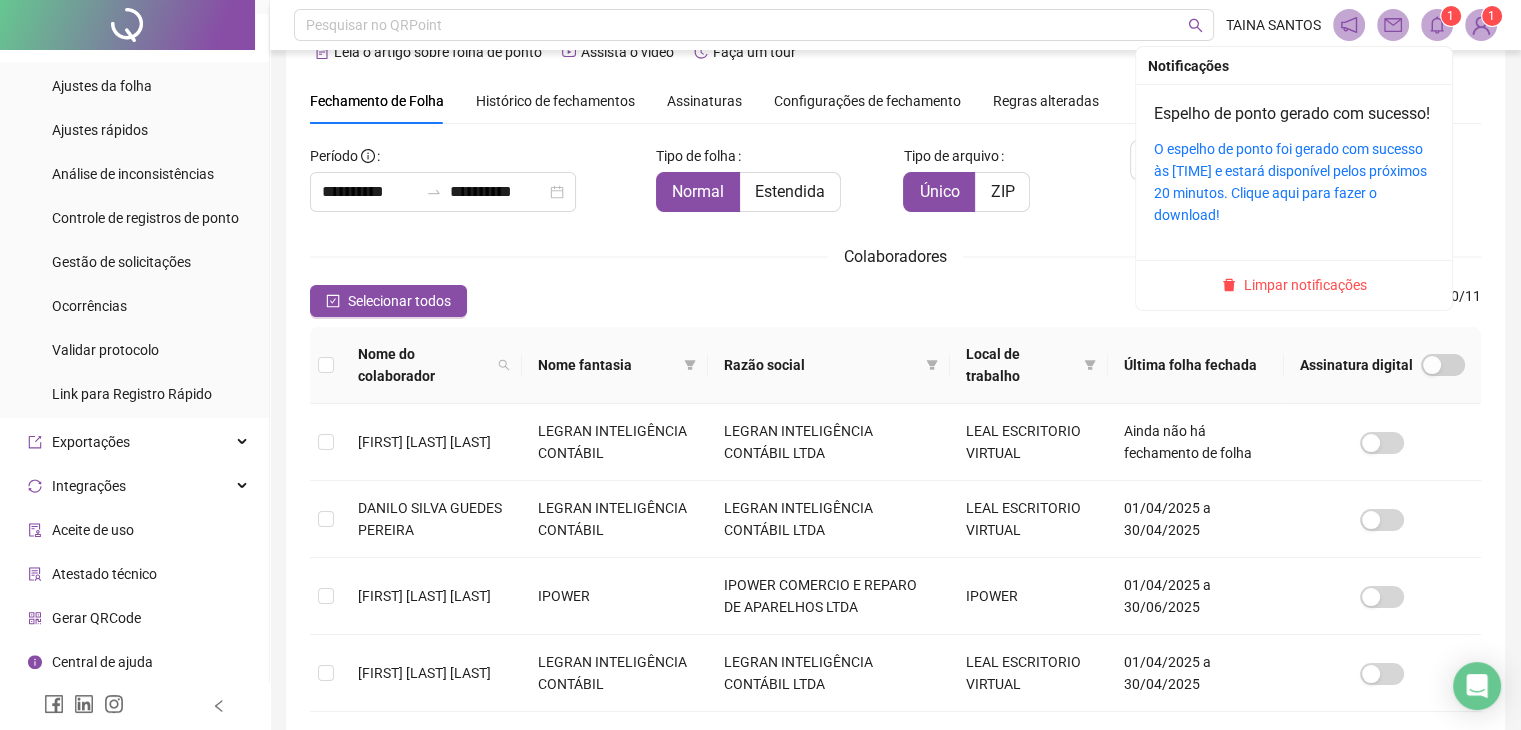 click on "O espelho de ponto foi gerado com sucesso às [TIME] e estará disponível pelos próximos 20 minutos.
Clique aqui para fazer o download!" at bounding box center (1294, 182) 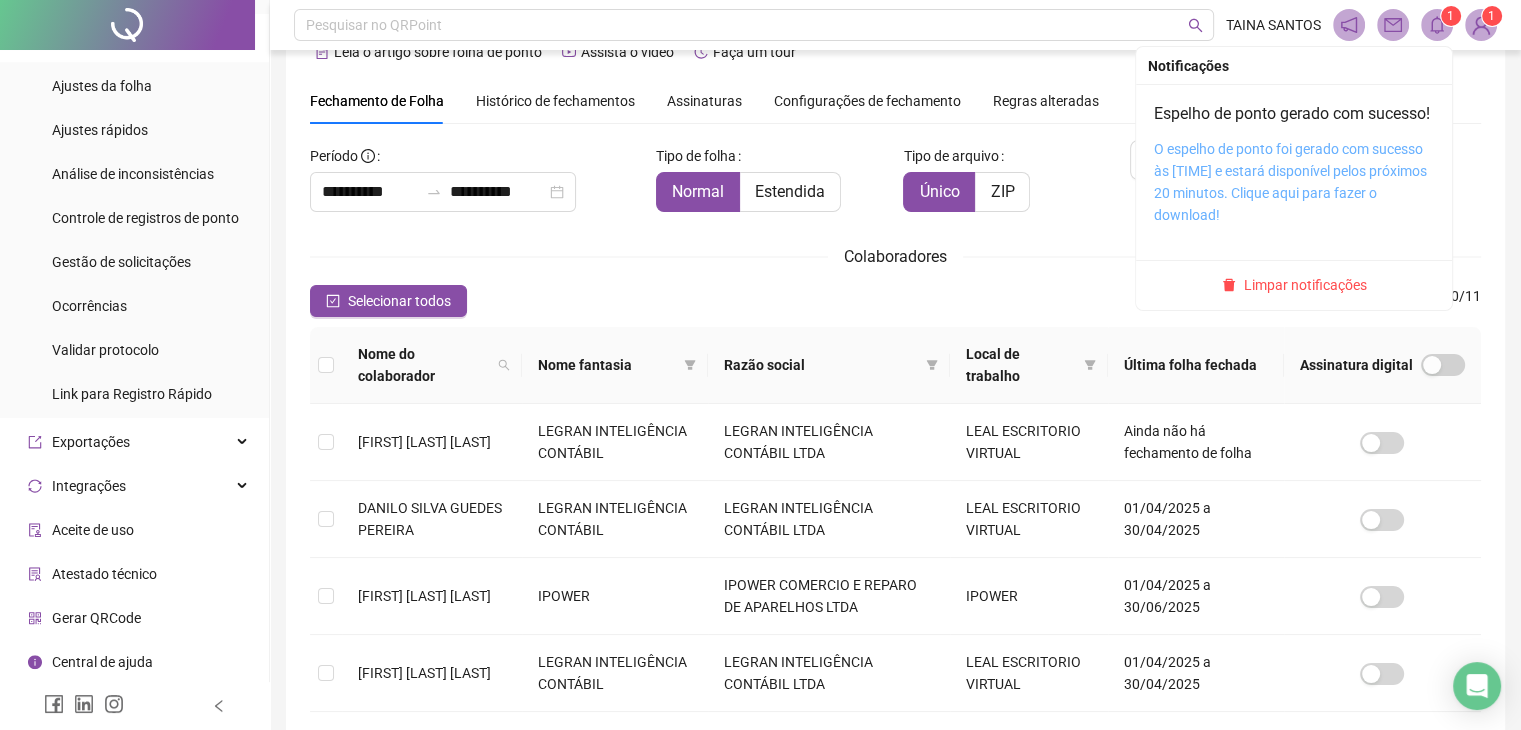 click on "O espelho de ponto foi gerado com sucesso às [TIME] e estará disponível pelos próximos 20 minutos.
Clique aqui para fazer o download!" at bounding box center [1290, 182] 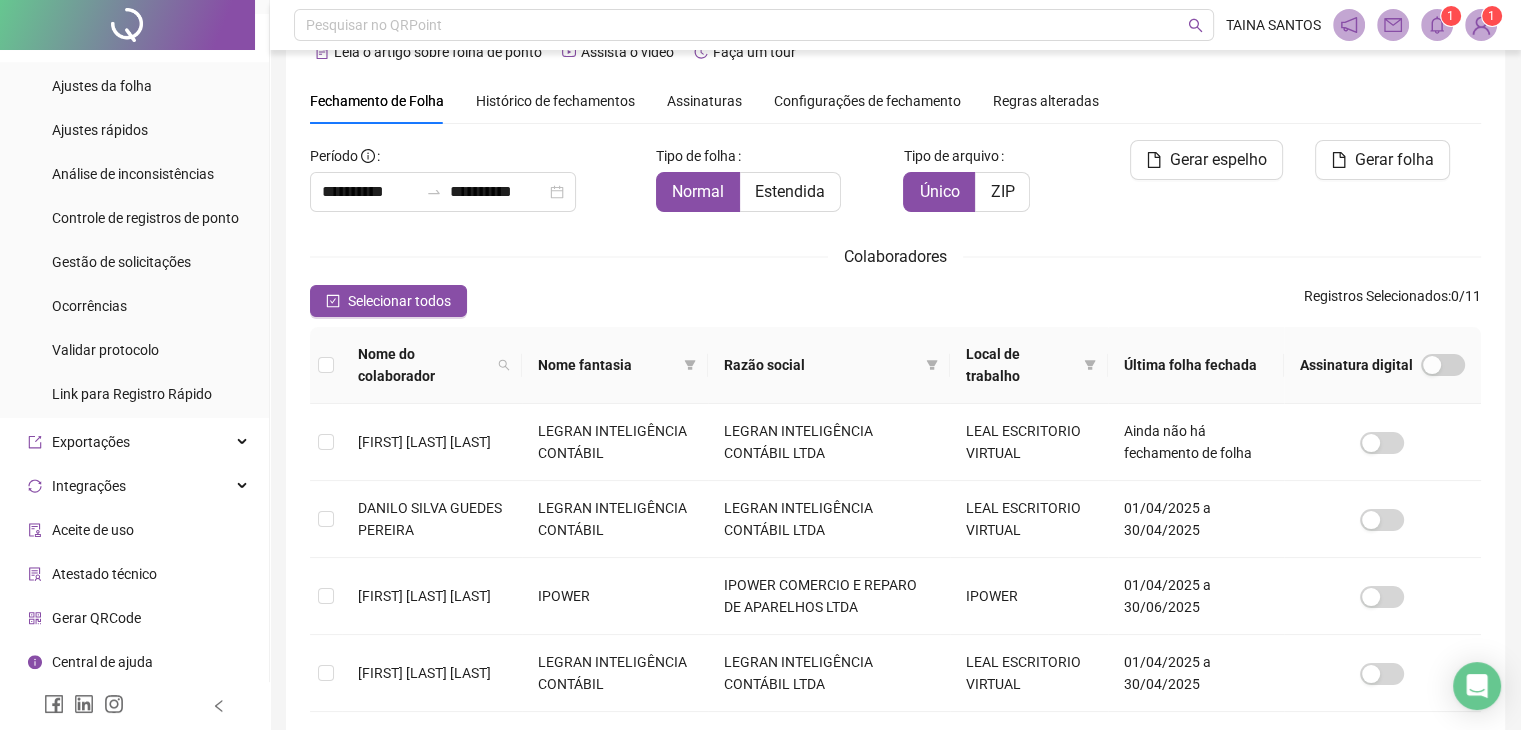 click on "1" at bounding box center [1450, 16] 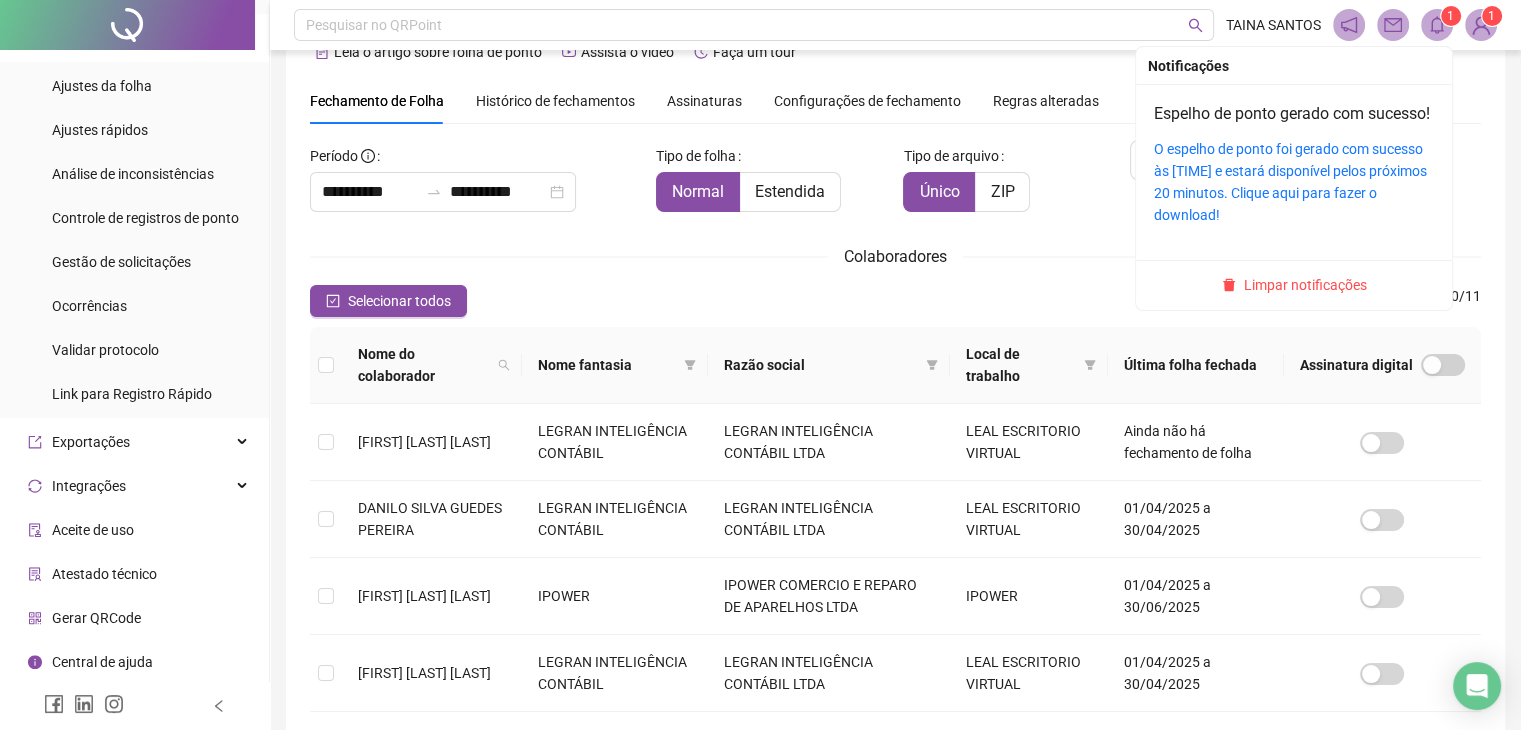 click on "O espelho de ponto foi gerado com sucesso às [TIME] e estará disponível pelos próximos 20 minutos.
Clique aqui para fazer o download!" at bounding box center [1294, 182] 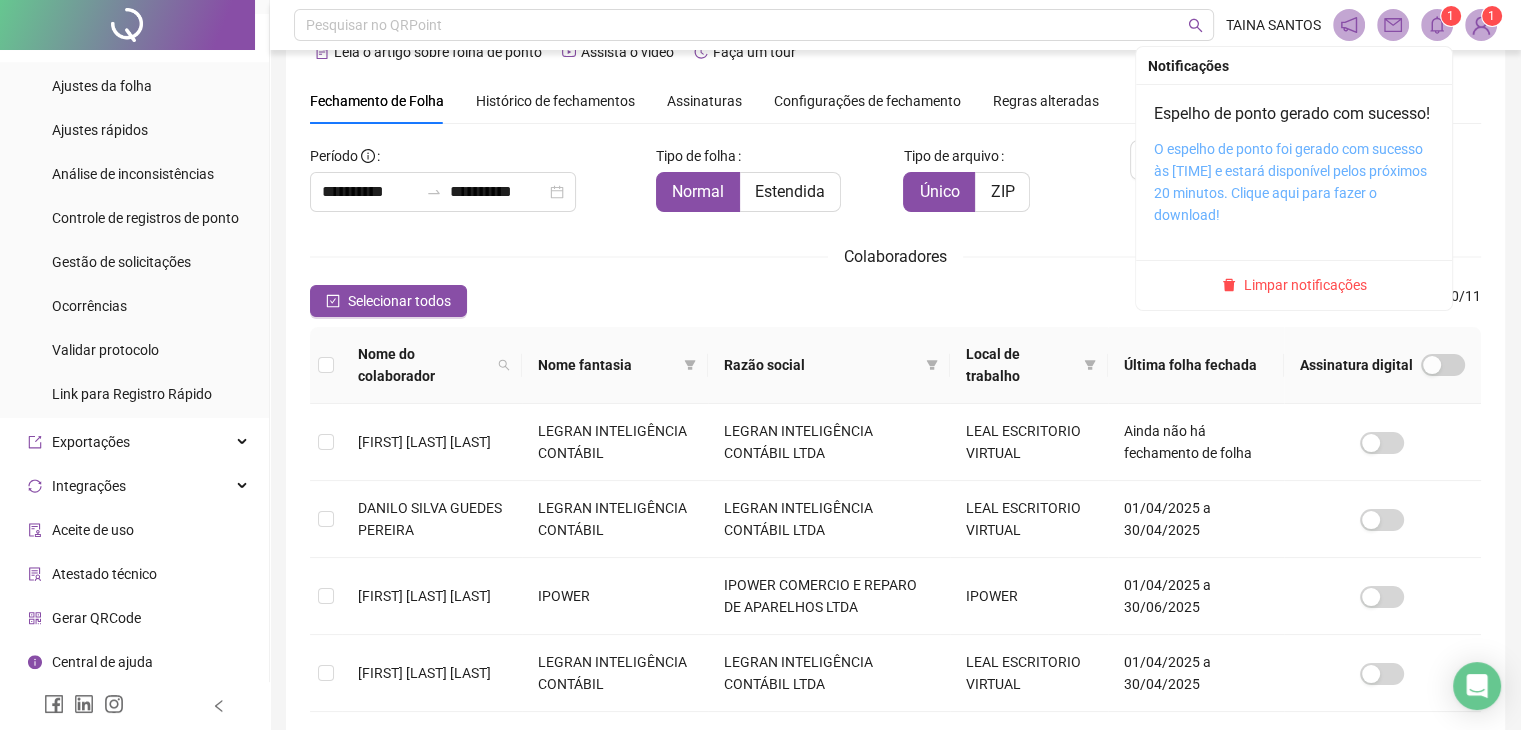 click on "O espelho de ponto foi gerado com sucesso às [TIME] e estará disponível pelos próximos 20 minutos.
Clique aqui para fazer o download!" at bounding box center (1290, 182) 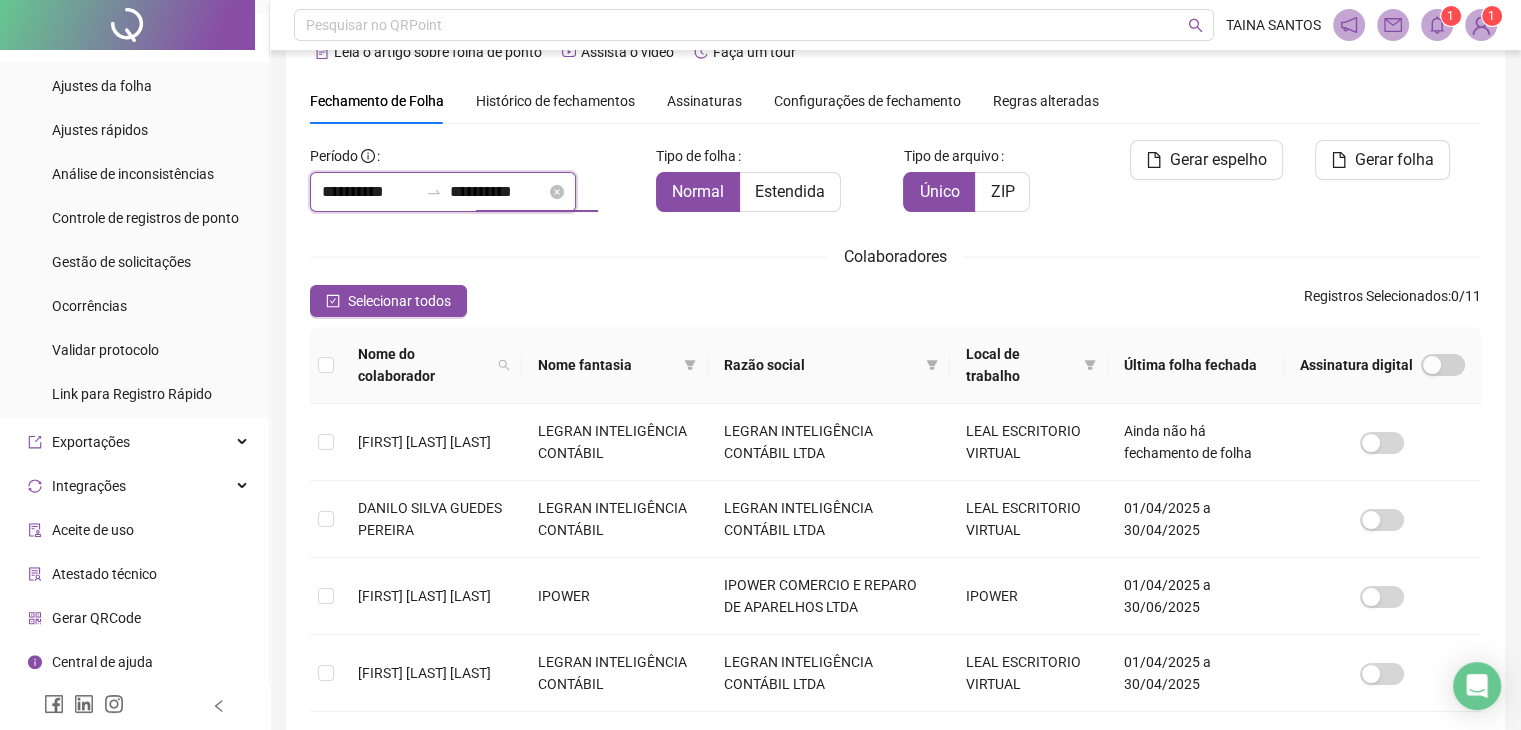 click on "**********" at bounding box center (498, 192) 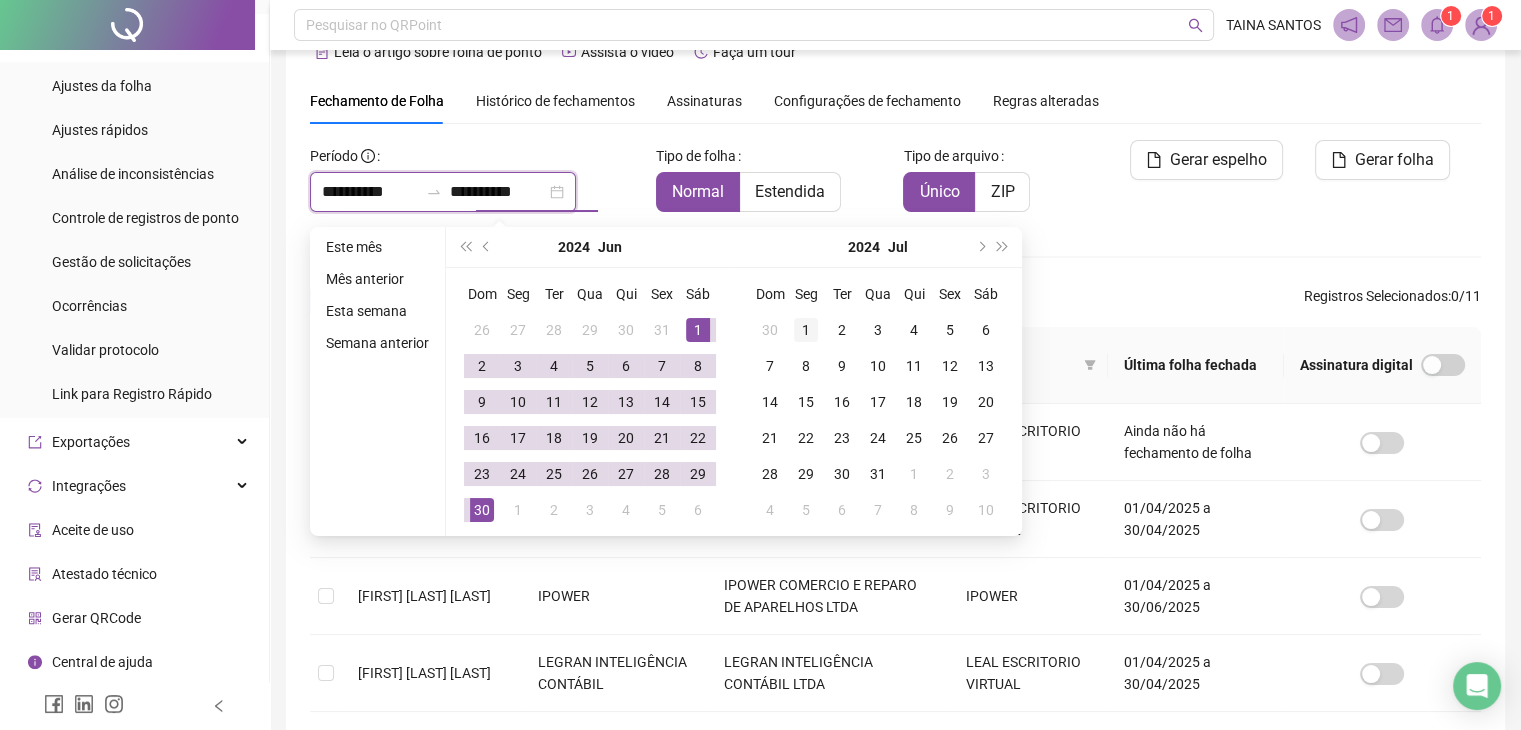 type on "**********" 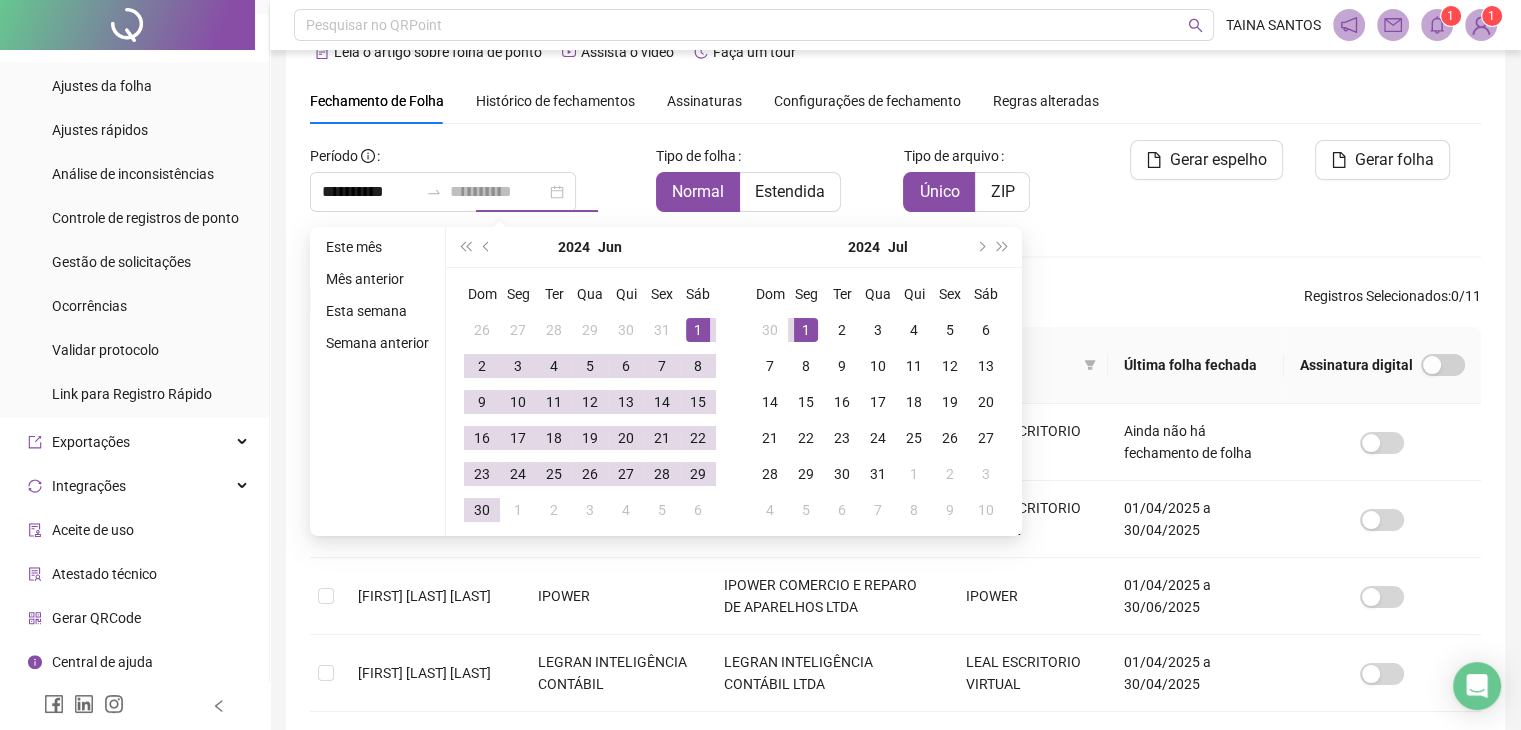 click on "1" at bounding box center [806, 330] 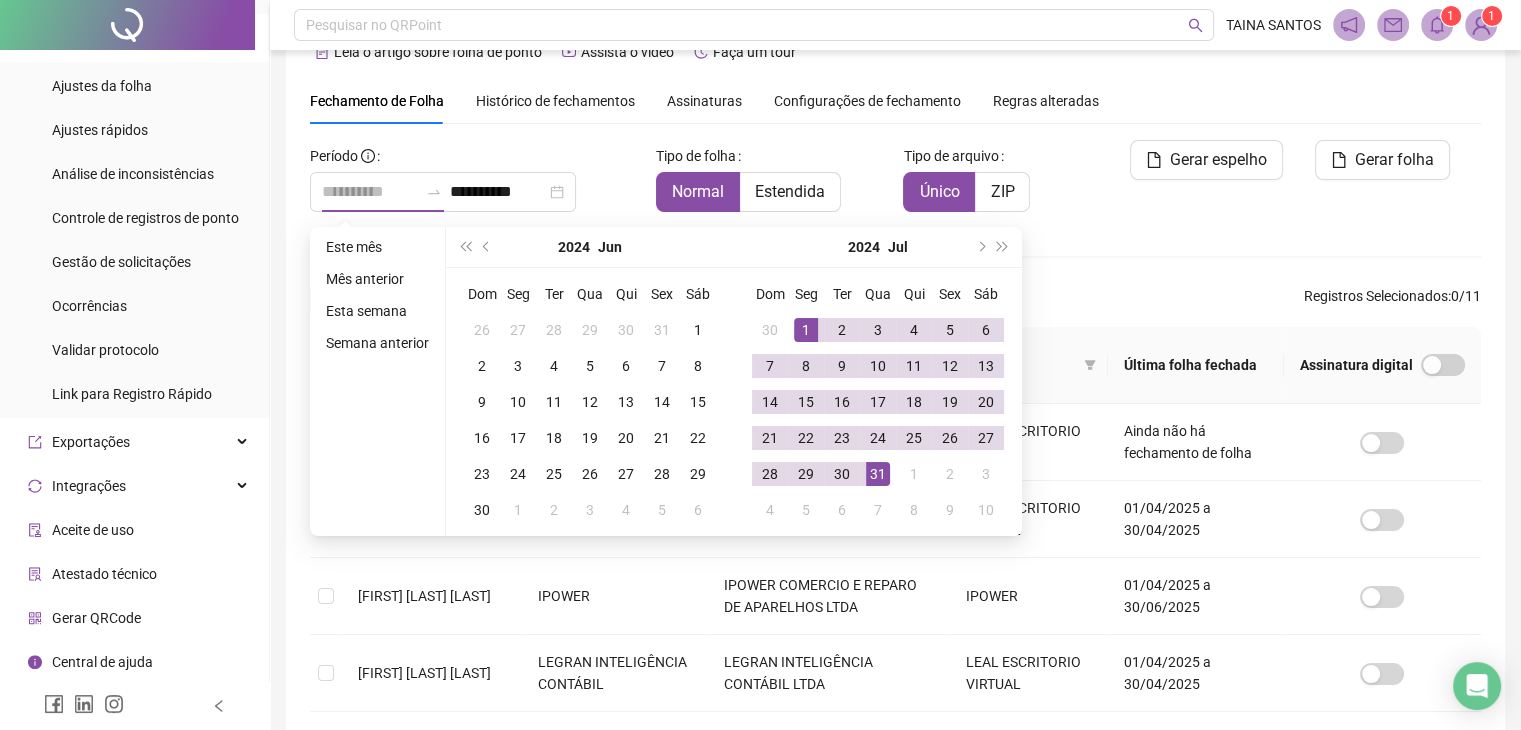 click on "31" at bounding box center [878, 474] 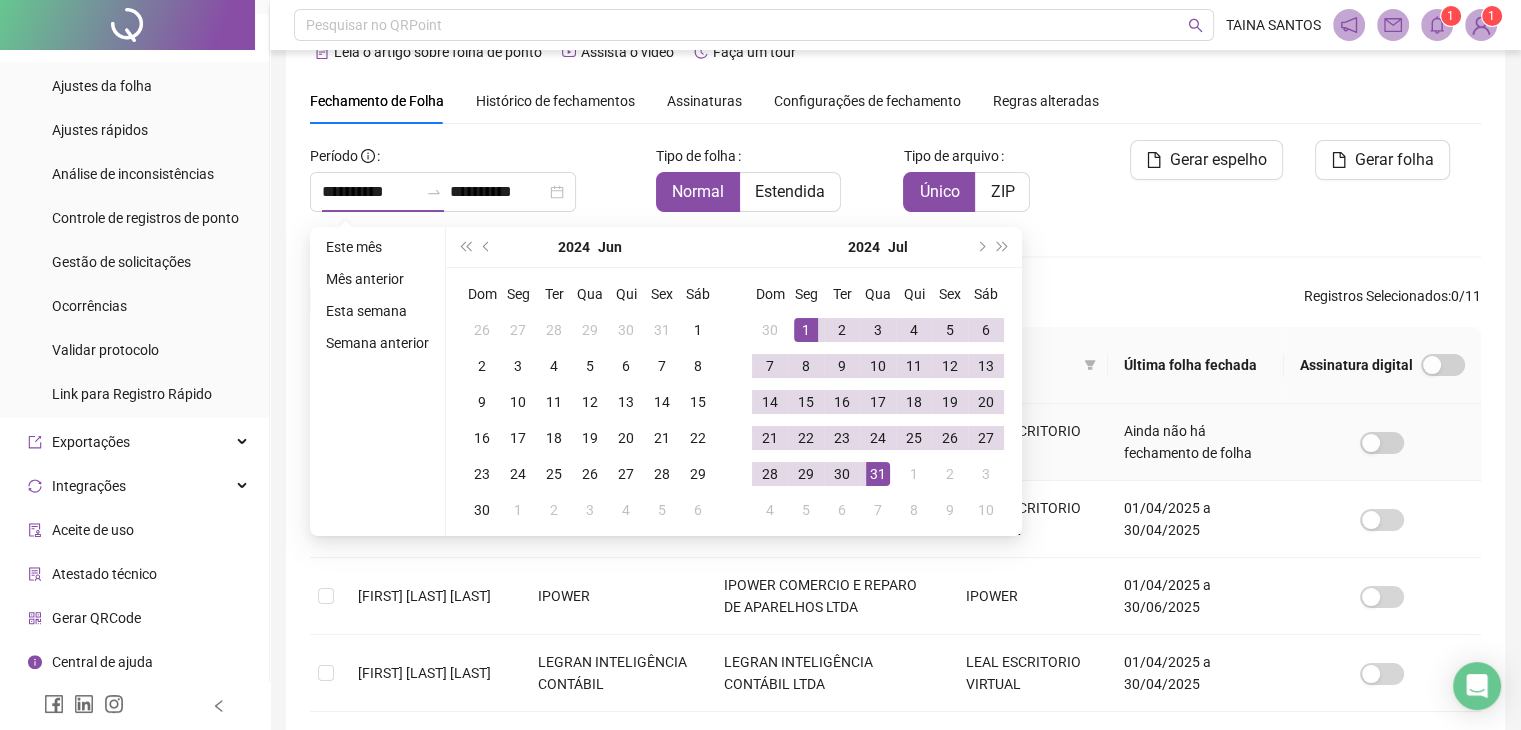 type on "**********" 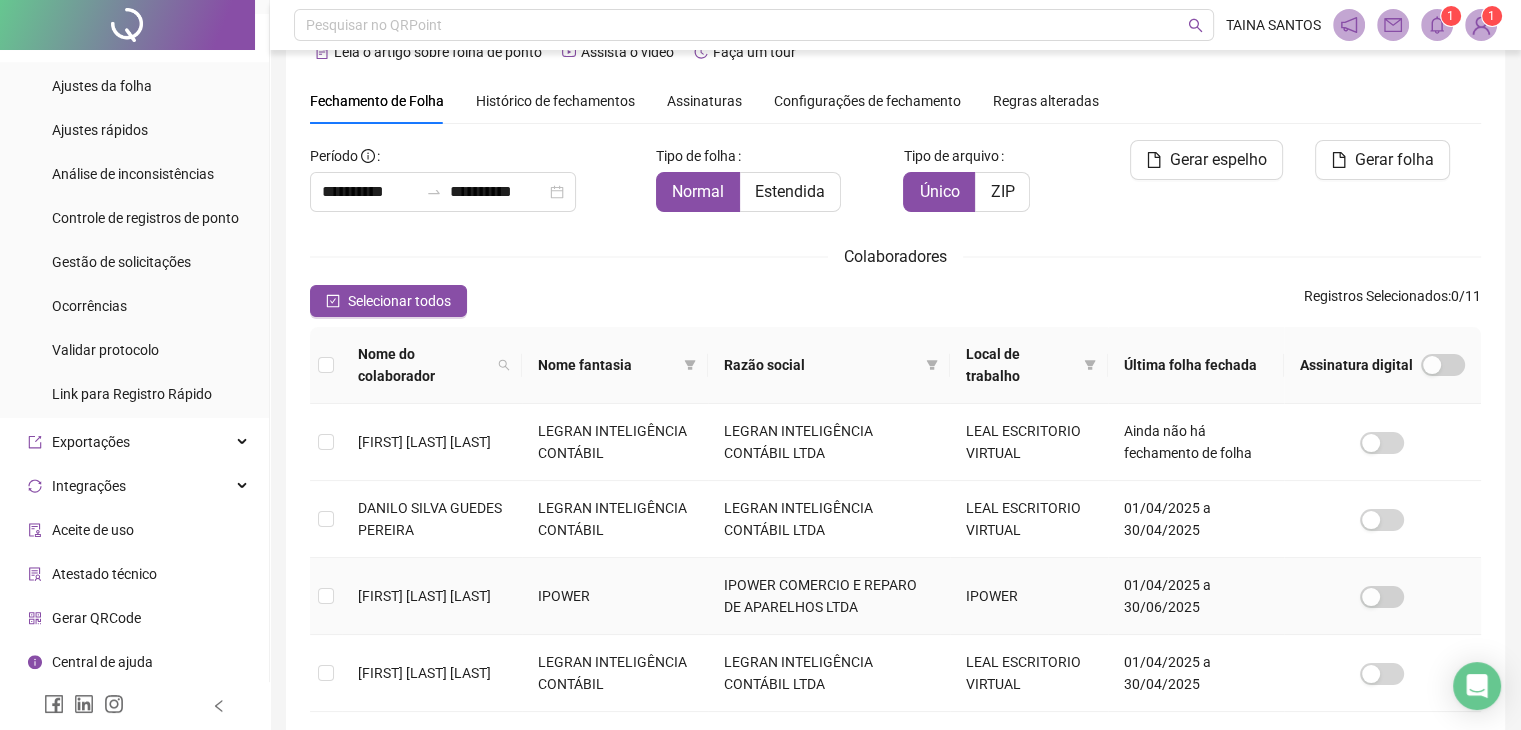 scroll, scrollTop: 444, scrollLeft: 0, axis: vertical 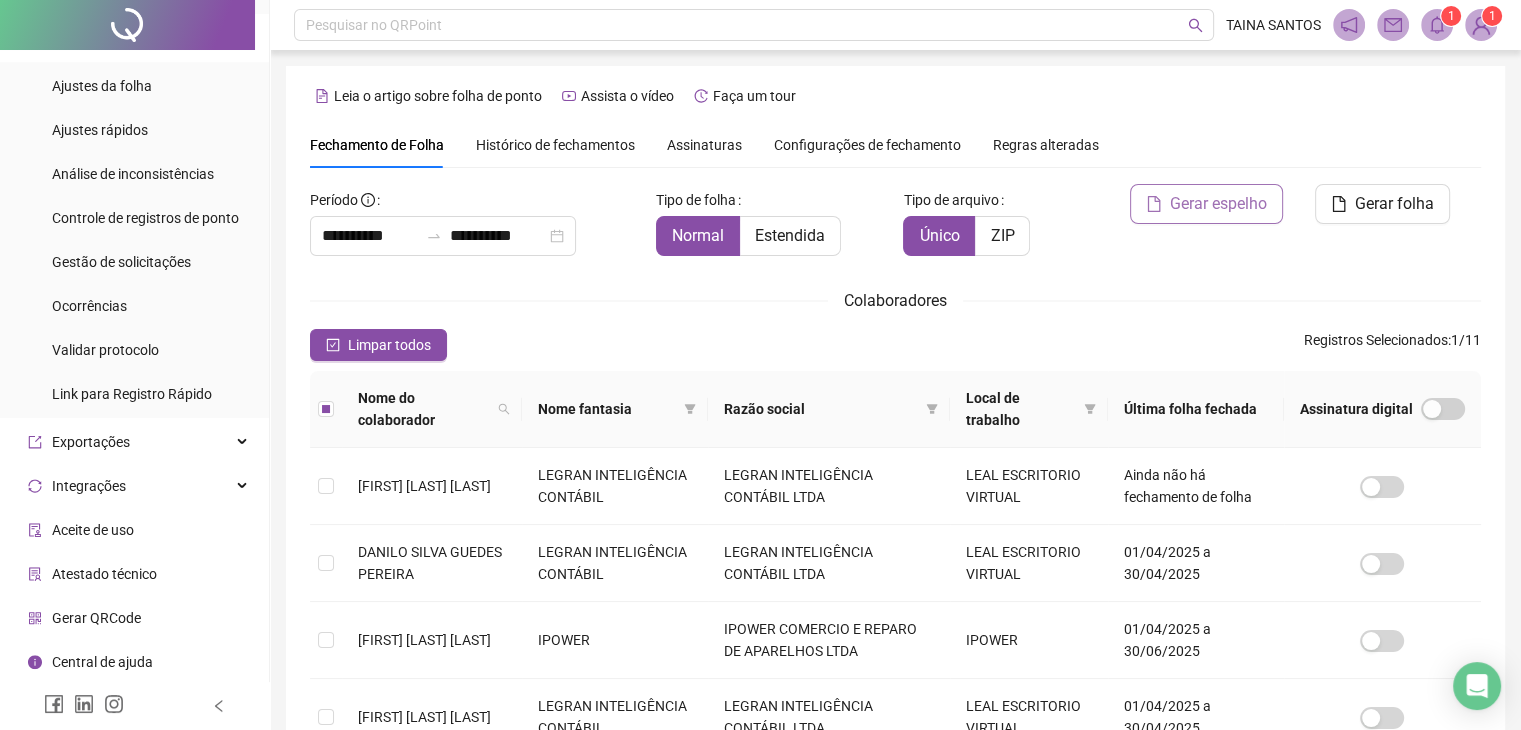 click on "Gerar espelho" at bounding box center (1218, 204) 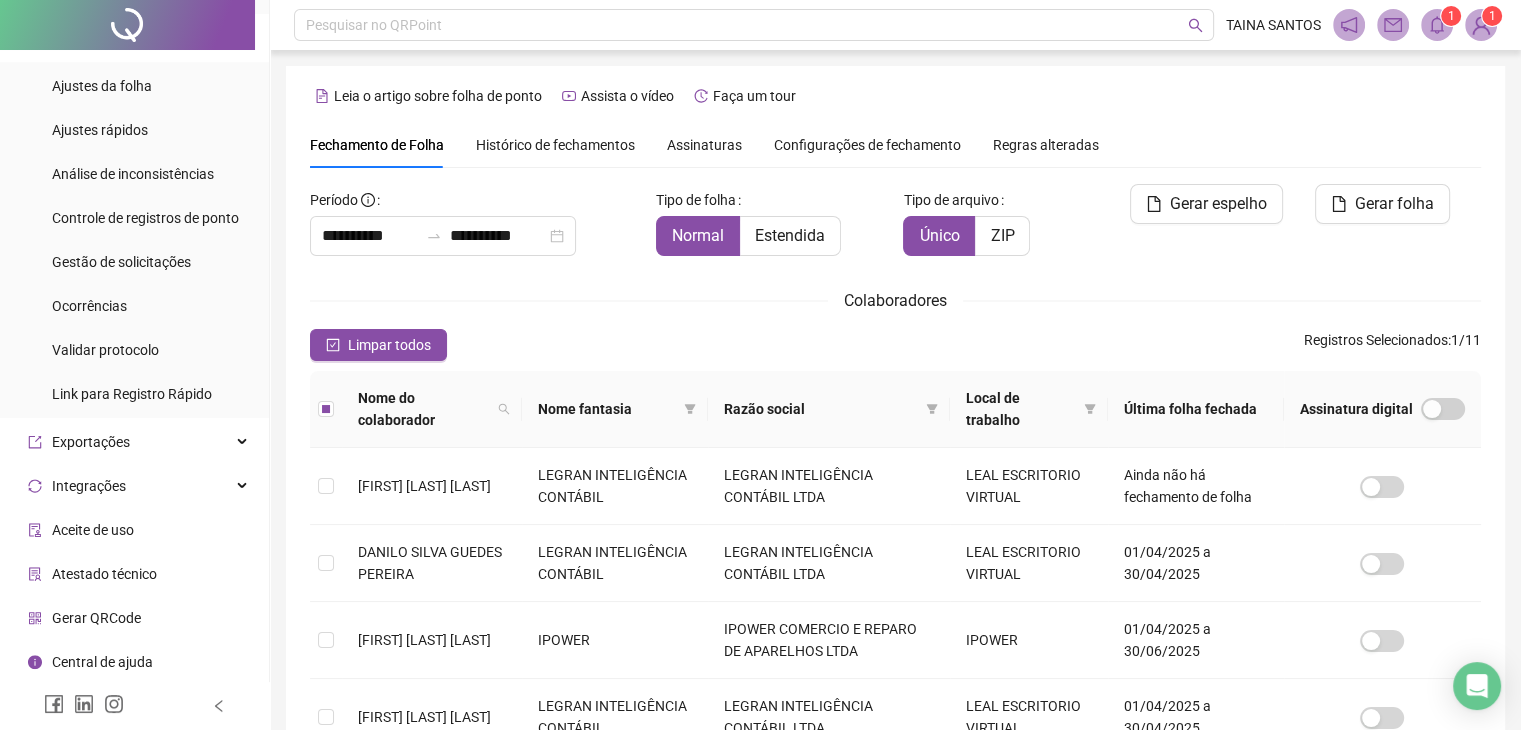 scroll, scrollTop: 44, scrollLeft: 0, axis: vertical 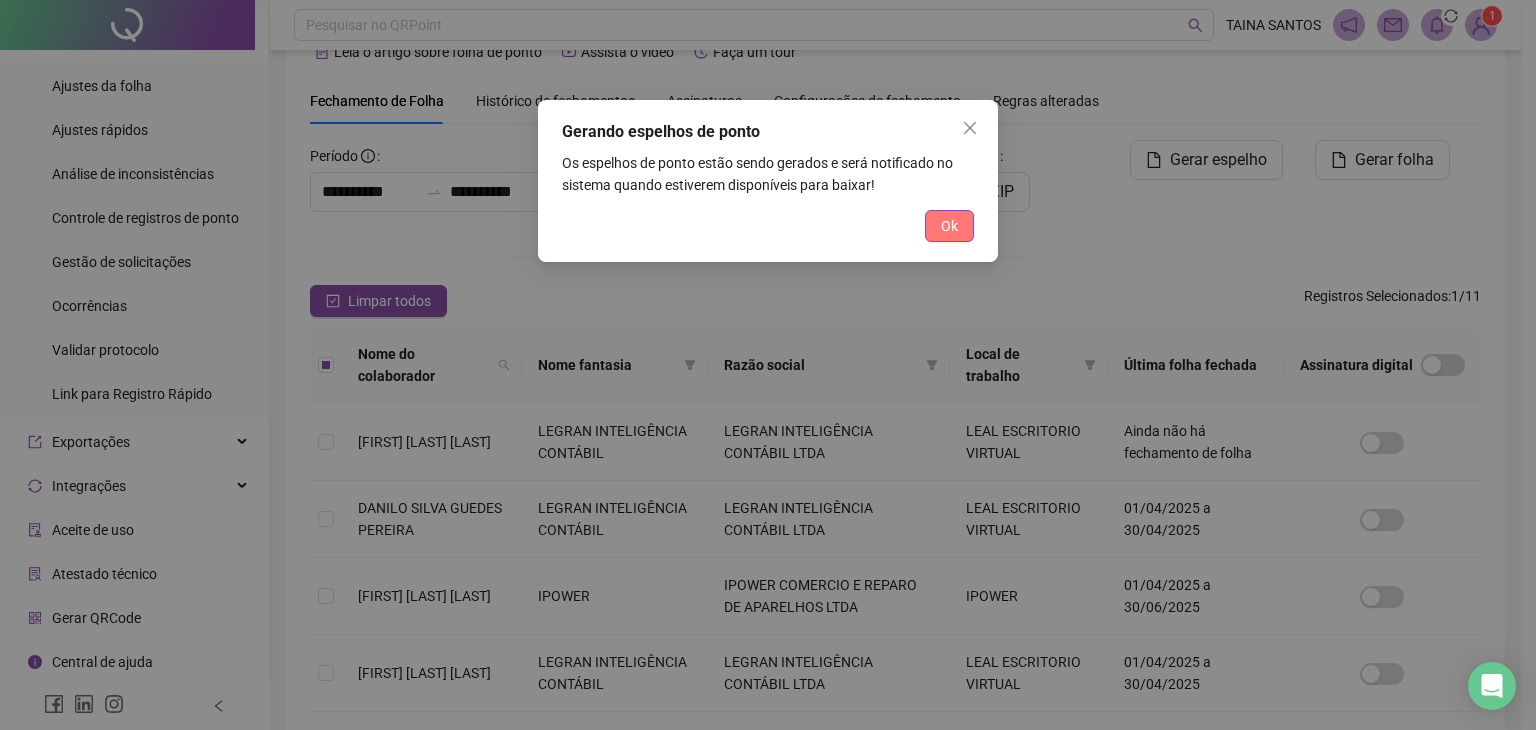 click on "Ok" at bounding box center [949, 226] 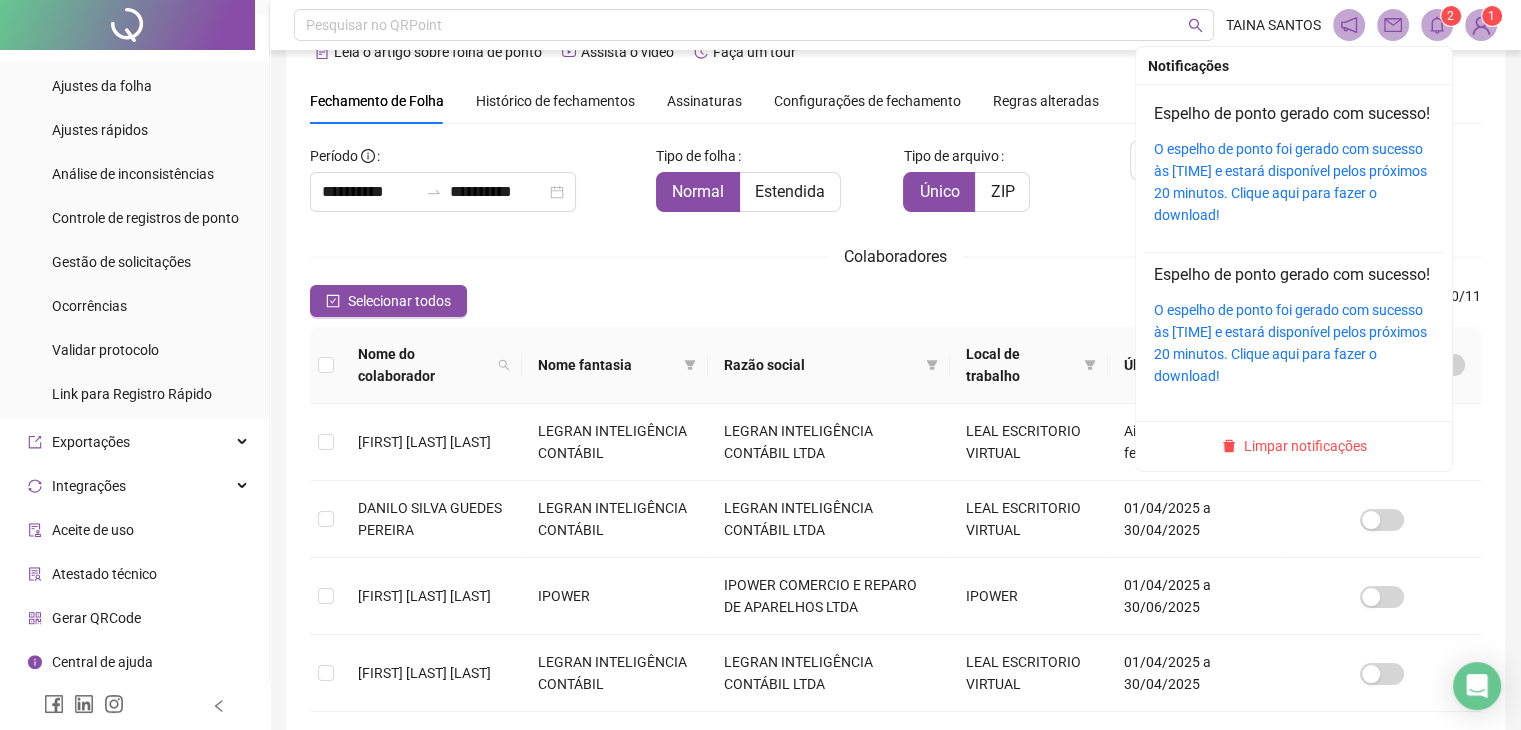 click 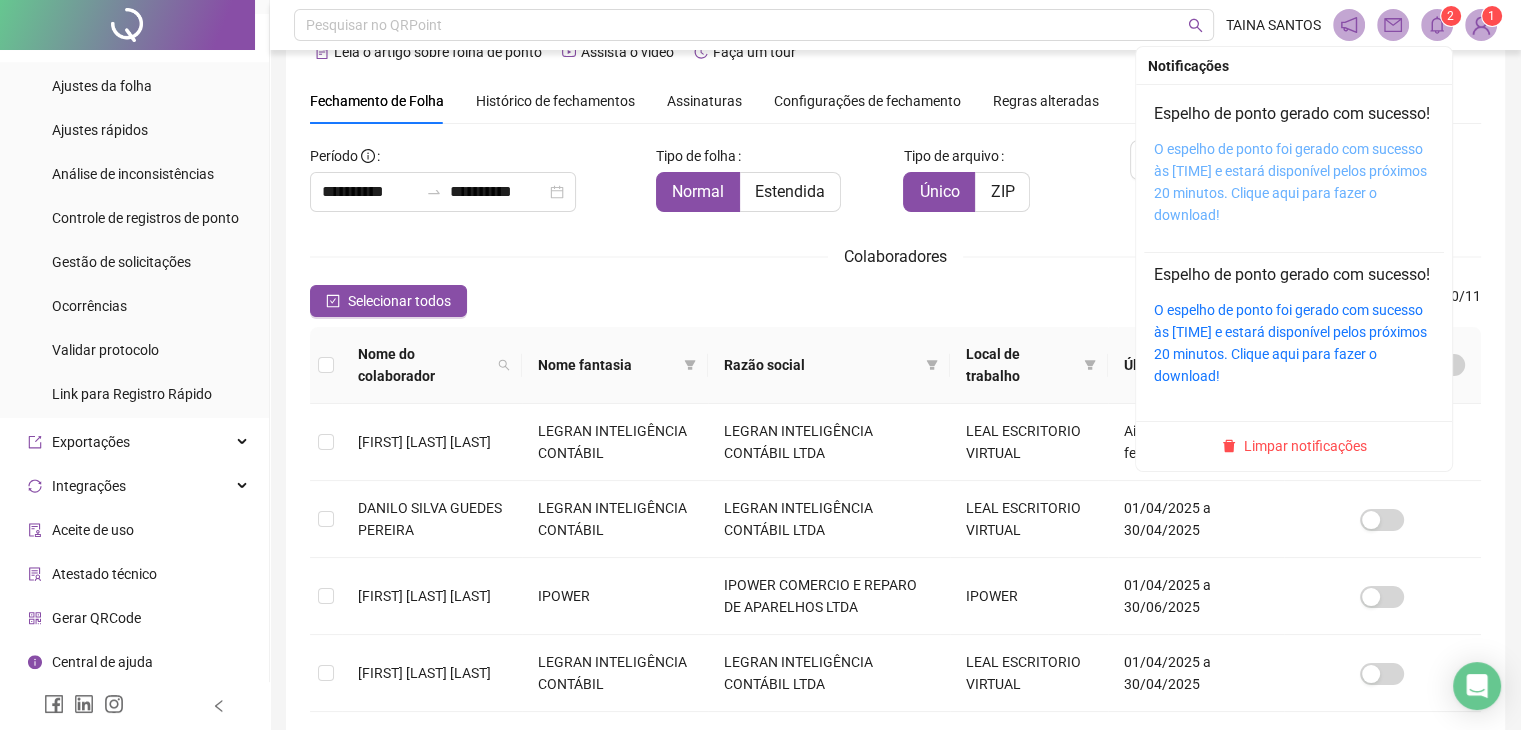click on "O espelho de ponto foi gerado com sucesso às [TIME] e estará disponível pelos próximos 20 minutos.
Clique aqui para fazer o download!" at bounding box center [1290, 182] 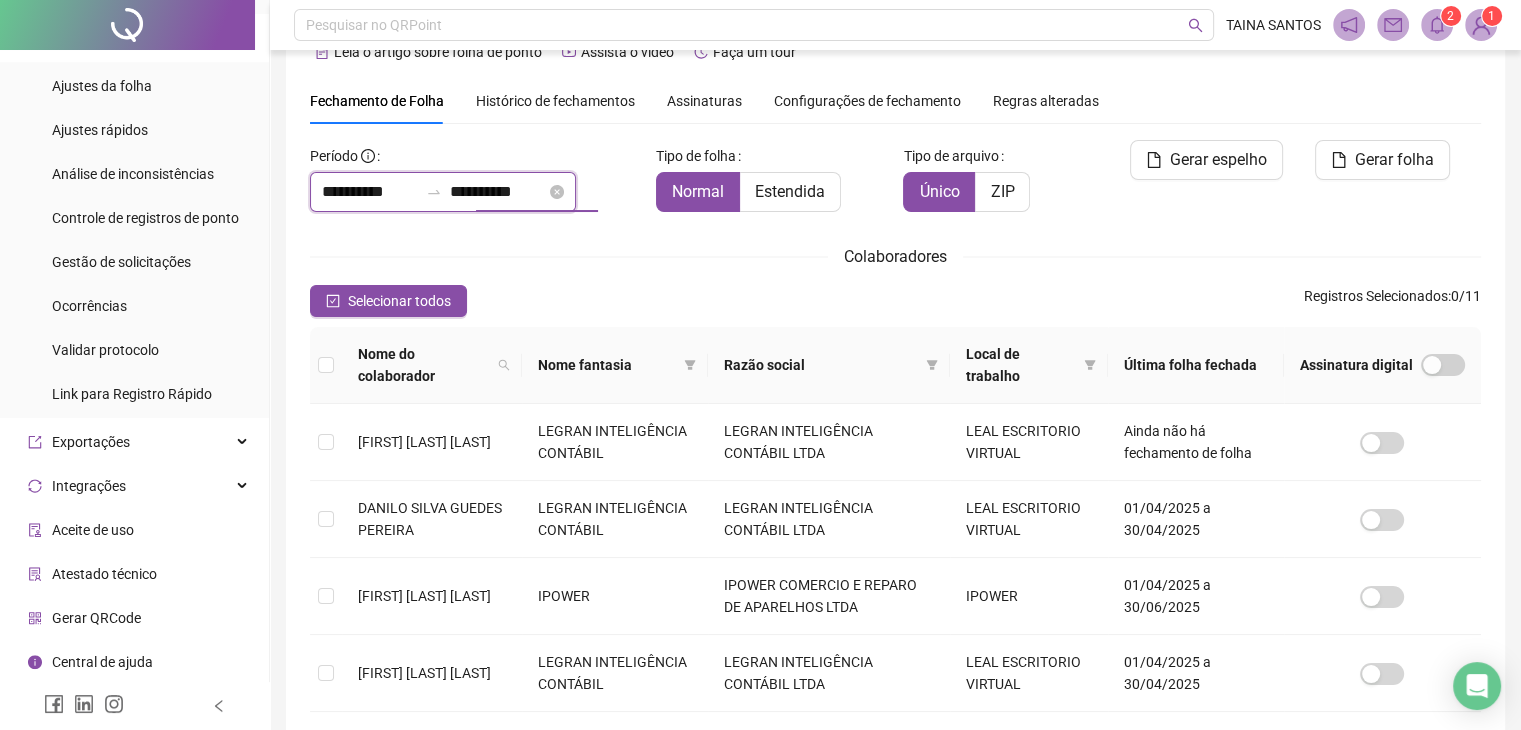 click on "**********" at bounding box center [498, 192] 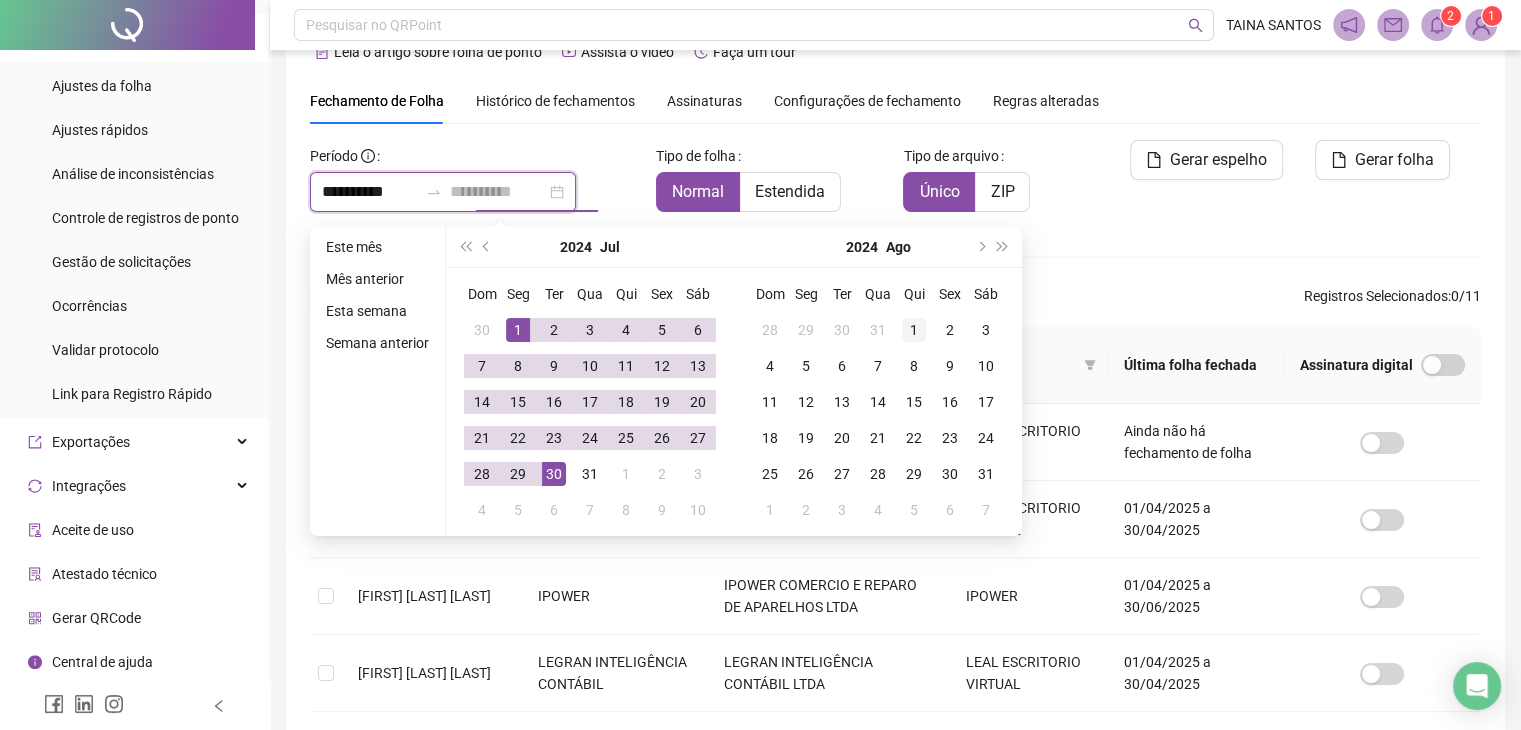 type on "**********" 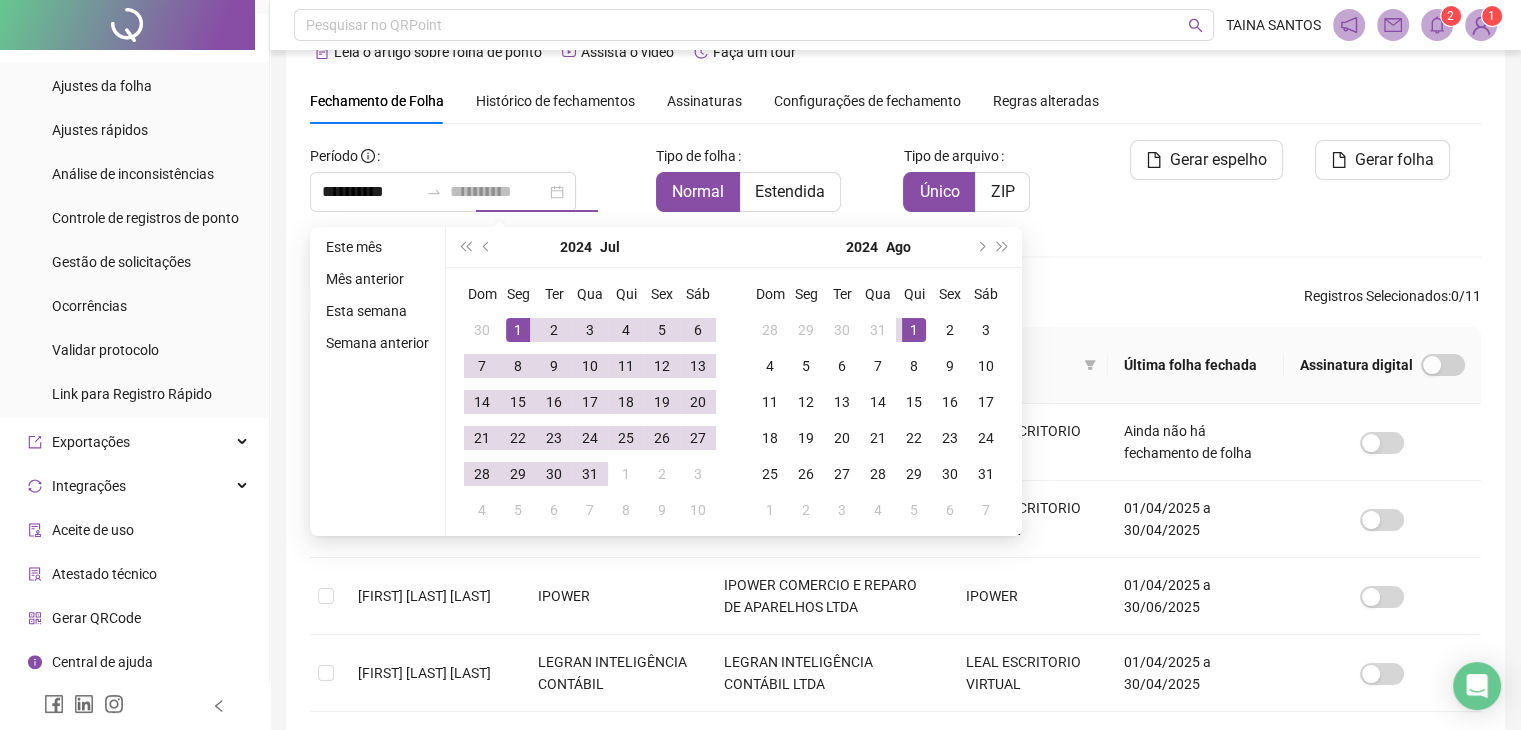 click on "1" at bounding box center [914, 330] 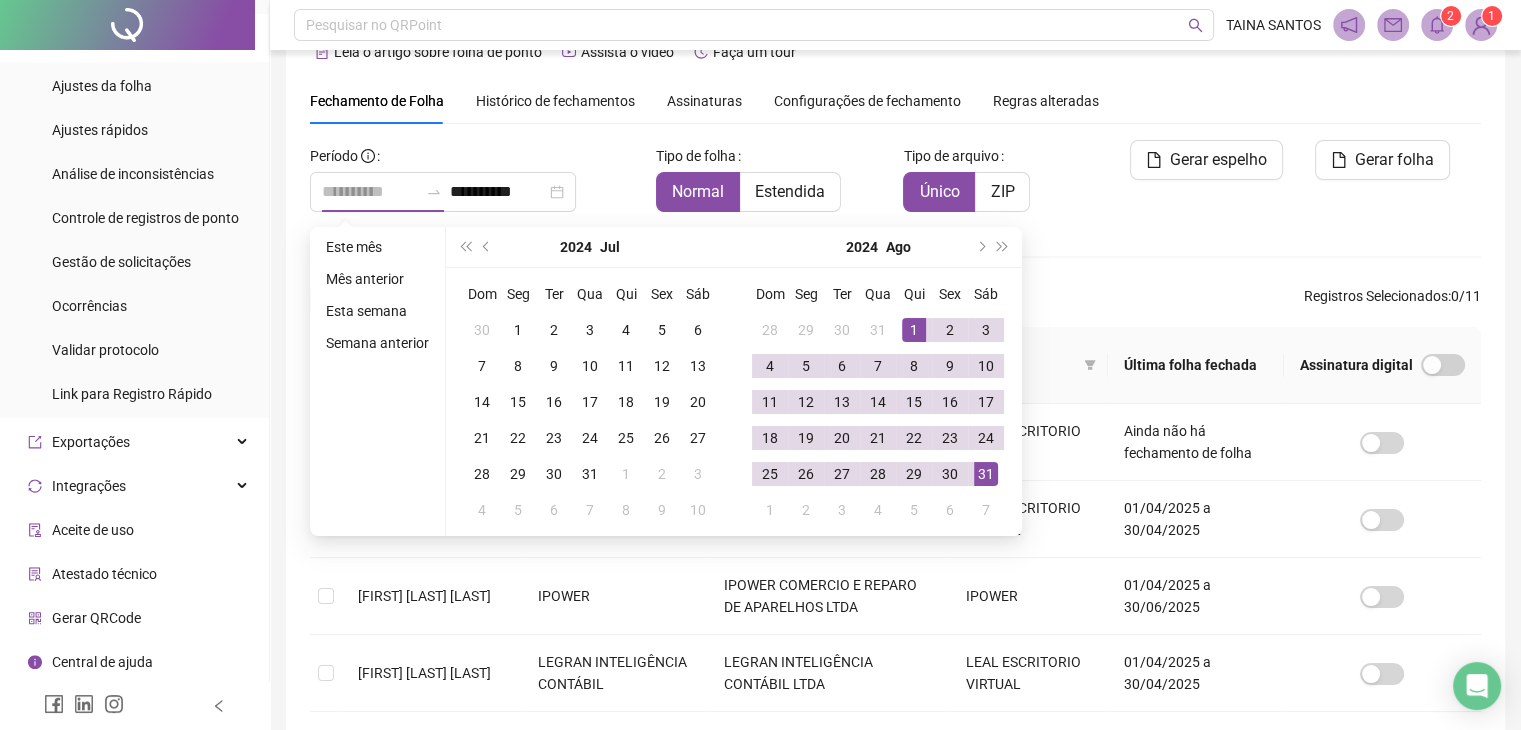 click on "31" at bounding box center [986, 474] 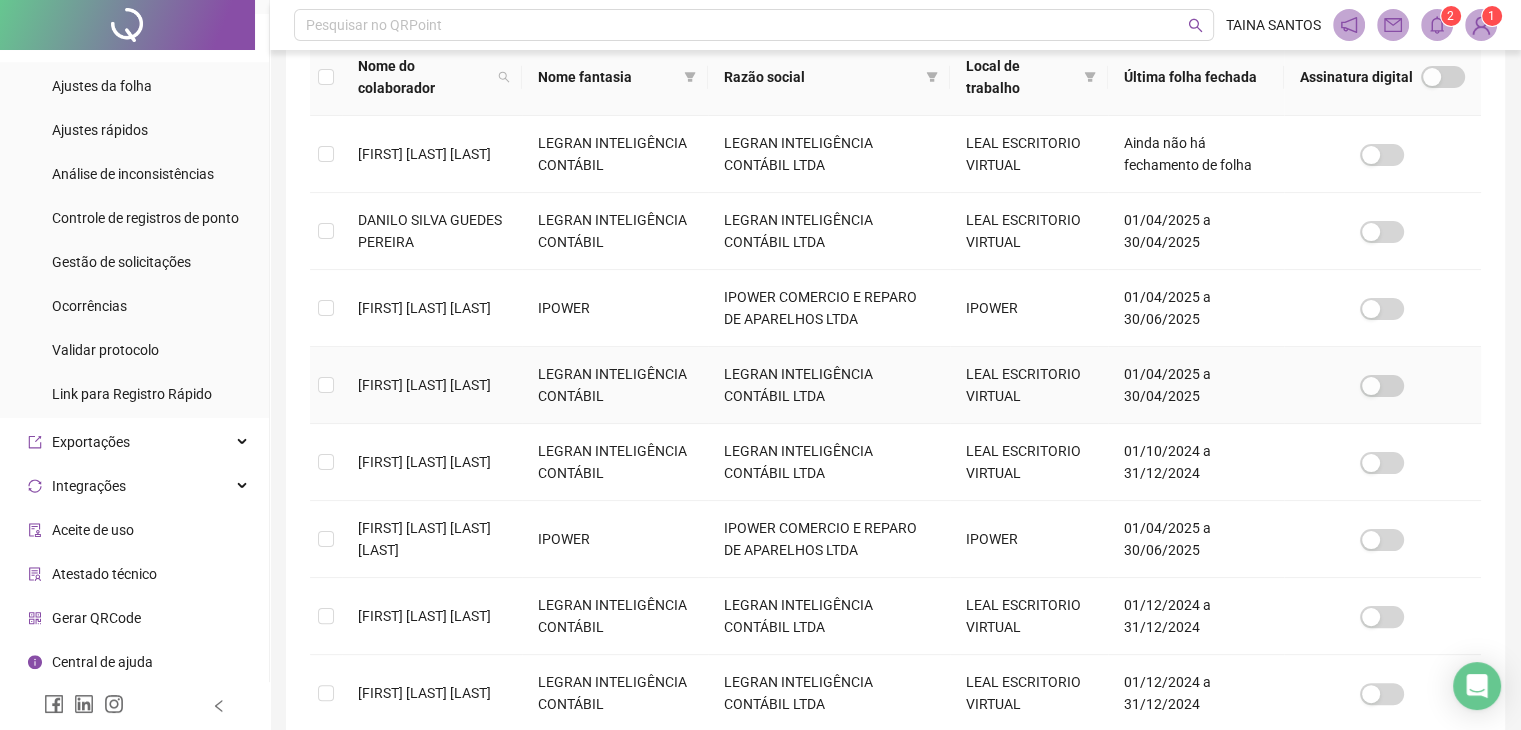 scroll, scrollTop: 344, scrollLeft: 0, axis: vertical 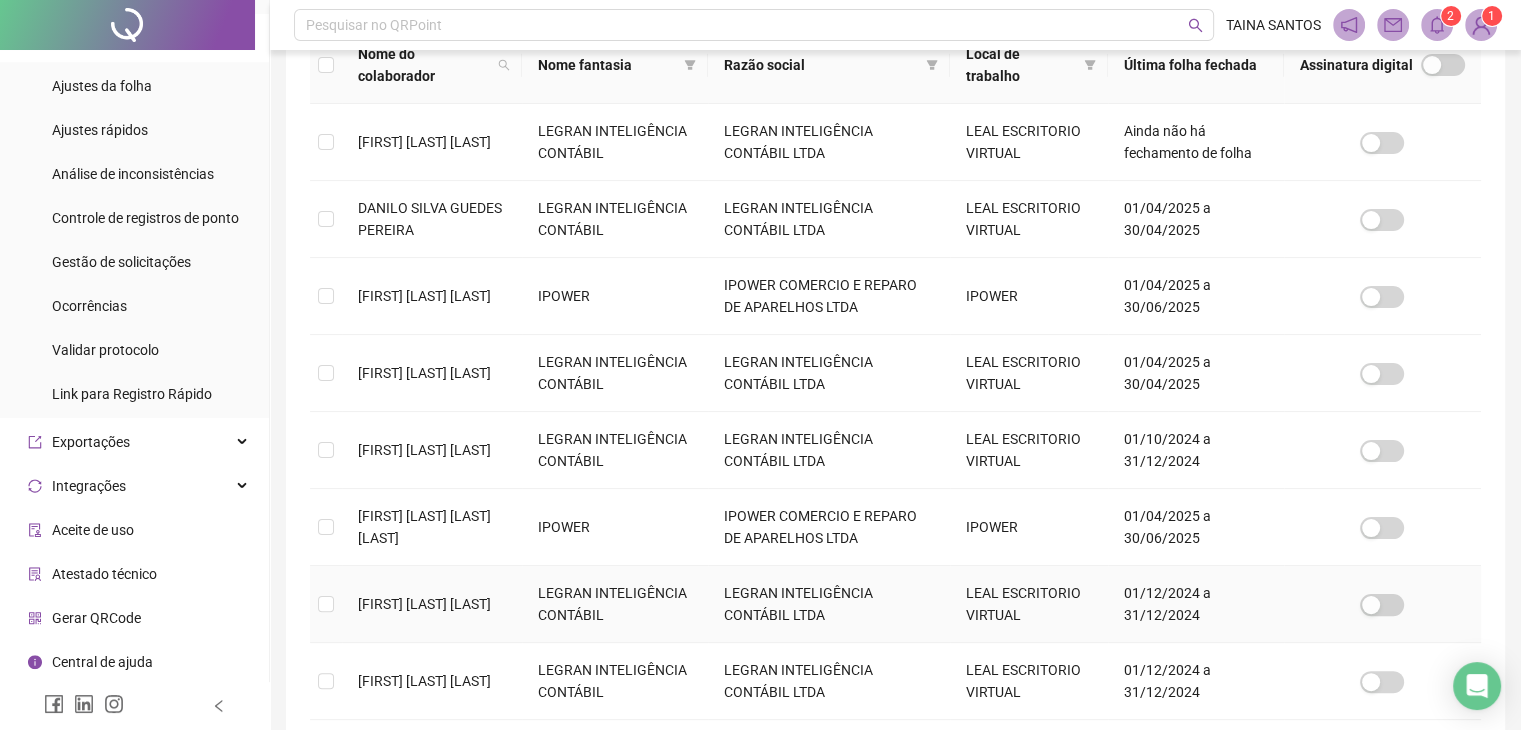 click at bounding box center [326, 604] 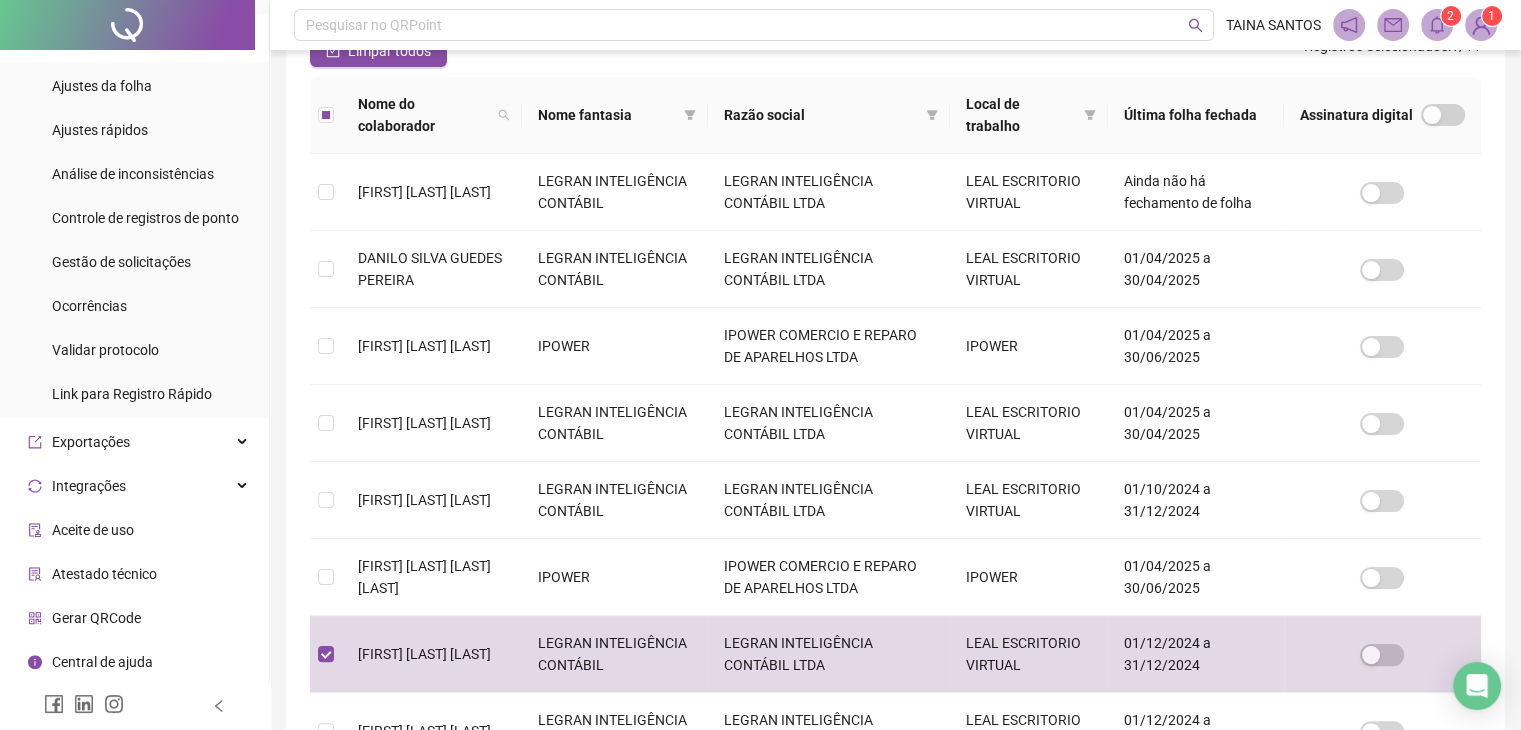 scroll, scrollTop: 44, scrollLeft: 0, axis: vertical 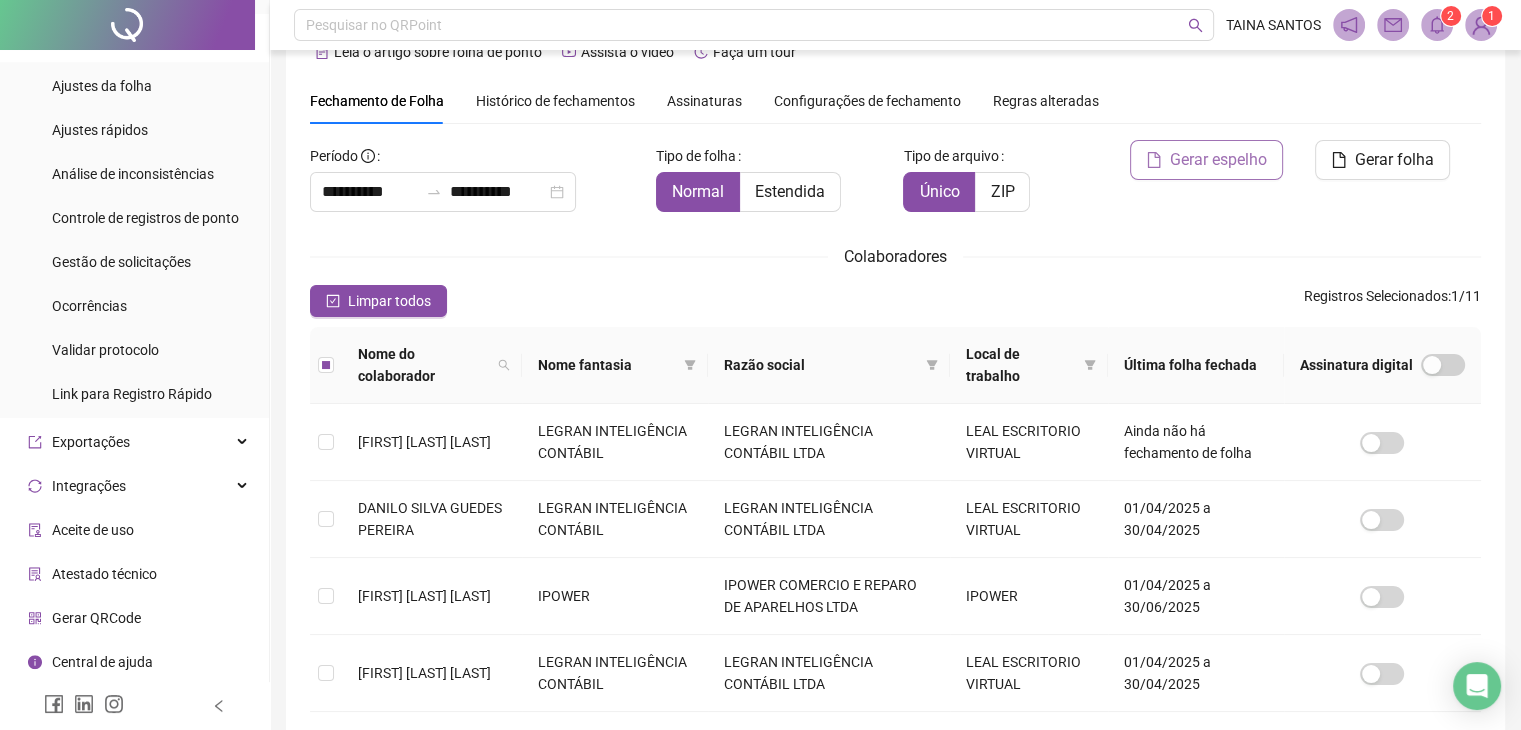click on "Gerar espelho" at bounding box center (1218, 160) 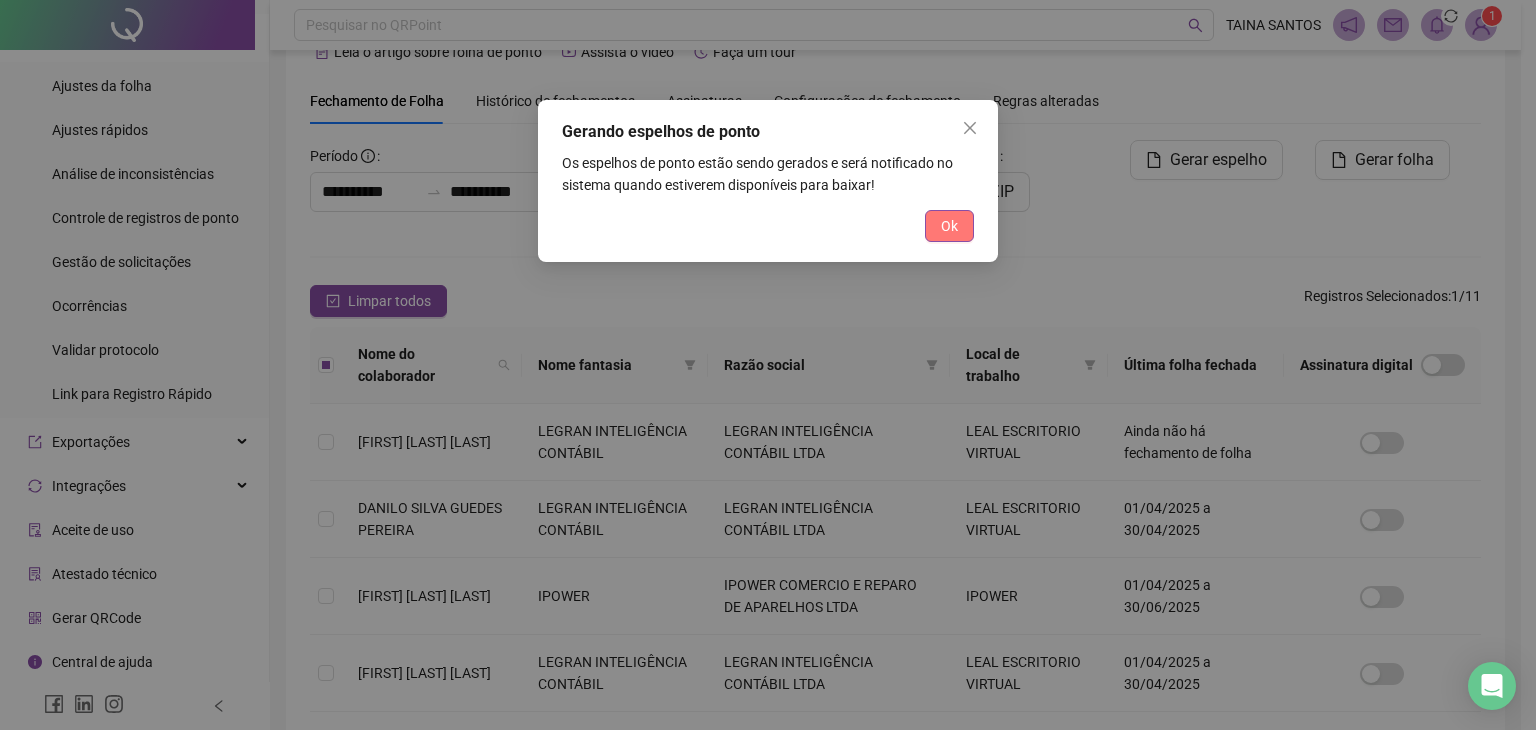 drag, startPoint x: 947, startPoint y: 234, endPoint x: 939, endPoint y: 221, distance: 15.264338 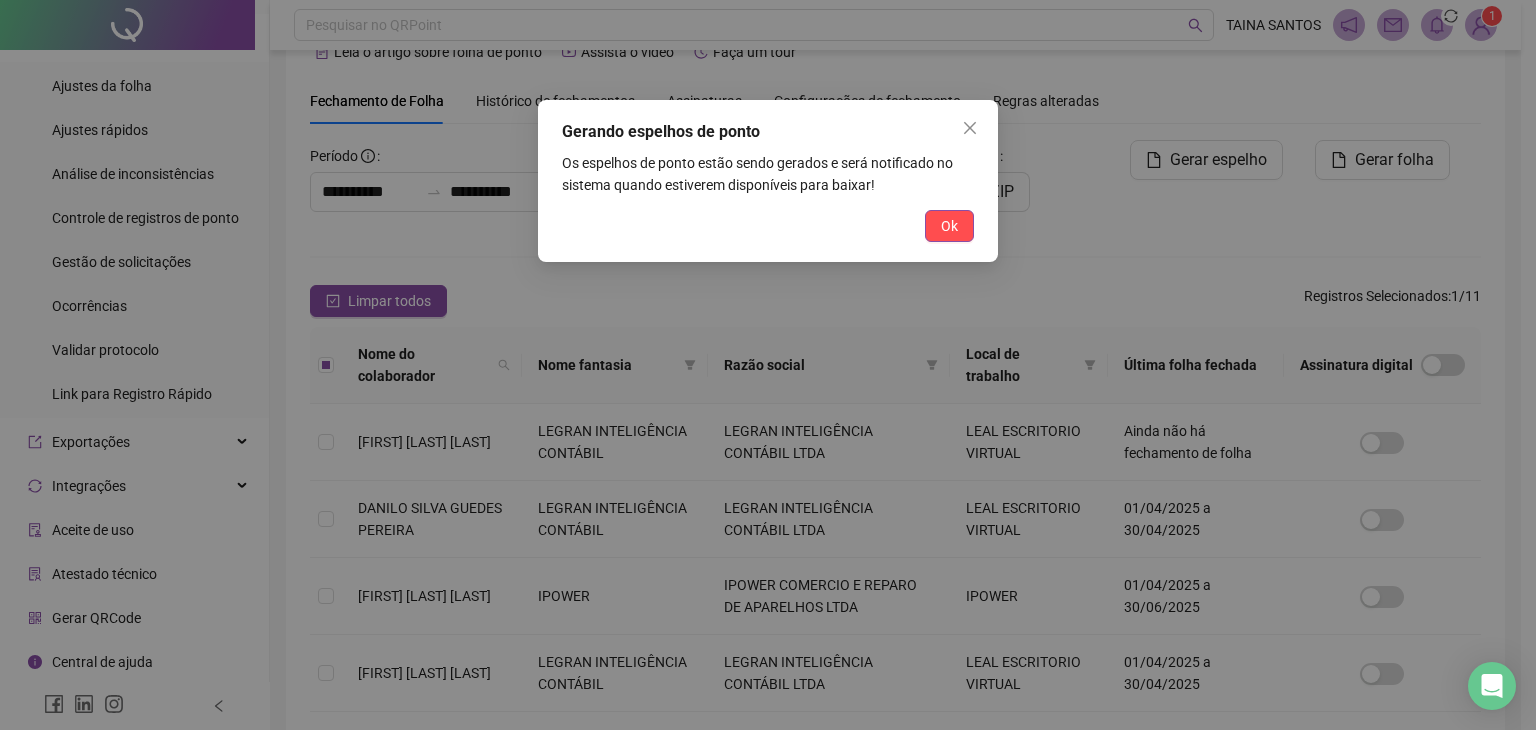 click on "Ok" at bounding box center (949, 226) 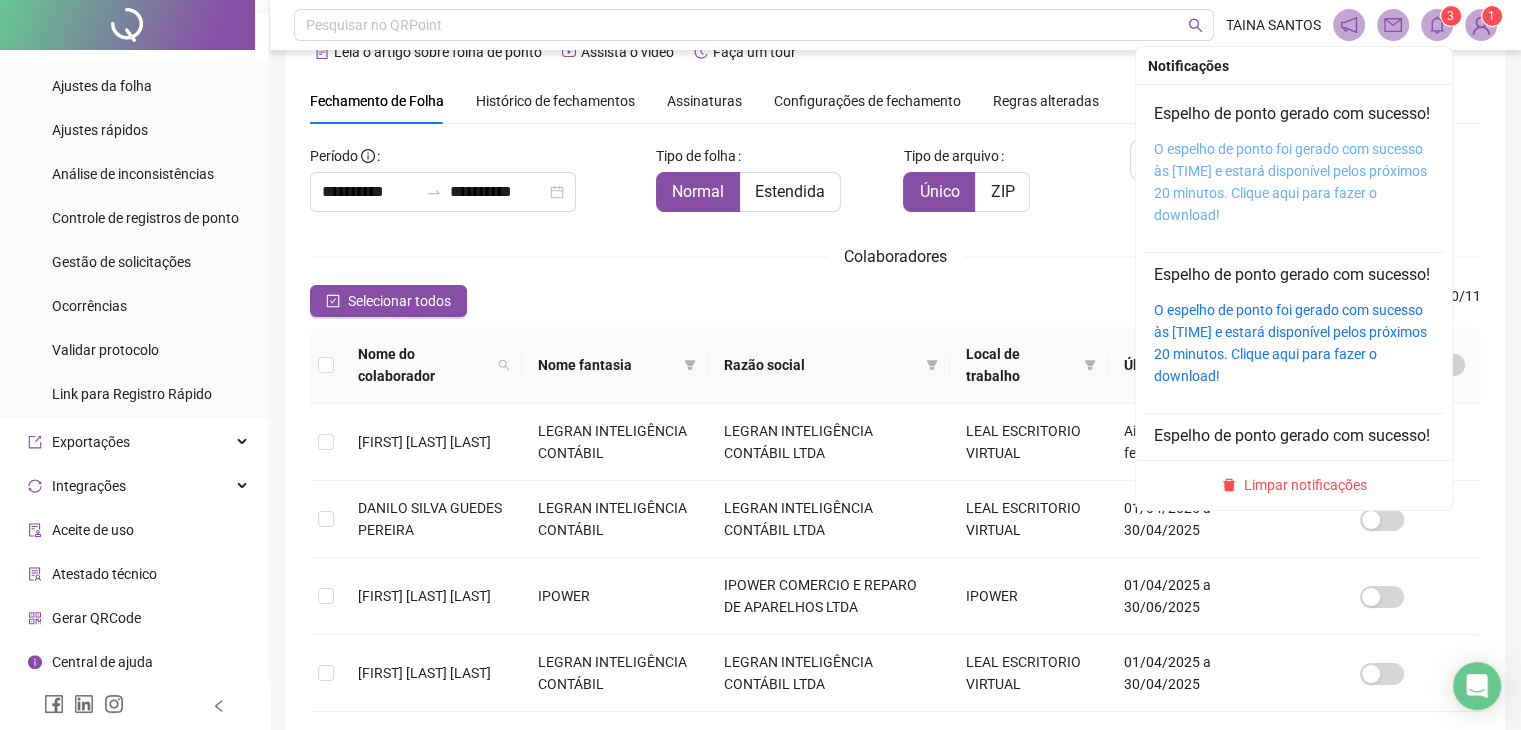 click on "O espelho de ponto foi gerado com sucesso às [TIME] e estará disponível pelos próximos 20 minutos.
Clique aqui para fazer o download!" at bounding box center [1290, 182] 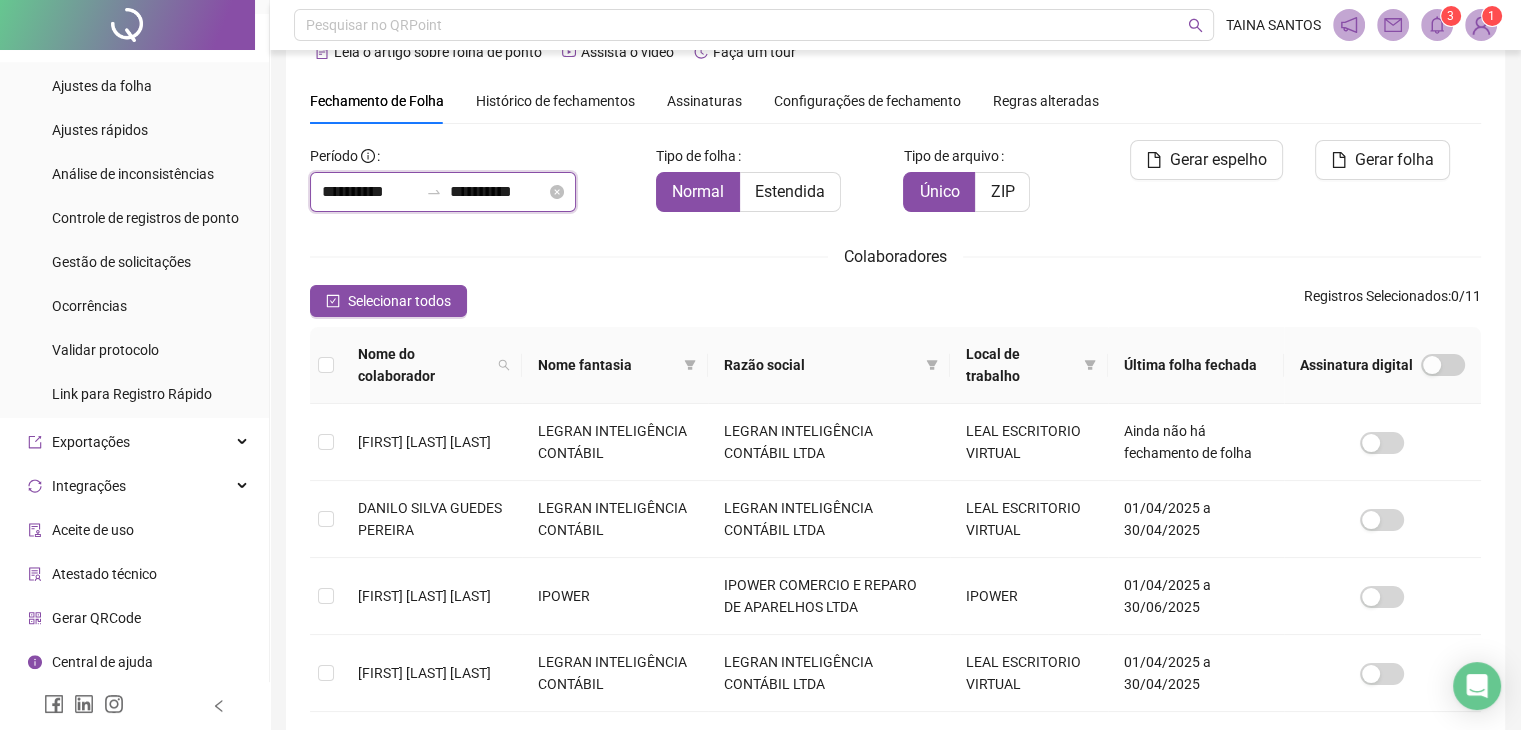 click on "**********" at bounding box center [498, 192] 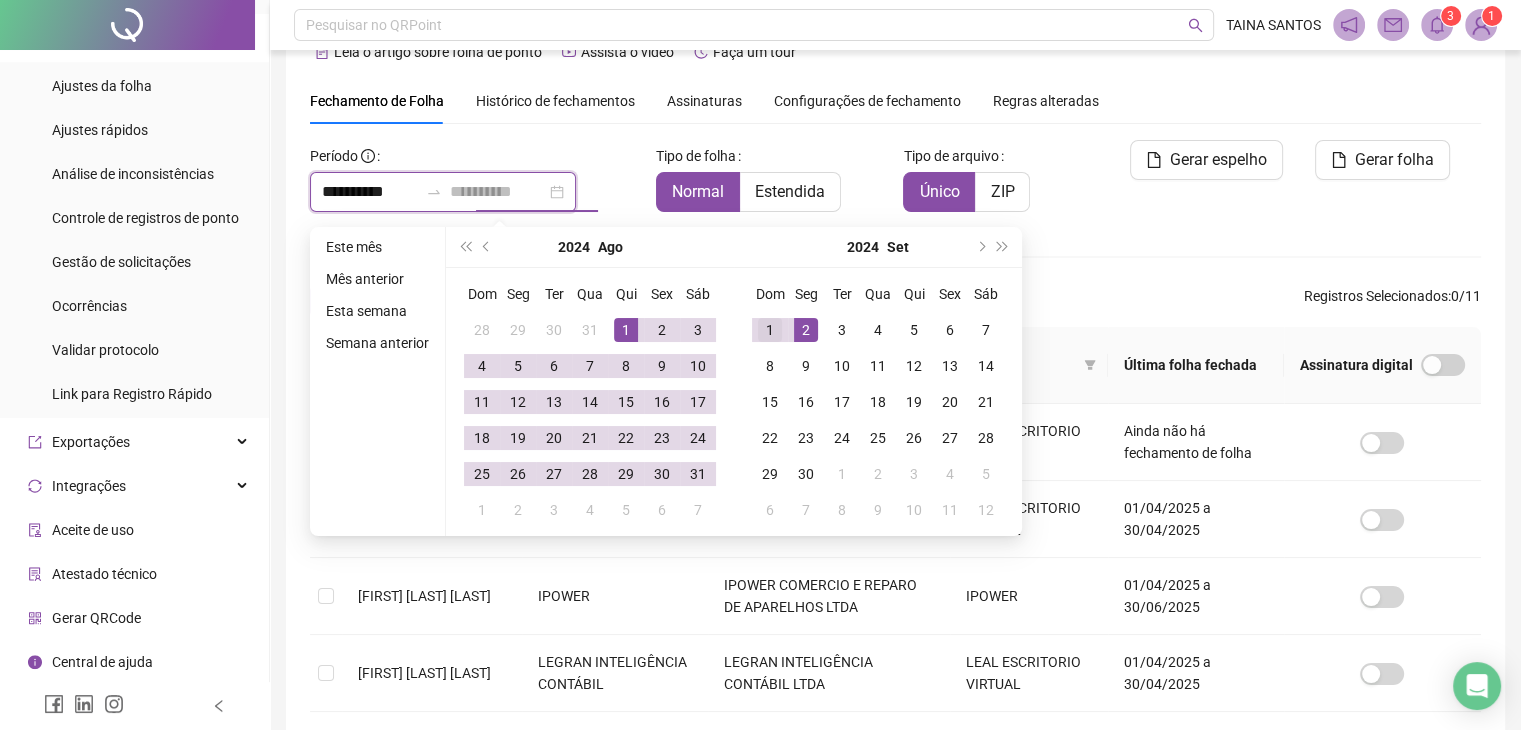 type on "**********" 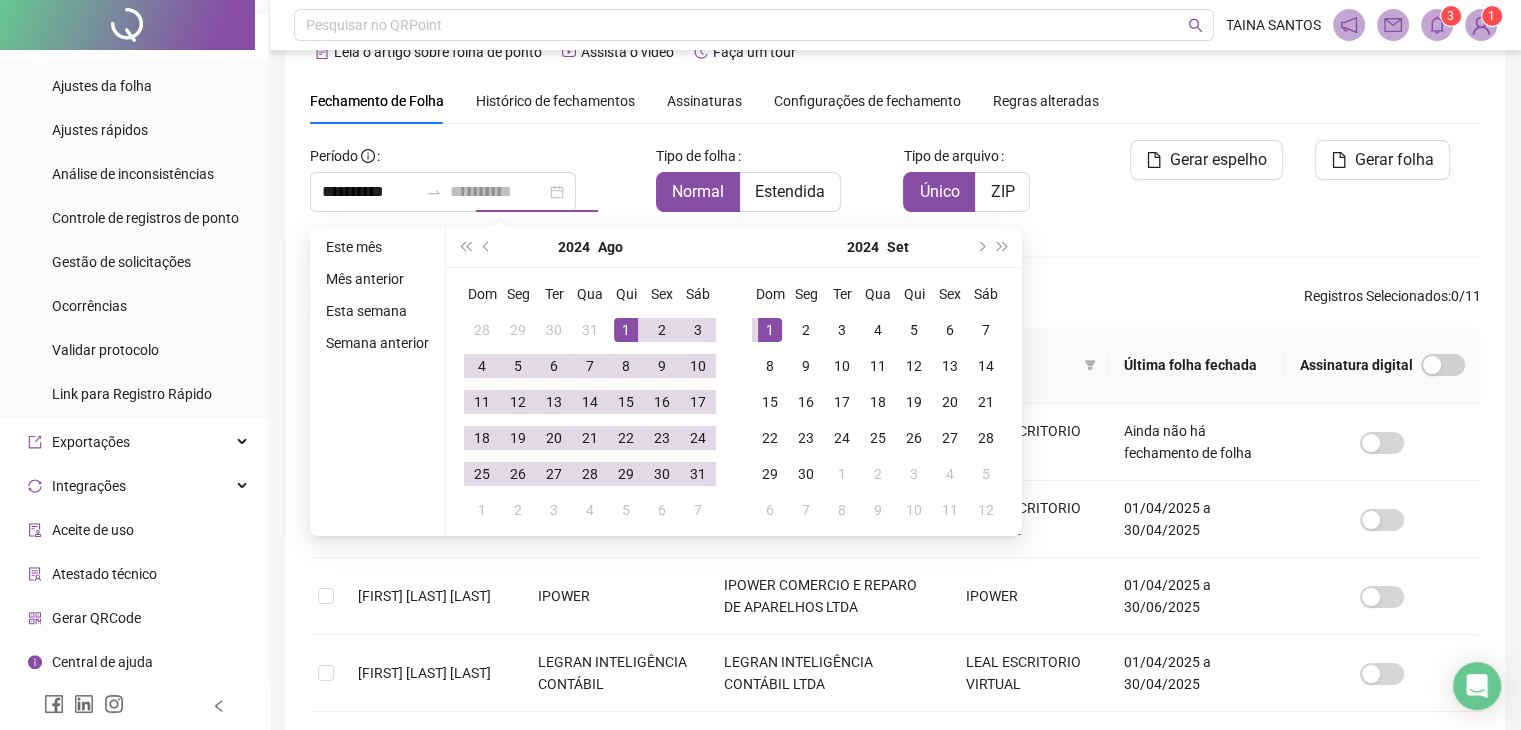 click on "1" at bounding box center (770, 330) 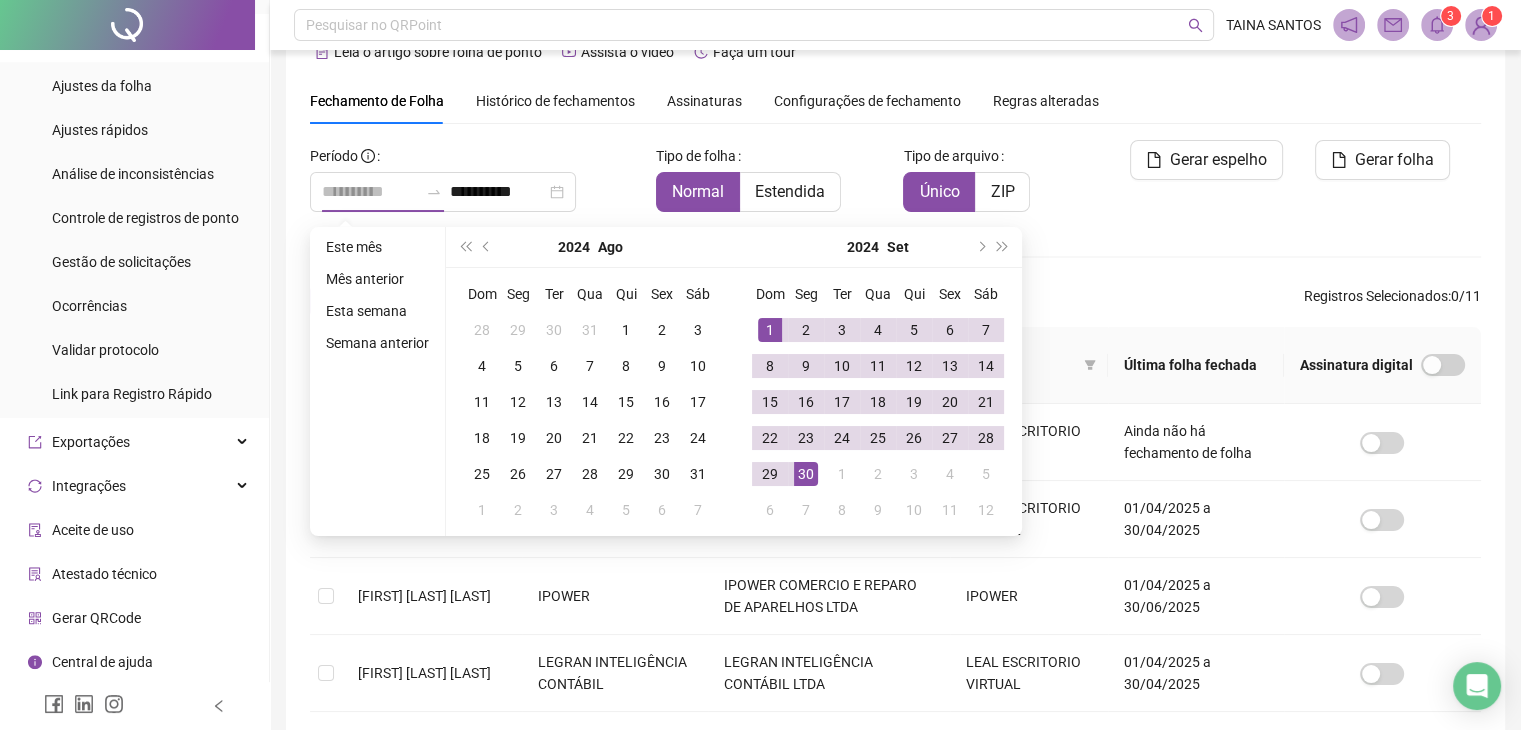 click on "30" at bounding box center (806, 474) 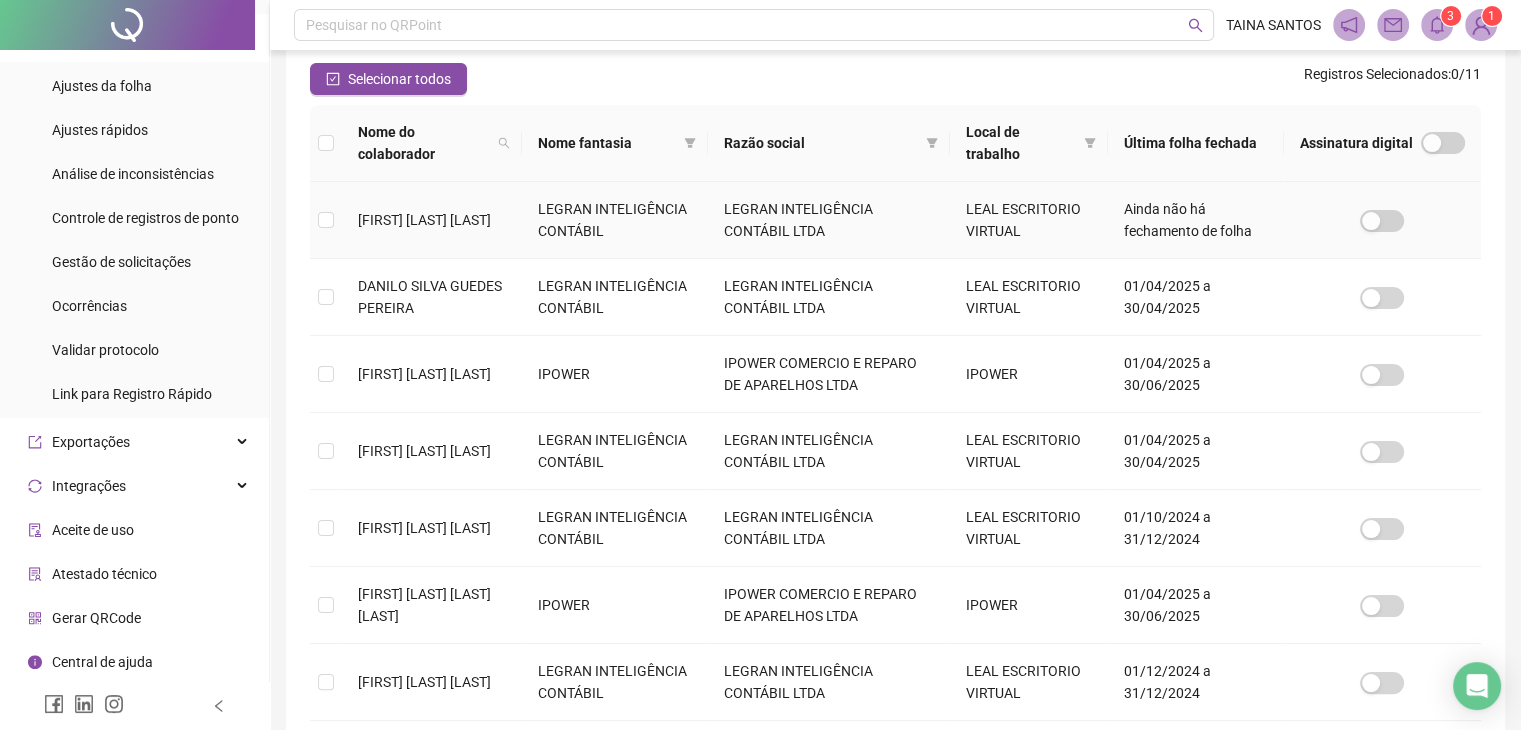 scroll, scrollTop: 444, scrollLeft: 0, axis: vertical 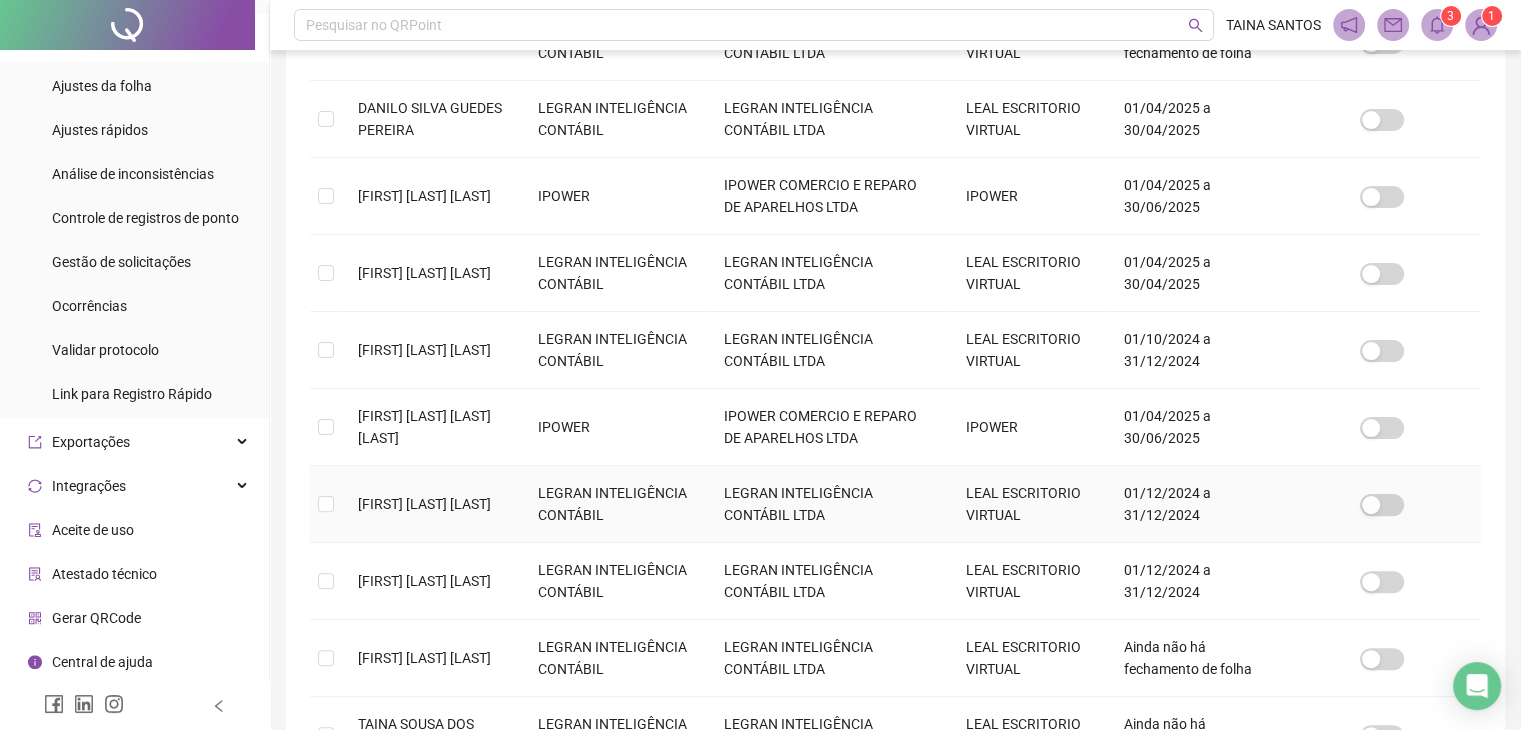 click at bounding box center (326, 504) 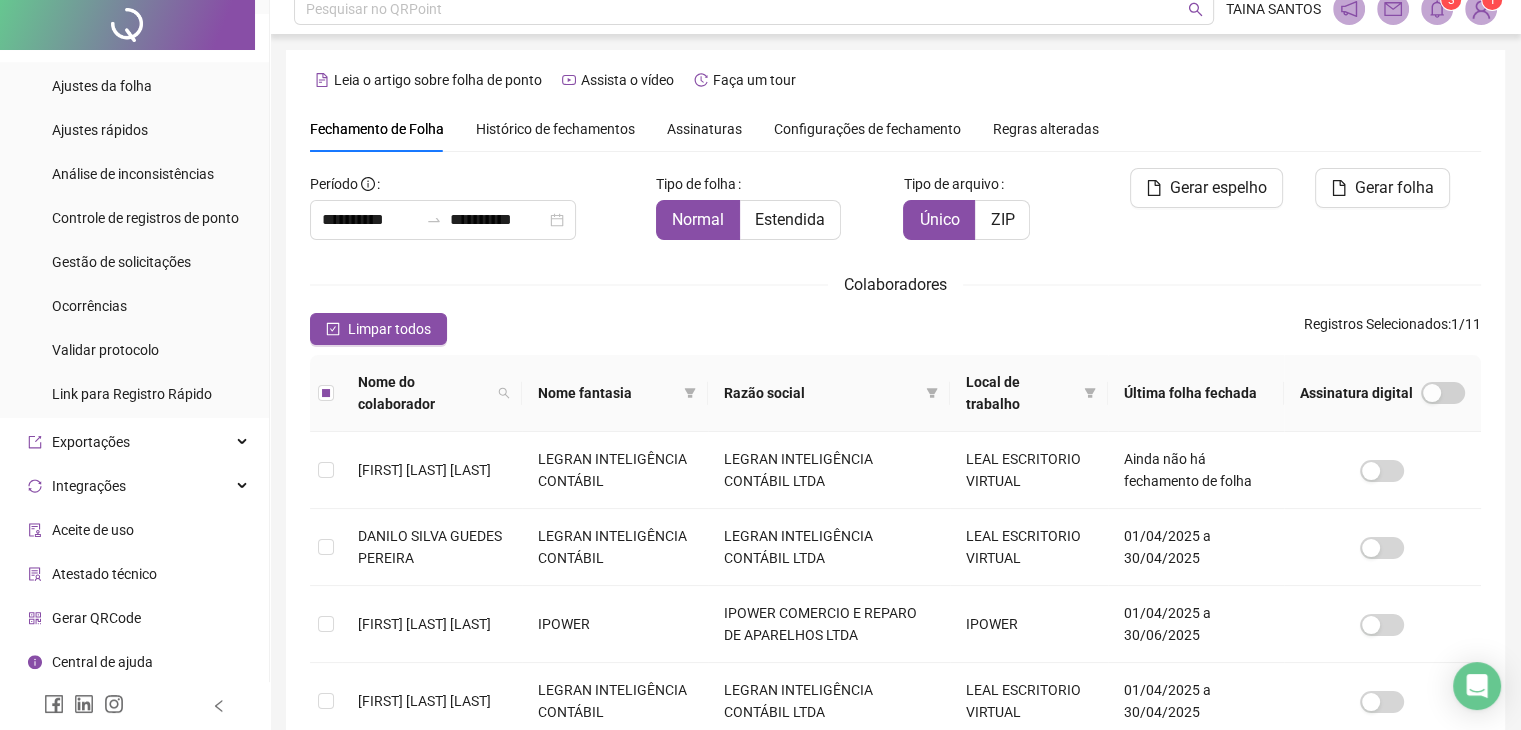 scroll, scrollTop: 0, scrollLeft: 0, axis: both 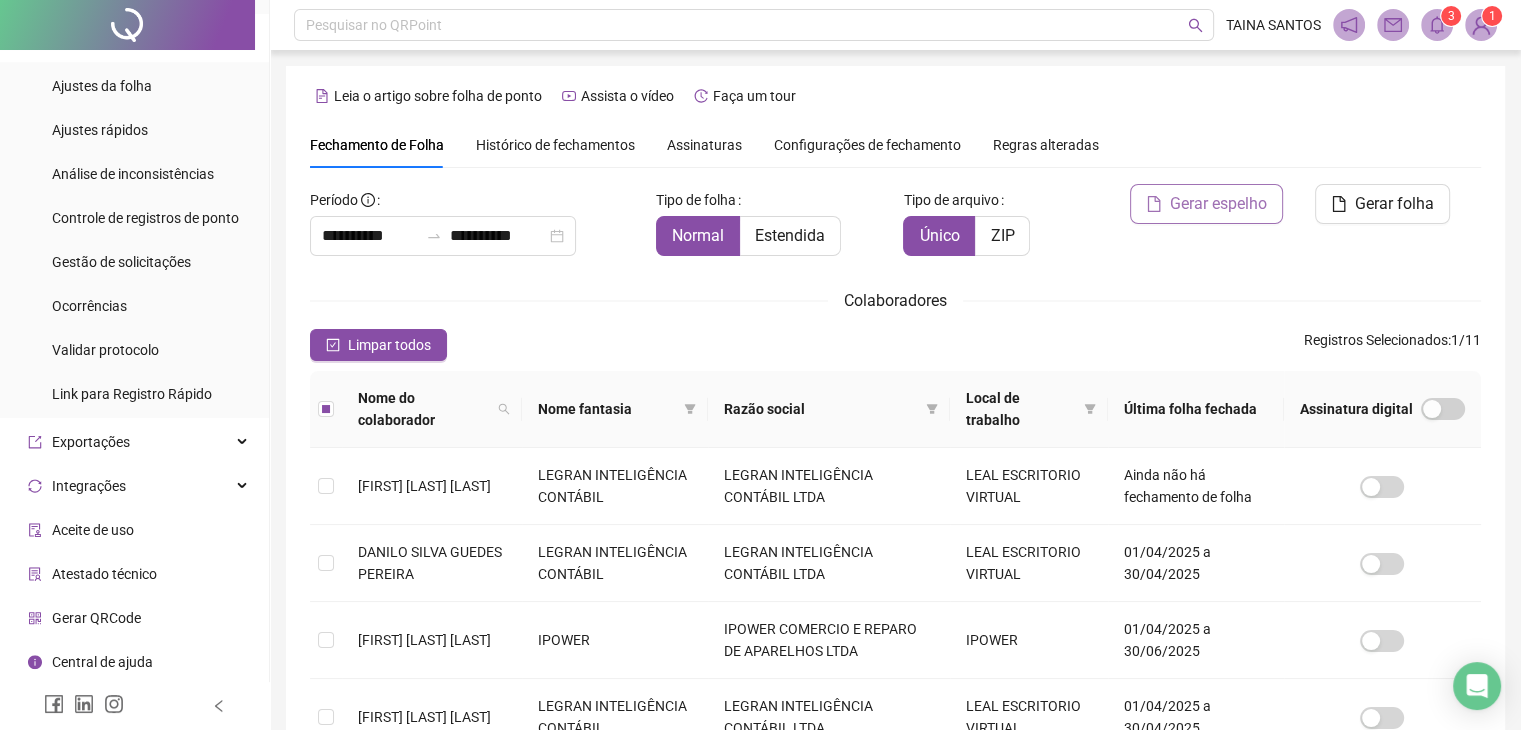 click on "Gerar espelho" at bounding box center [1206, 204] 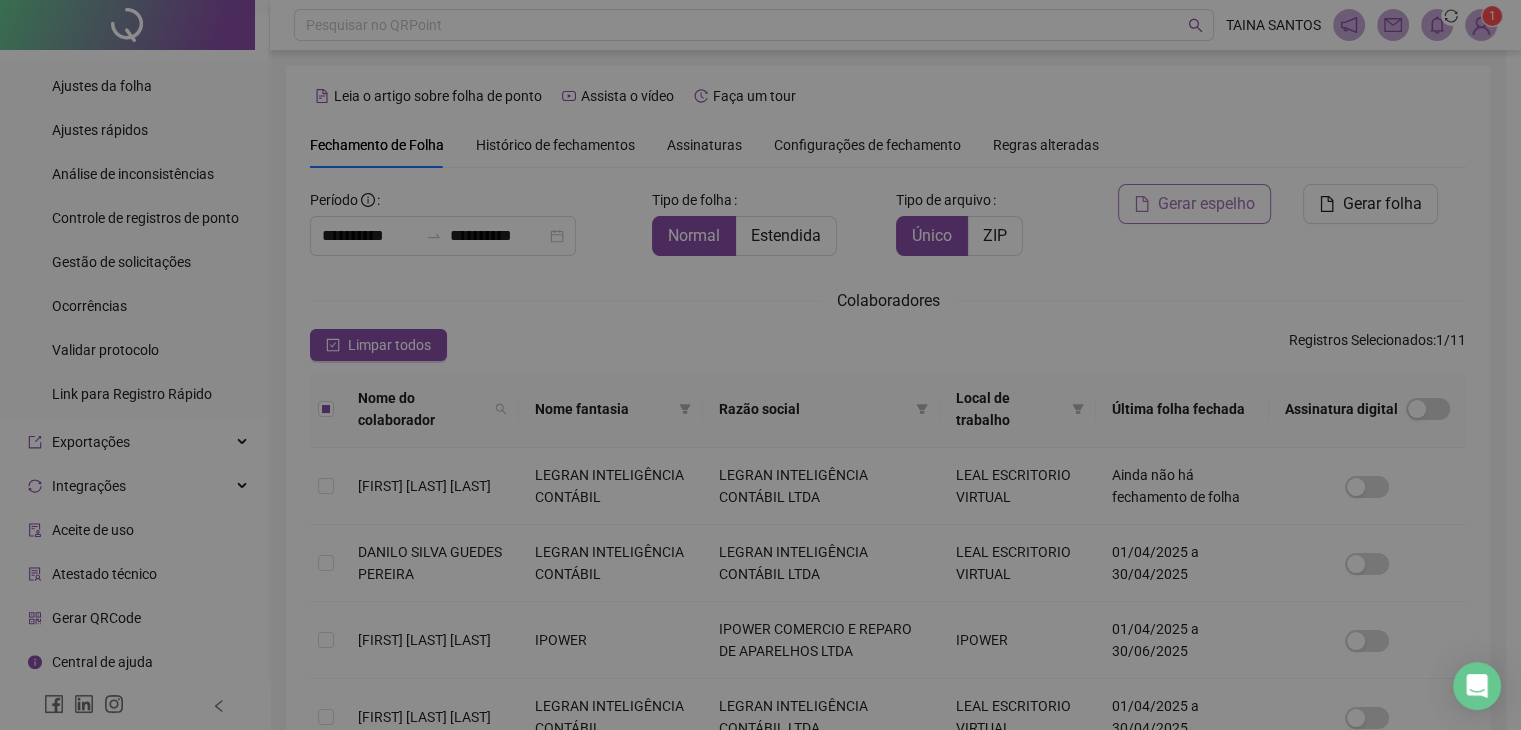 scroll, scrollTop: 44, scrollLeft: 0, axis: vertical 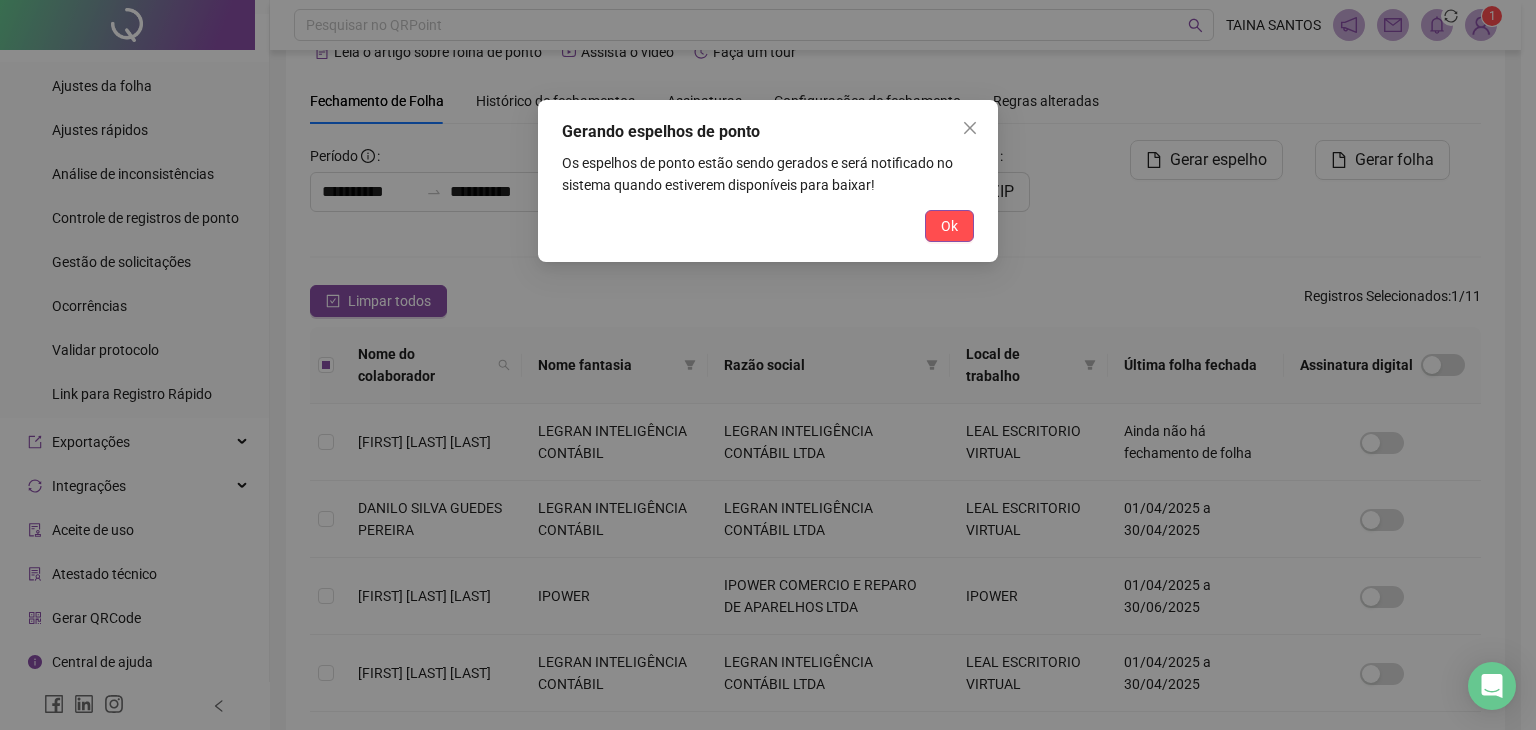 drag, startPoint x: 941, startPoint y: 227, endPoint x: 950, endPoint y: 221, distance: 10.816654 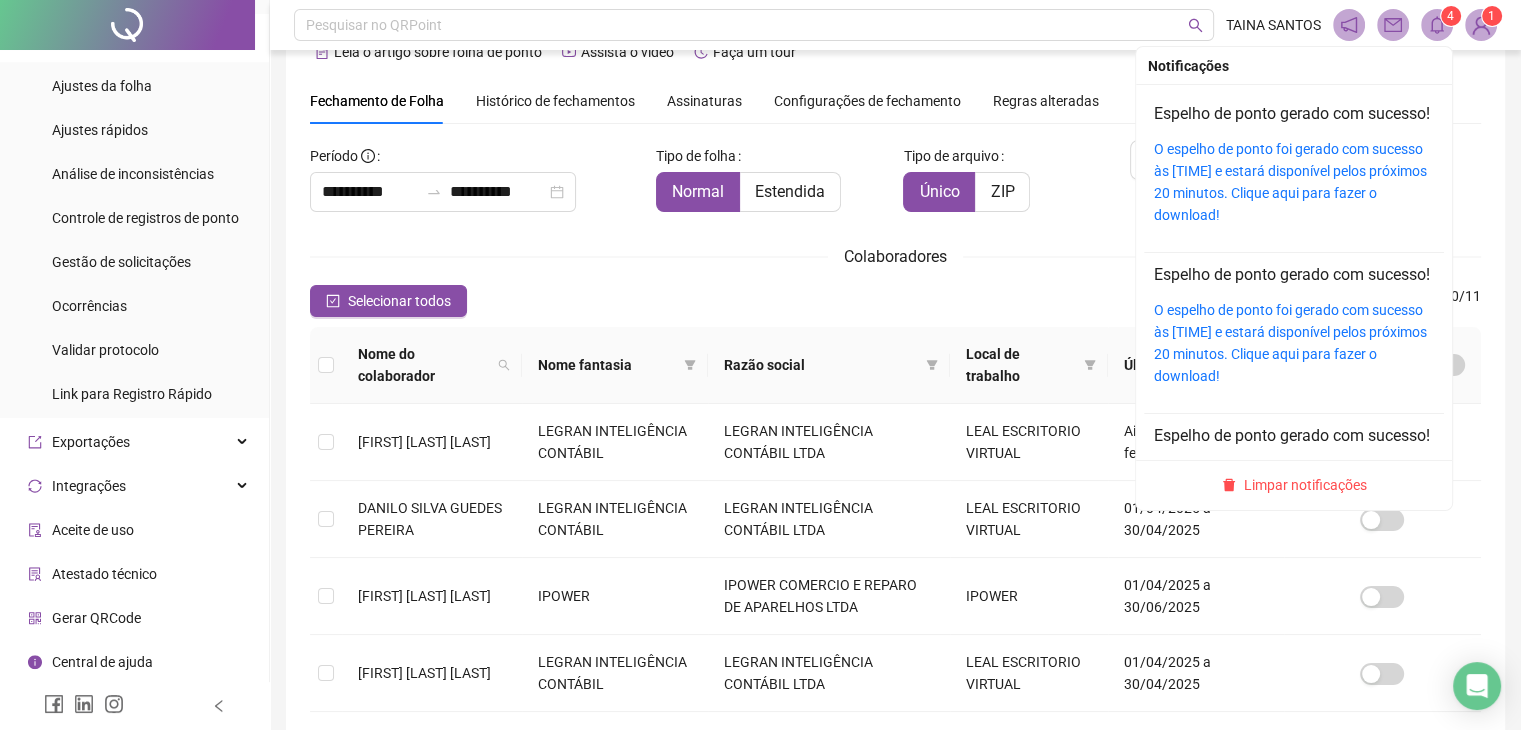 click 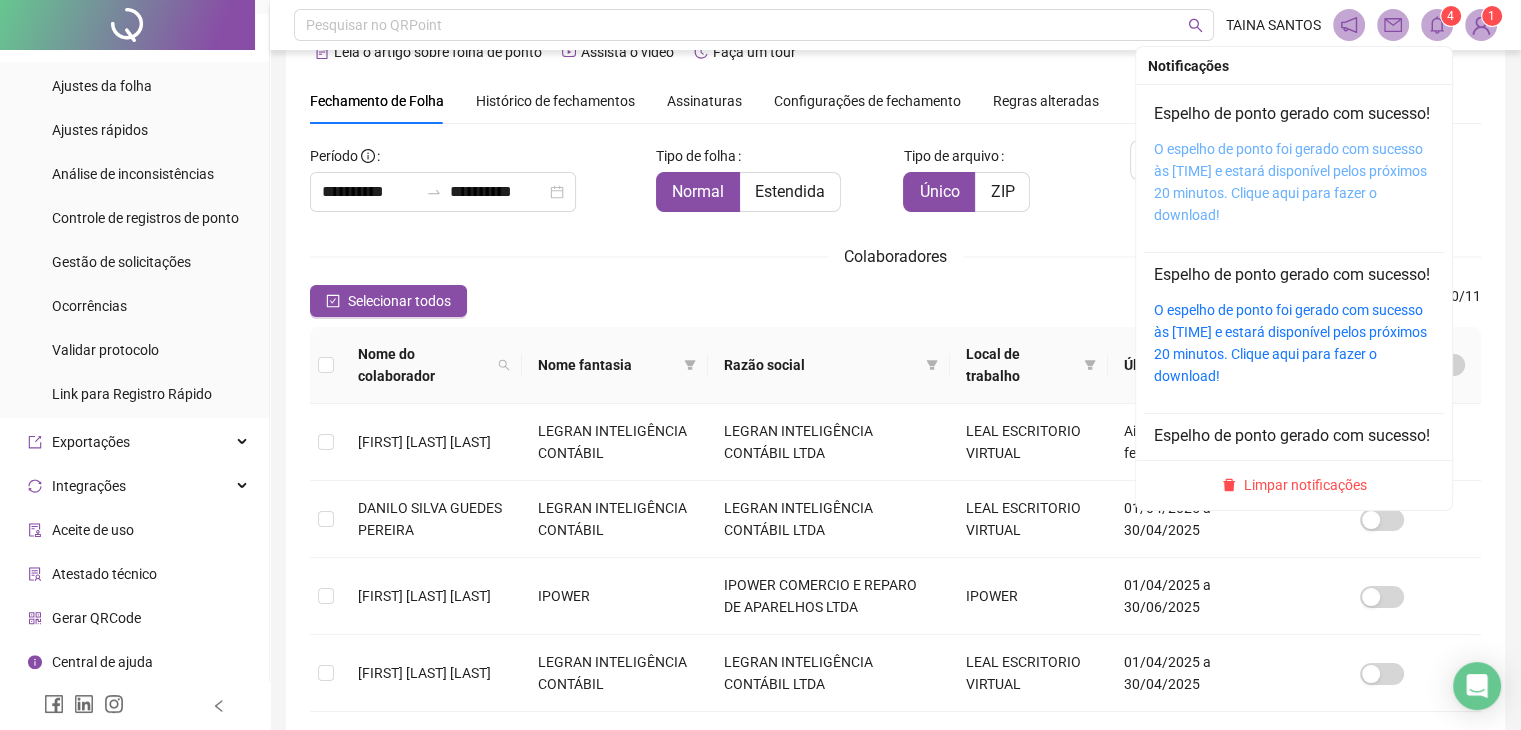 click on "O espelho de ponto foi gerado com sucesso às [TIME] e estará disponível pelos próximos 20 minutos.
Clique aqui para fazer o download!" at bounding box center (1290, 182) 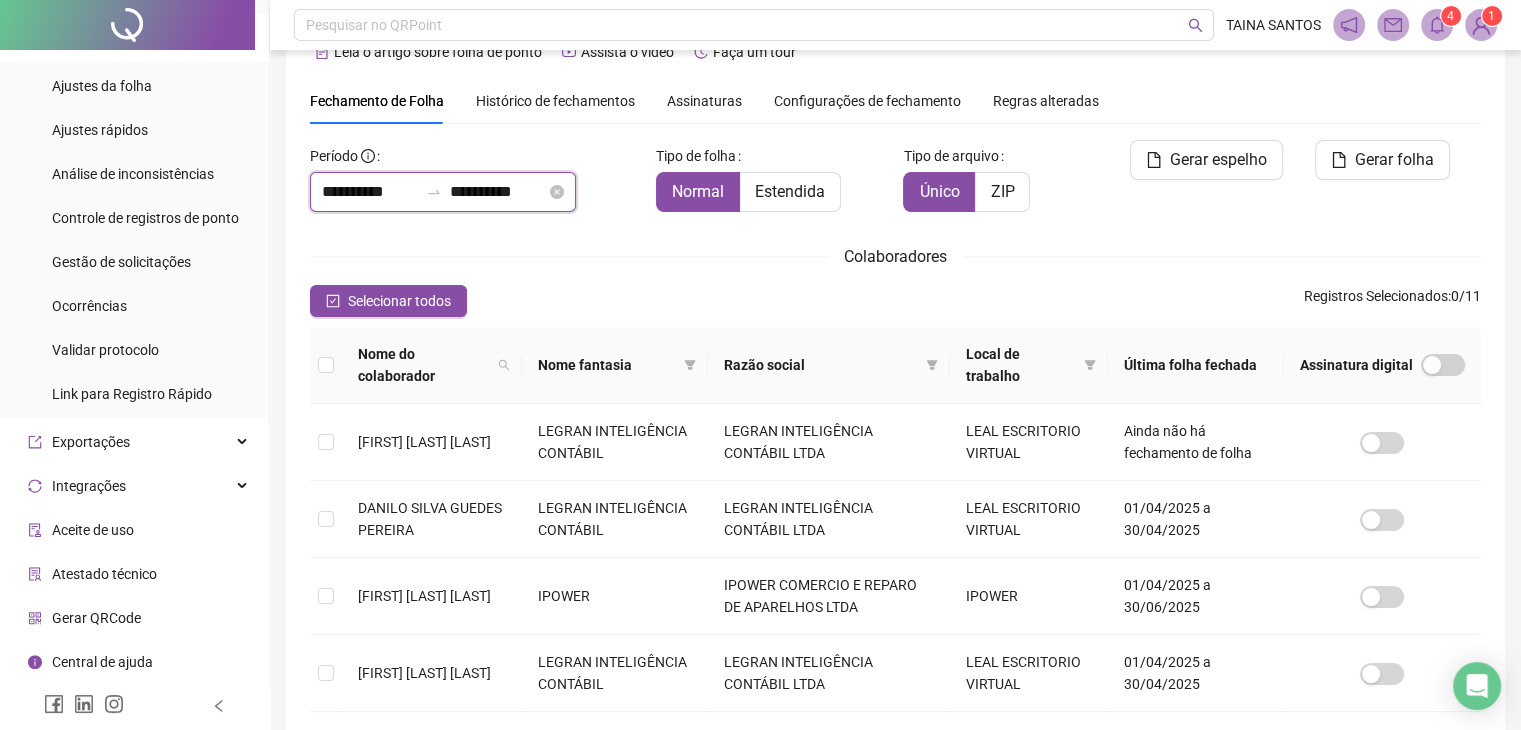 click on "**********" at bounding box center [498, 192] 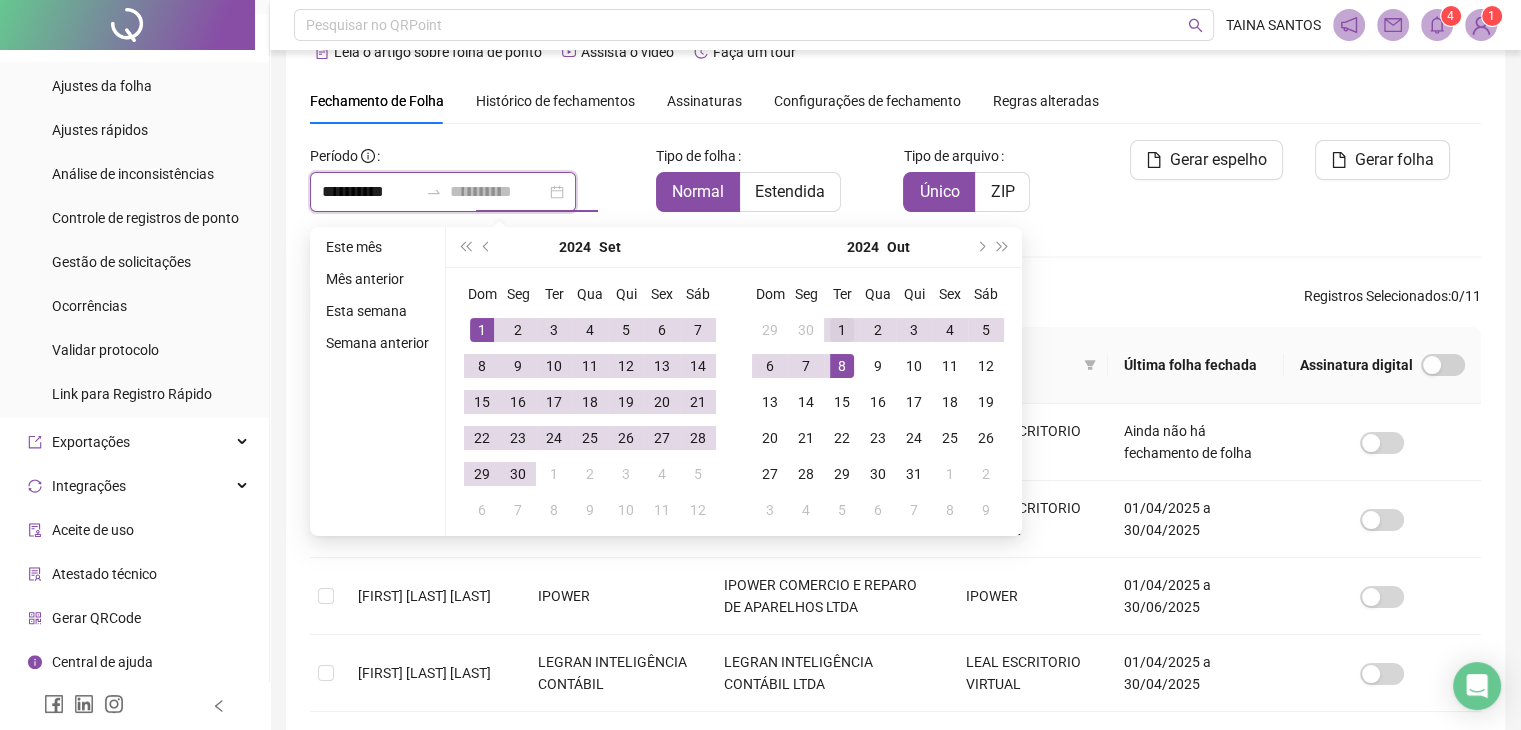 type on "**********" 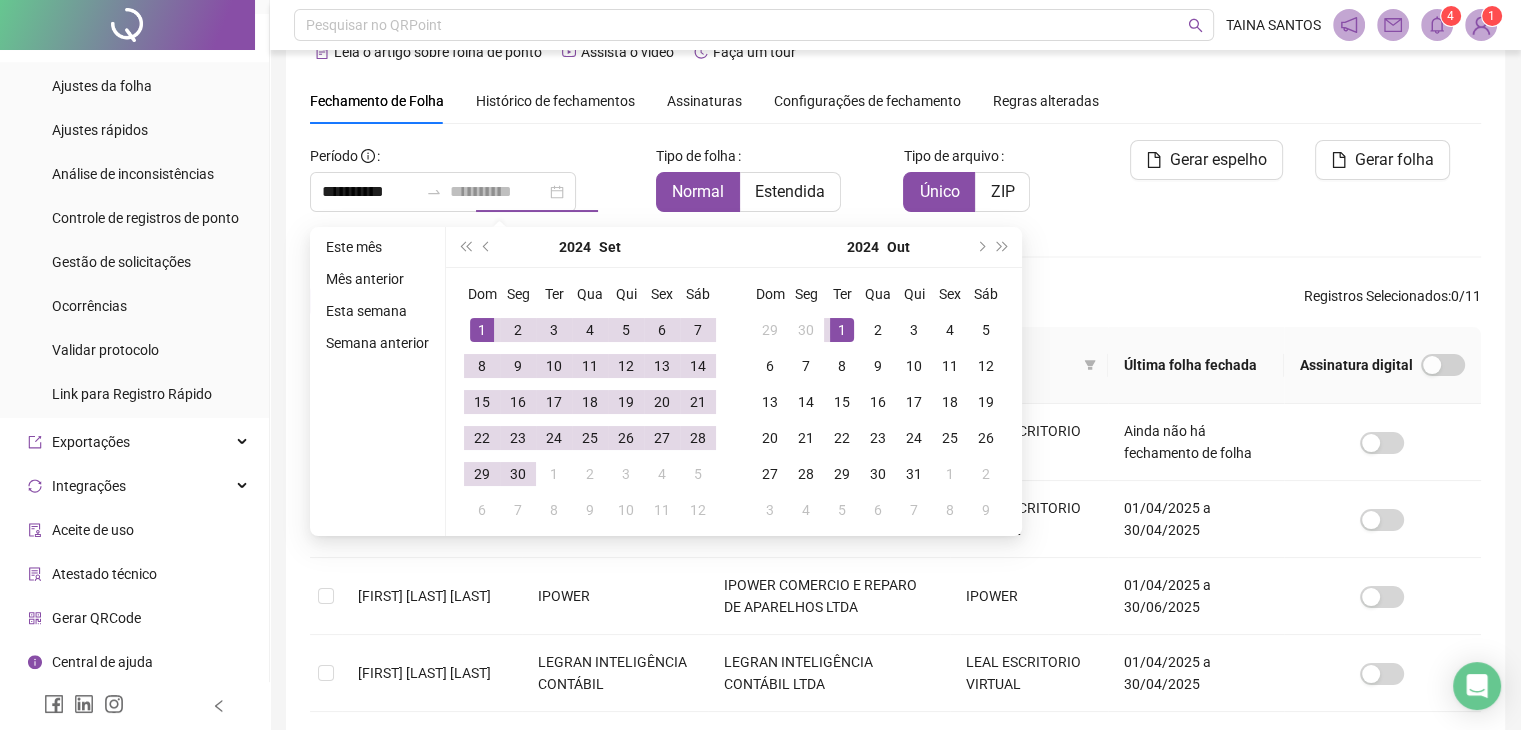 click on "1" at bounding box center [842, 330] 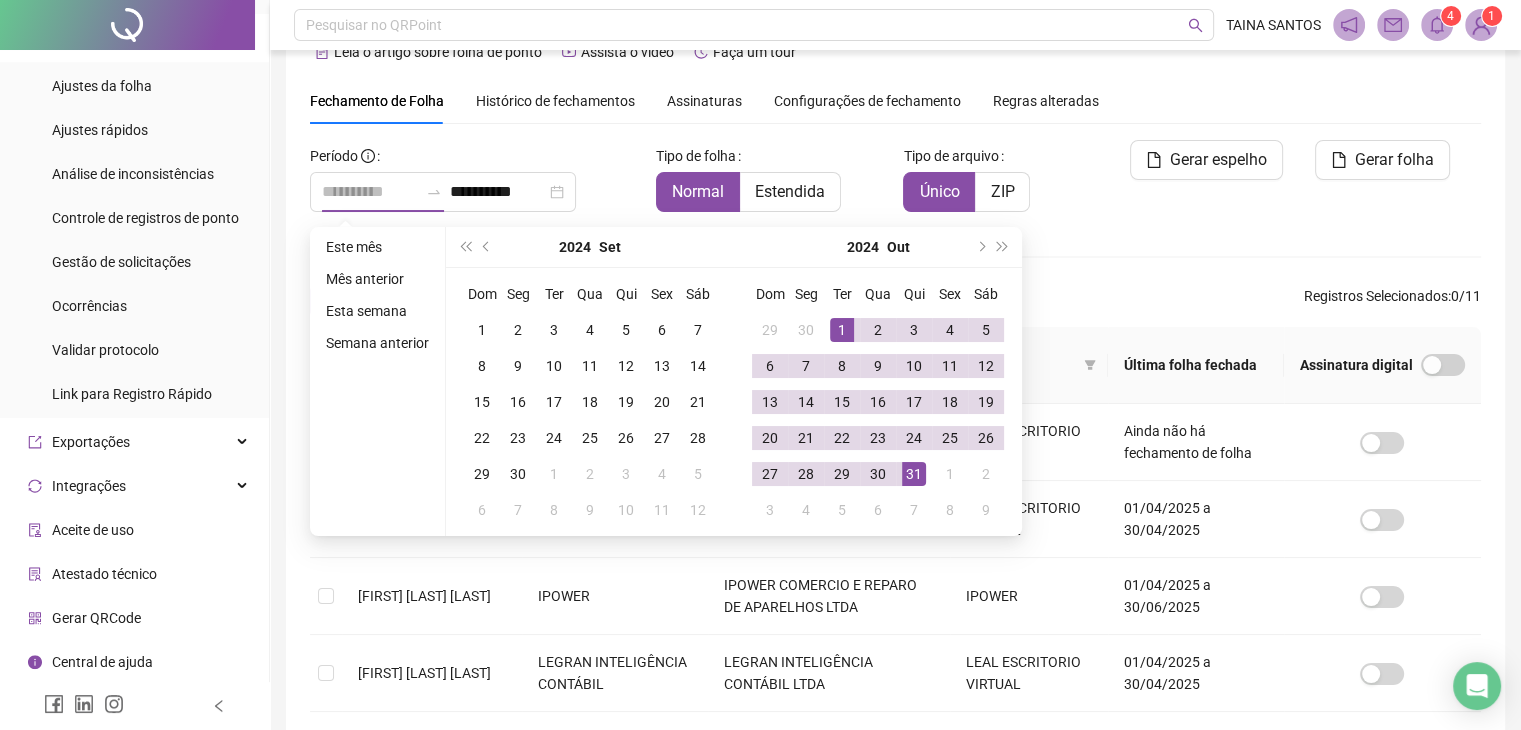click on "31" at bounding box center [914, 474] 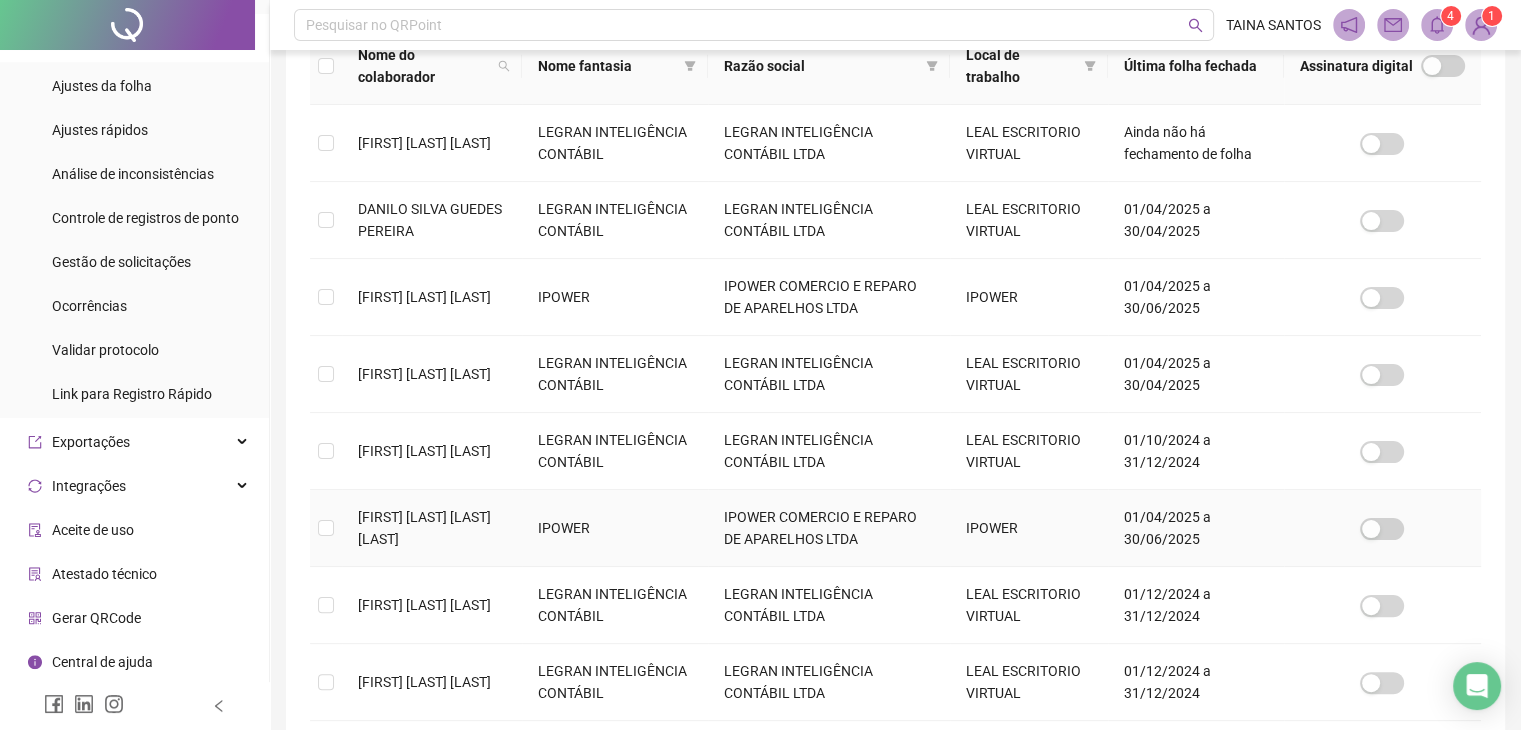 scroll, scrollTop: 344, scrollLeft: 0, axis: vertical 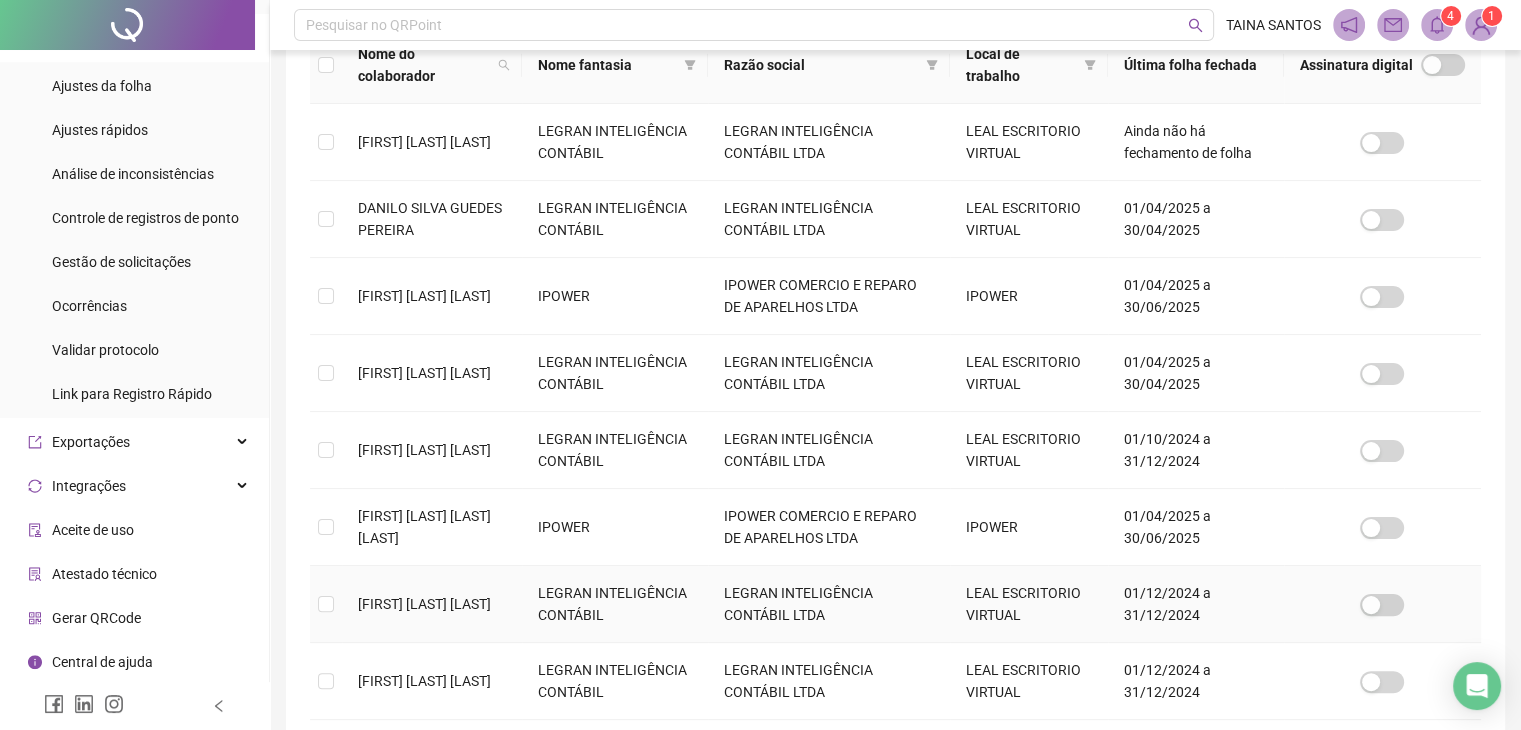click at bounding box center (326, 604) 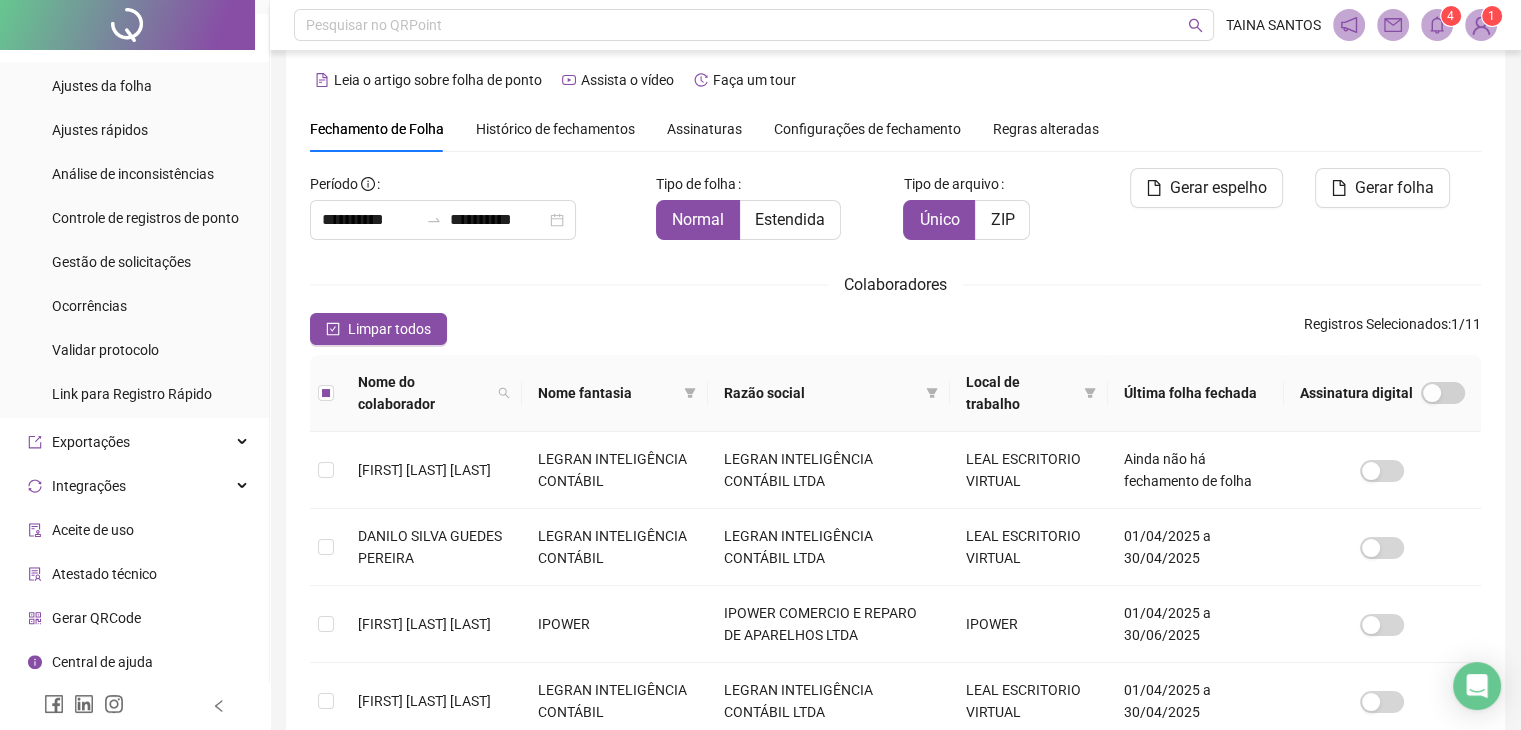 scroll, scrollTop: 0, scrollLeft: 0, axis: both 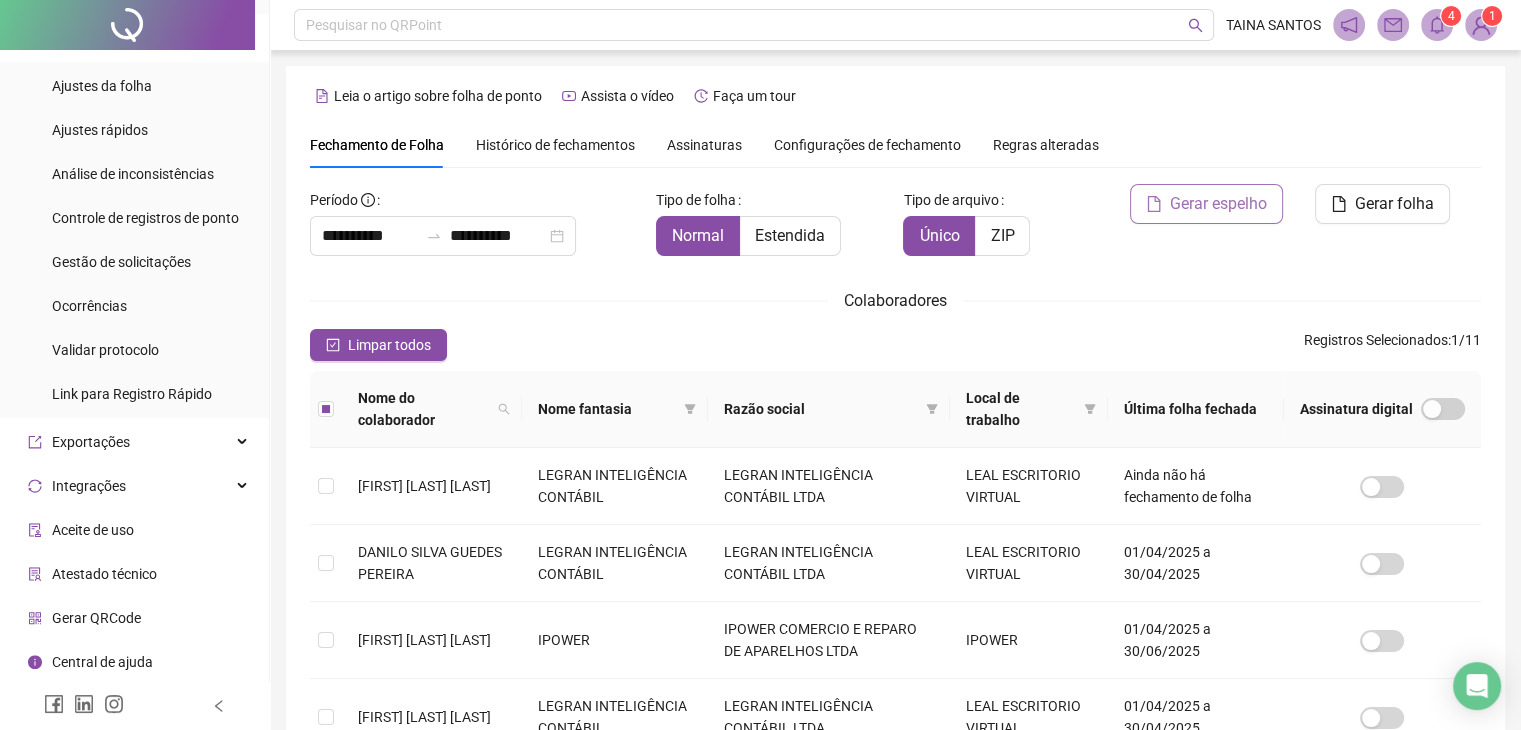 click on "Gerar espelho" at bounding box center (1218, 204) 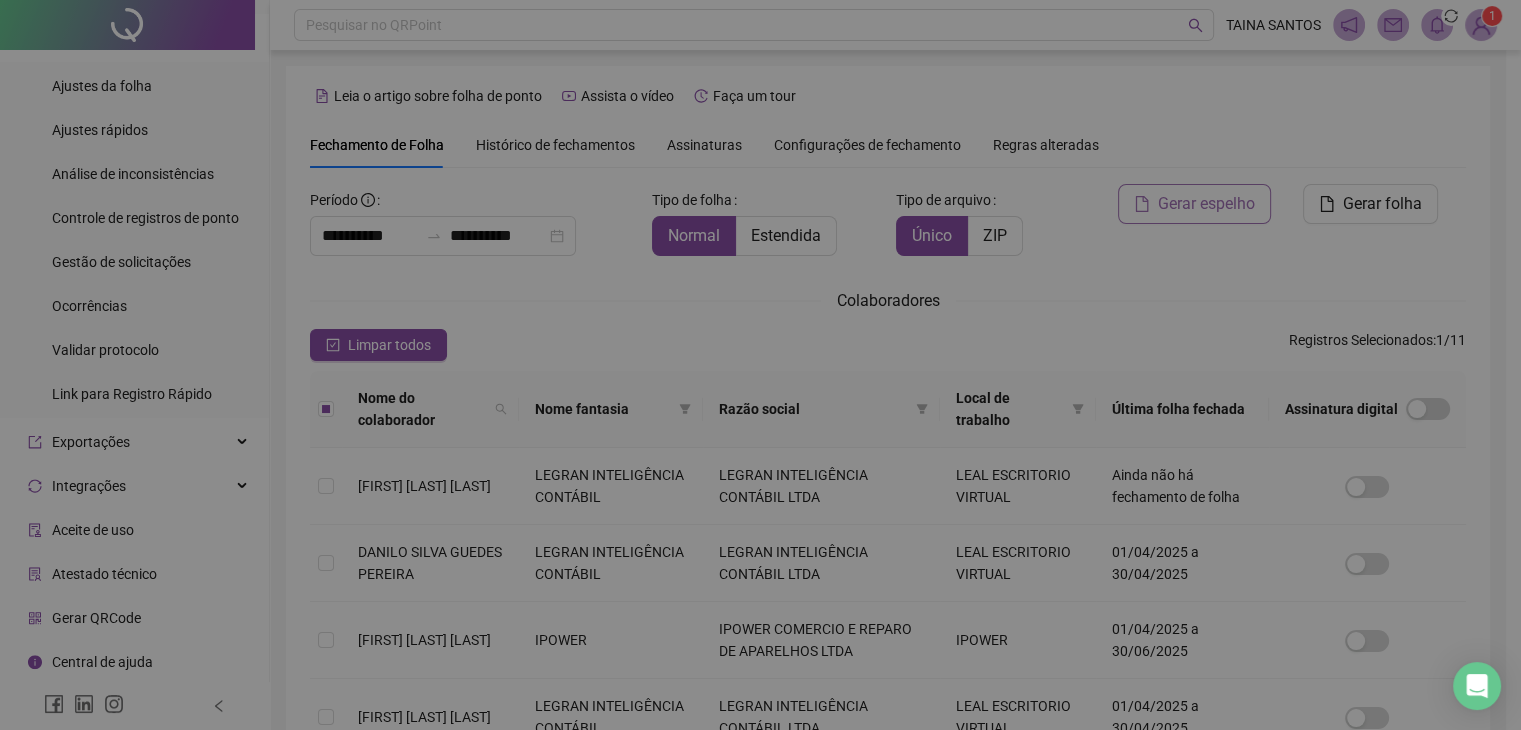 scroll, scrollTop: 44, scrollLeft: 0, axis: vertical 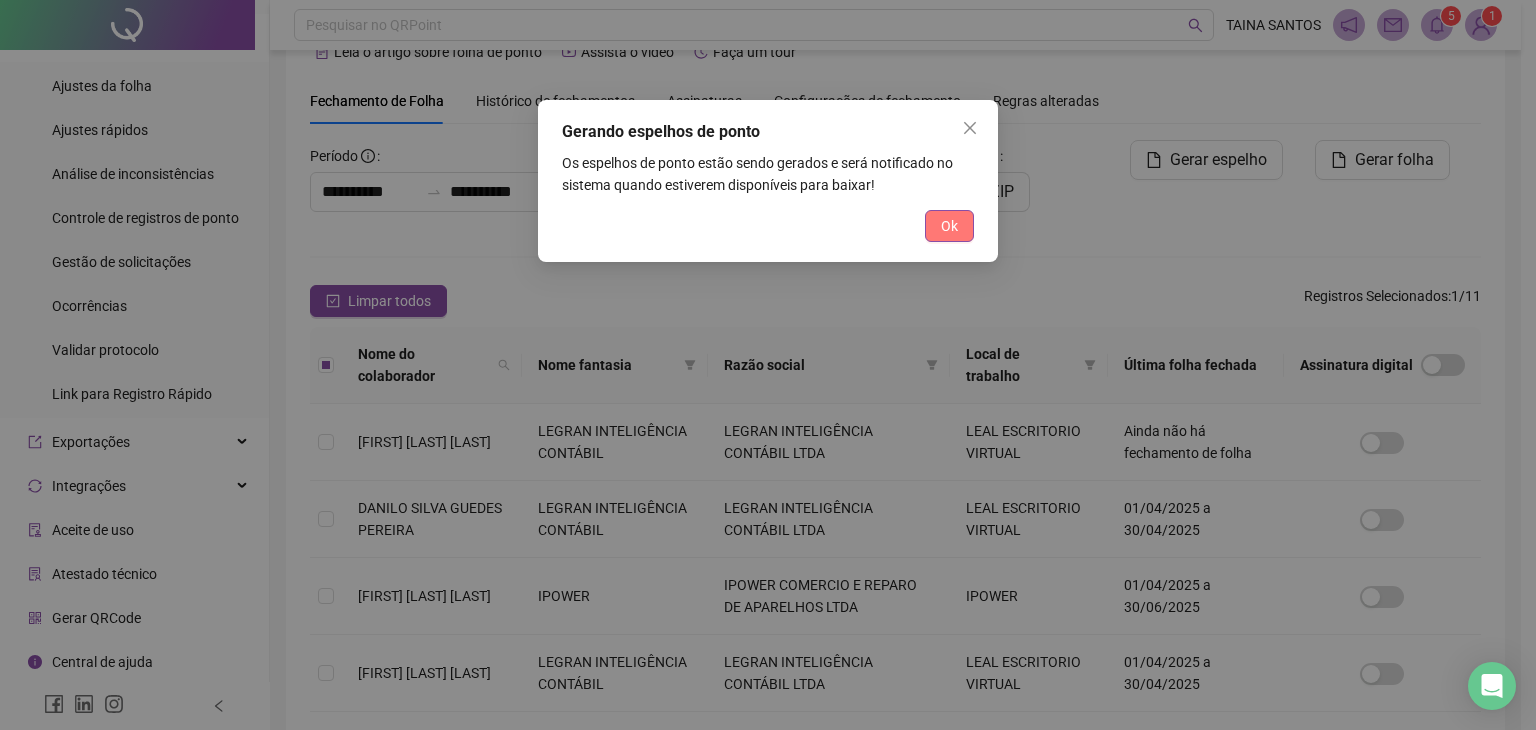 click on "Ok" at bounding box center (949, 226) 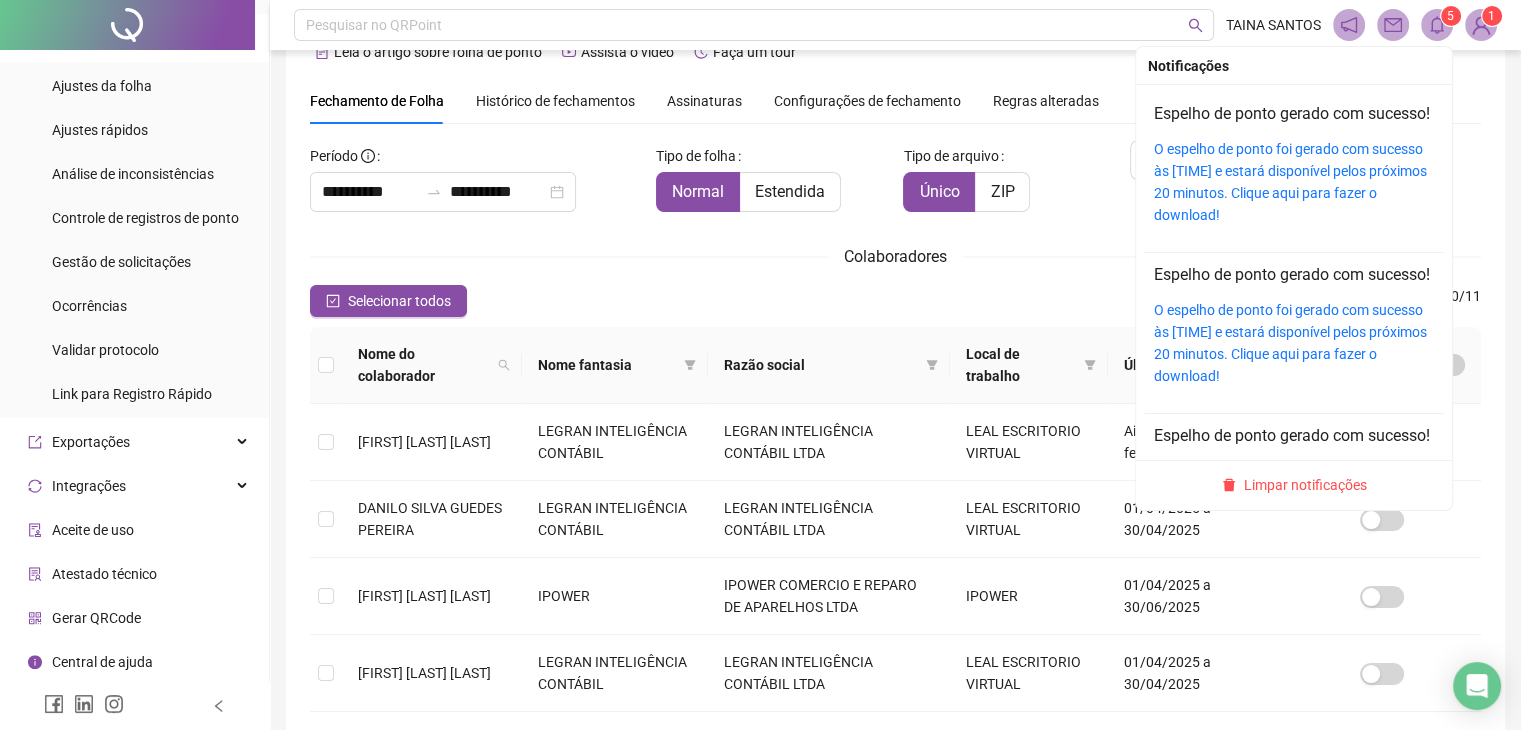 click 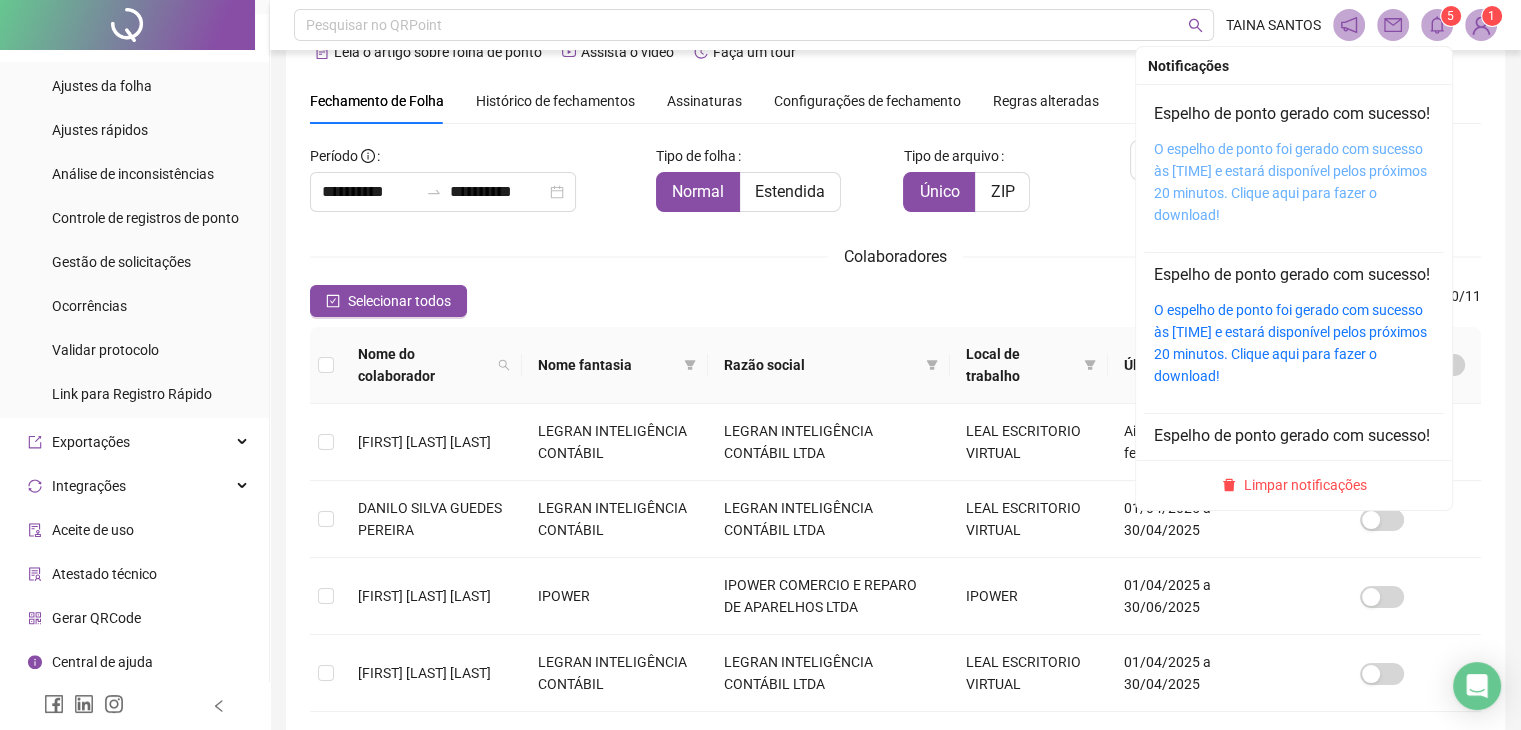 click on "O espelho de ponto foi gerado com sucesso às [TIME] e estará disponível pelos próximos 20 minutos.
Clique aqui para fazer o download!" at bounding box center (1290, 182) 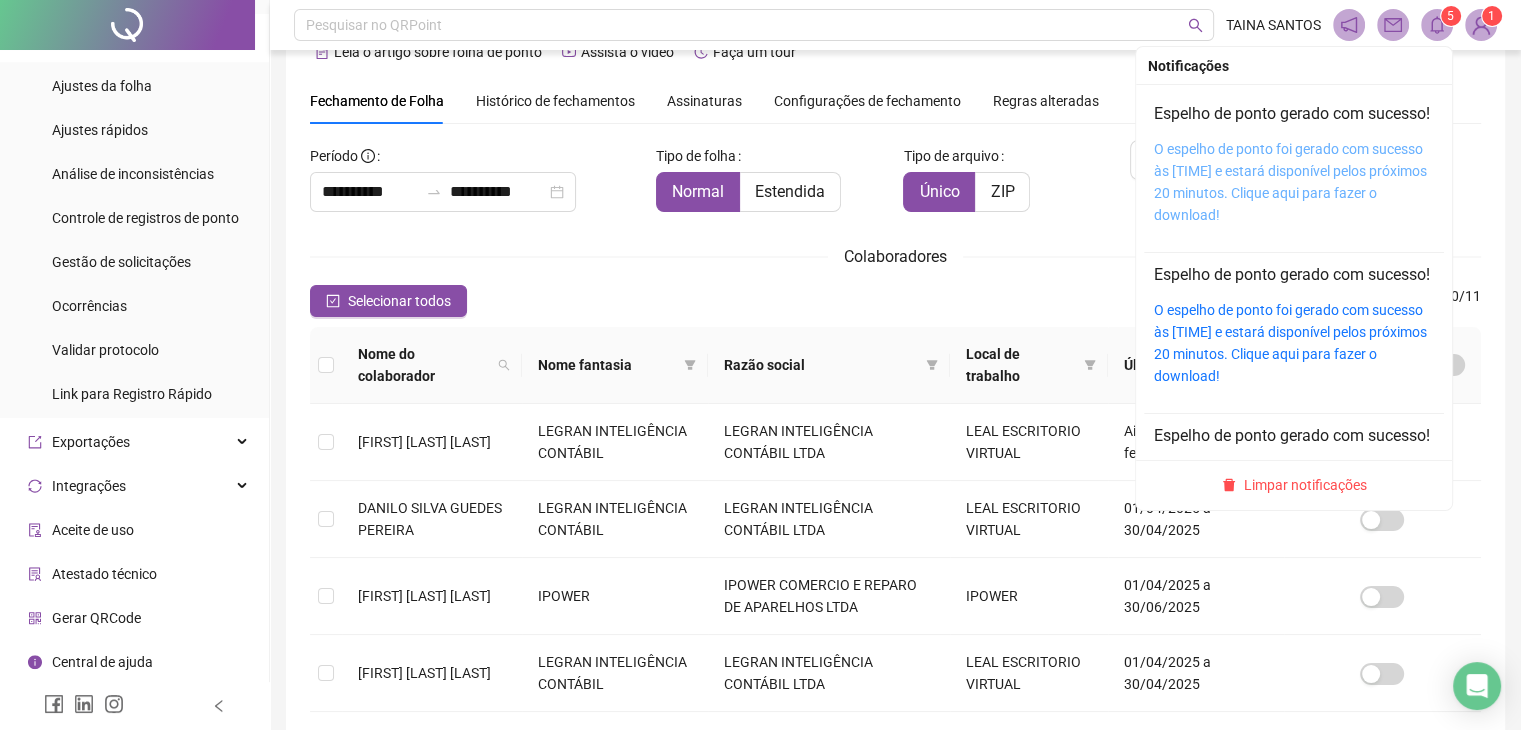 click on "O espelho de ponto foi gerado com sucesso às [TIME] e estará disponível pelos próximos 20 minutos.
Clique aqui para fazer o download!" at bounding box center [1290, 182] 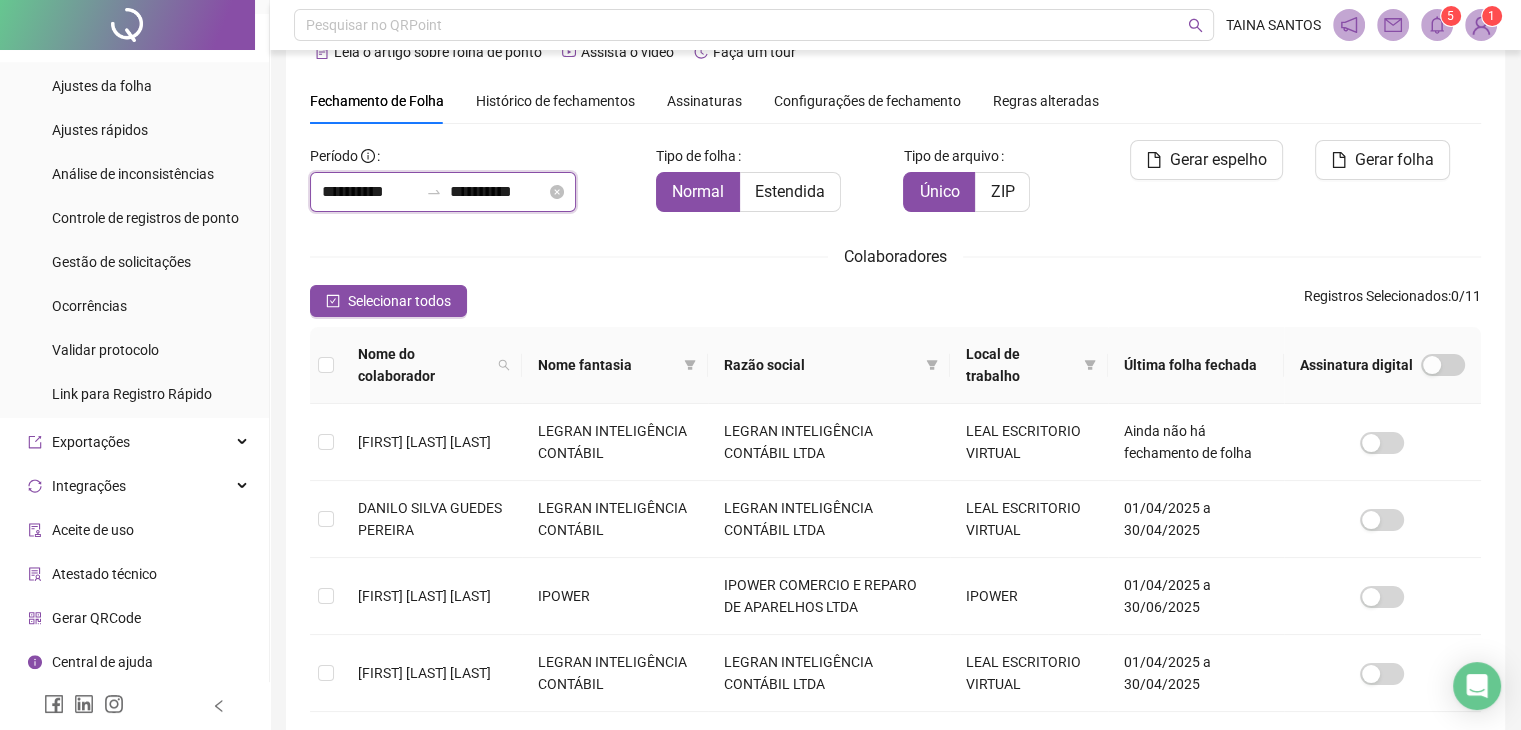 click on "**********" at bounding box center (498, 192) 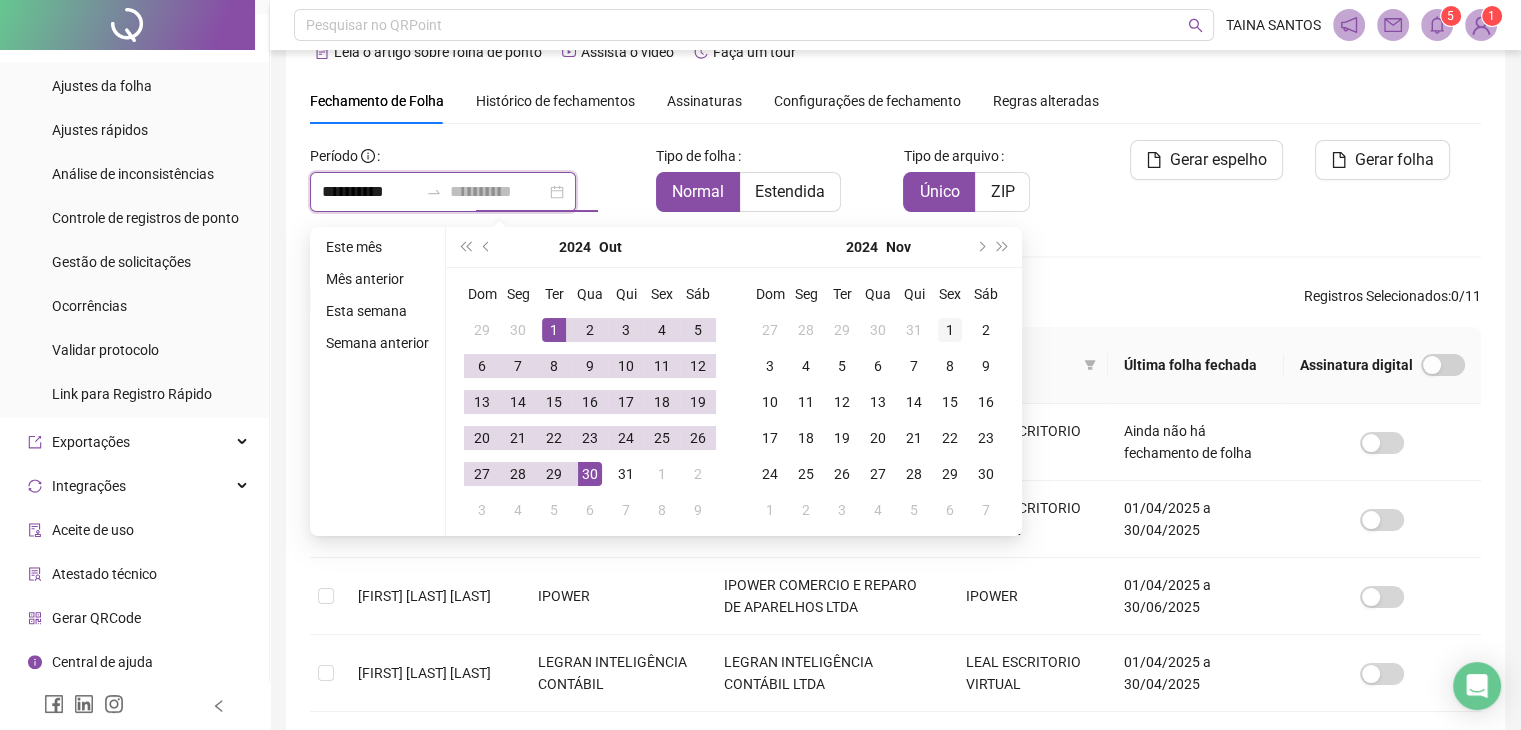 type on "**********" 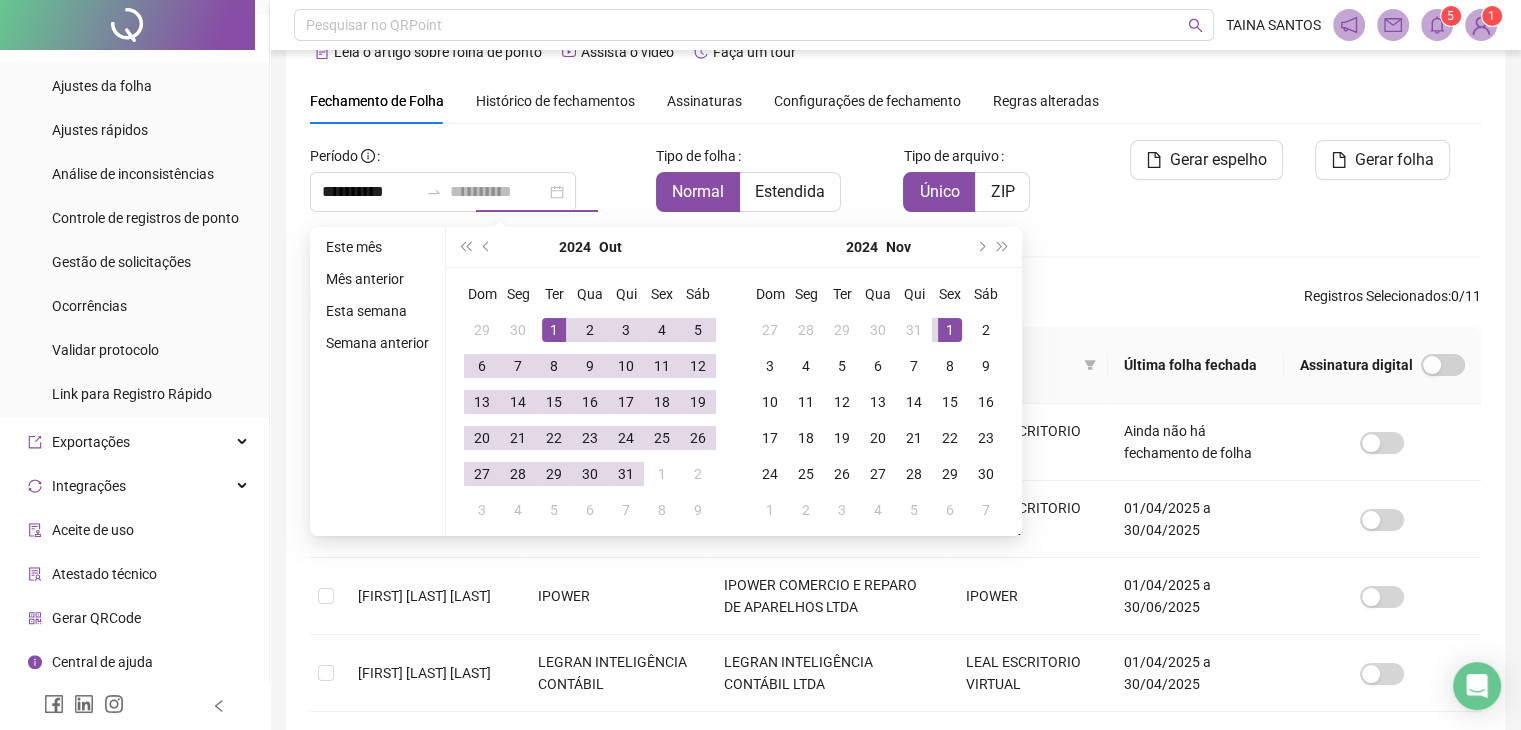 drag, startPoint x: 936, startPoint y: 329, endPoint x: 956, endPoint y: 362, distance: 38.587563 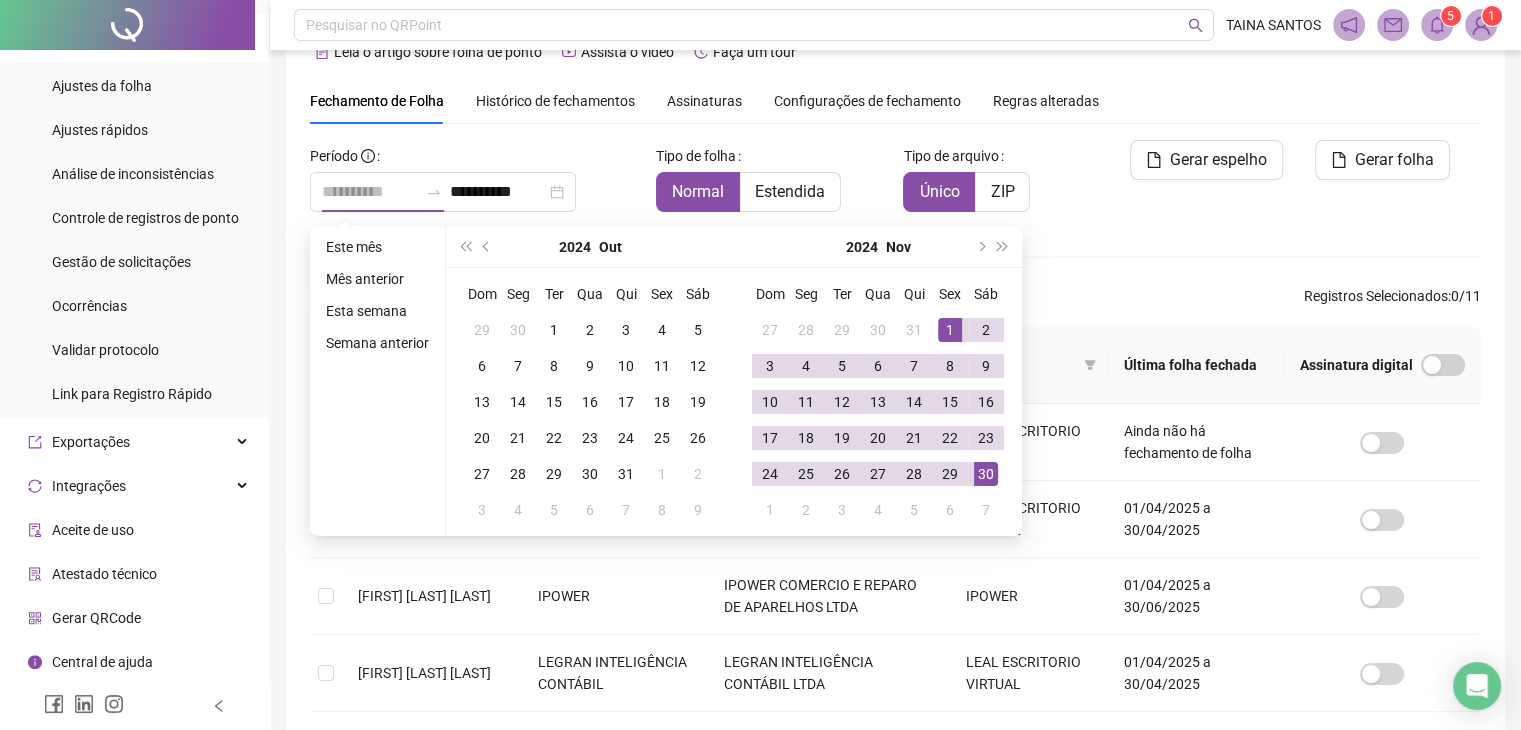 click on "30" at bounding box center [986, 474] 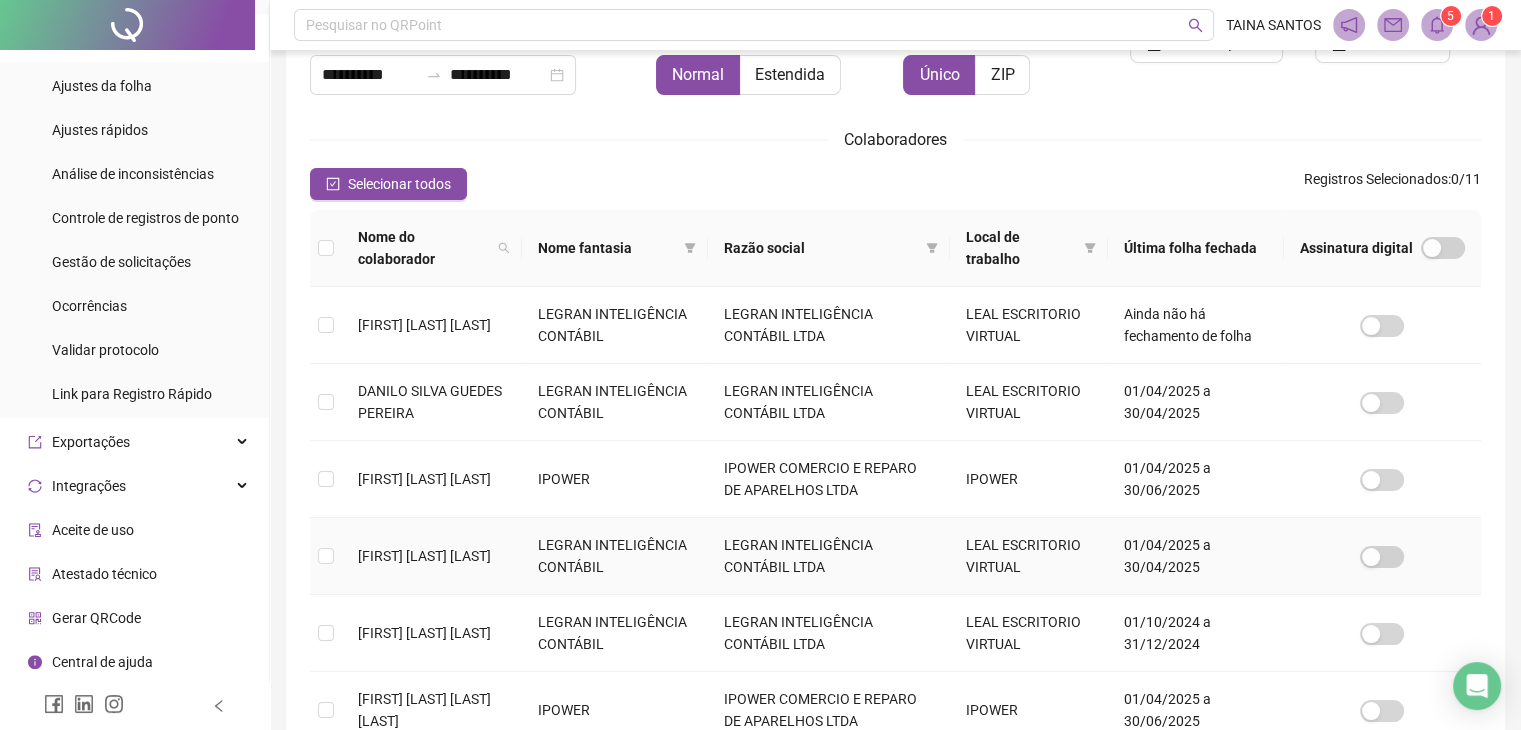 scroll, scrollTop: 344, scrollLeft: 0, axis: vertical 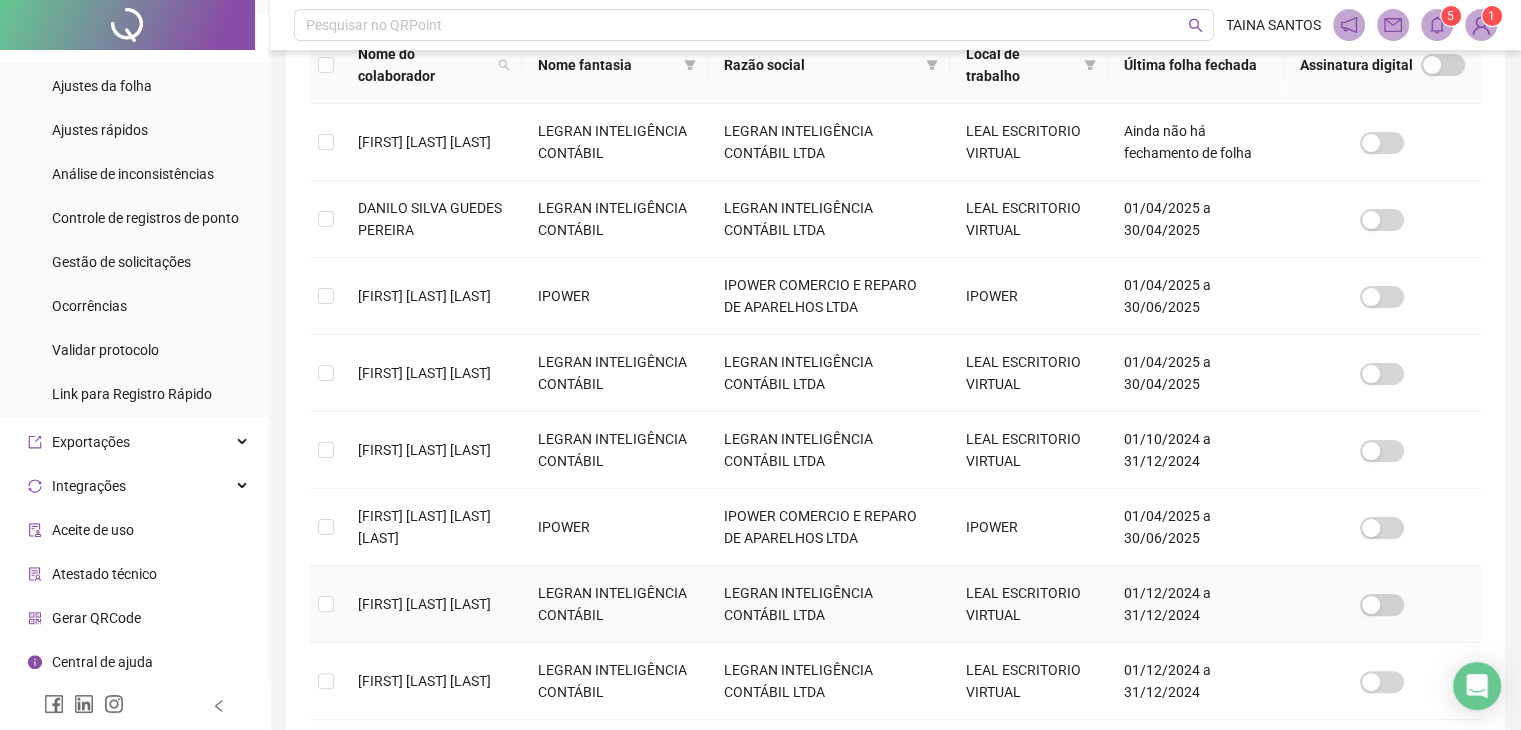 click at bounding box center (326, 604) 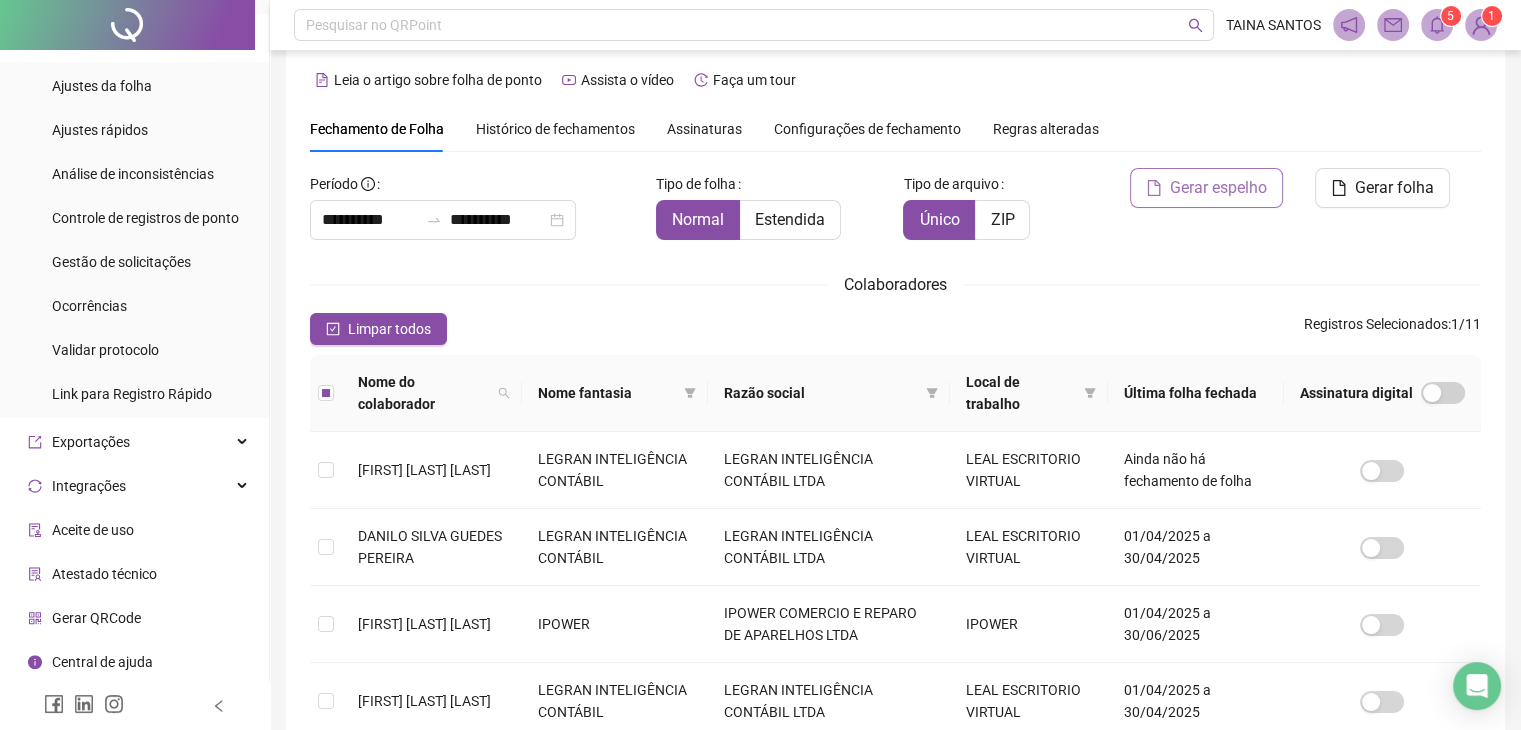 scroll, scrollTop: 0, scrollLeft: 0, axis: both 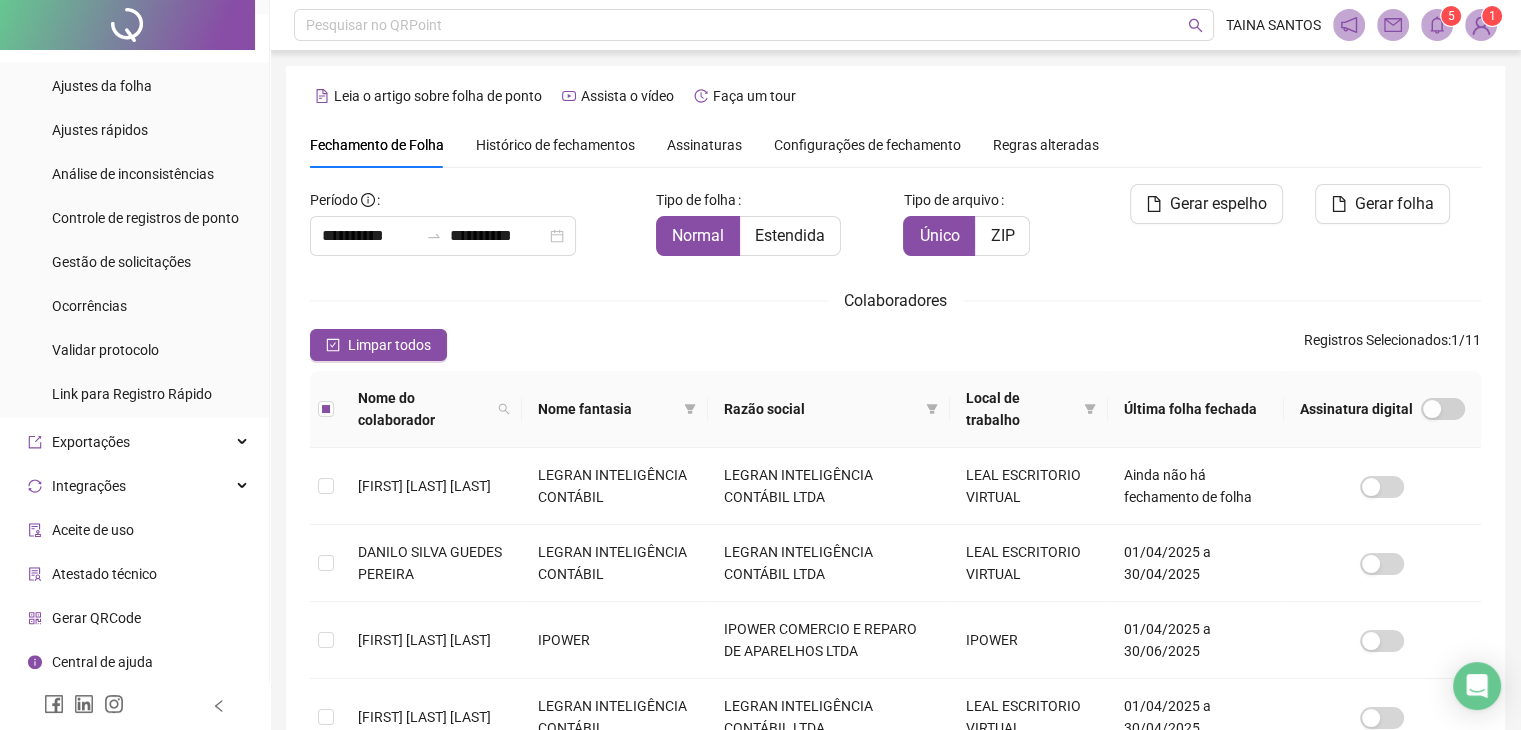 click on "Gerar espelho" at bounding box center [1192, 228] 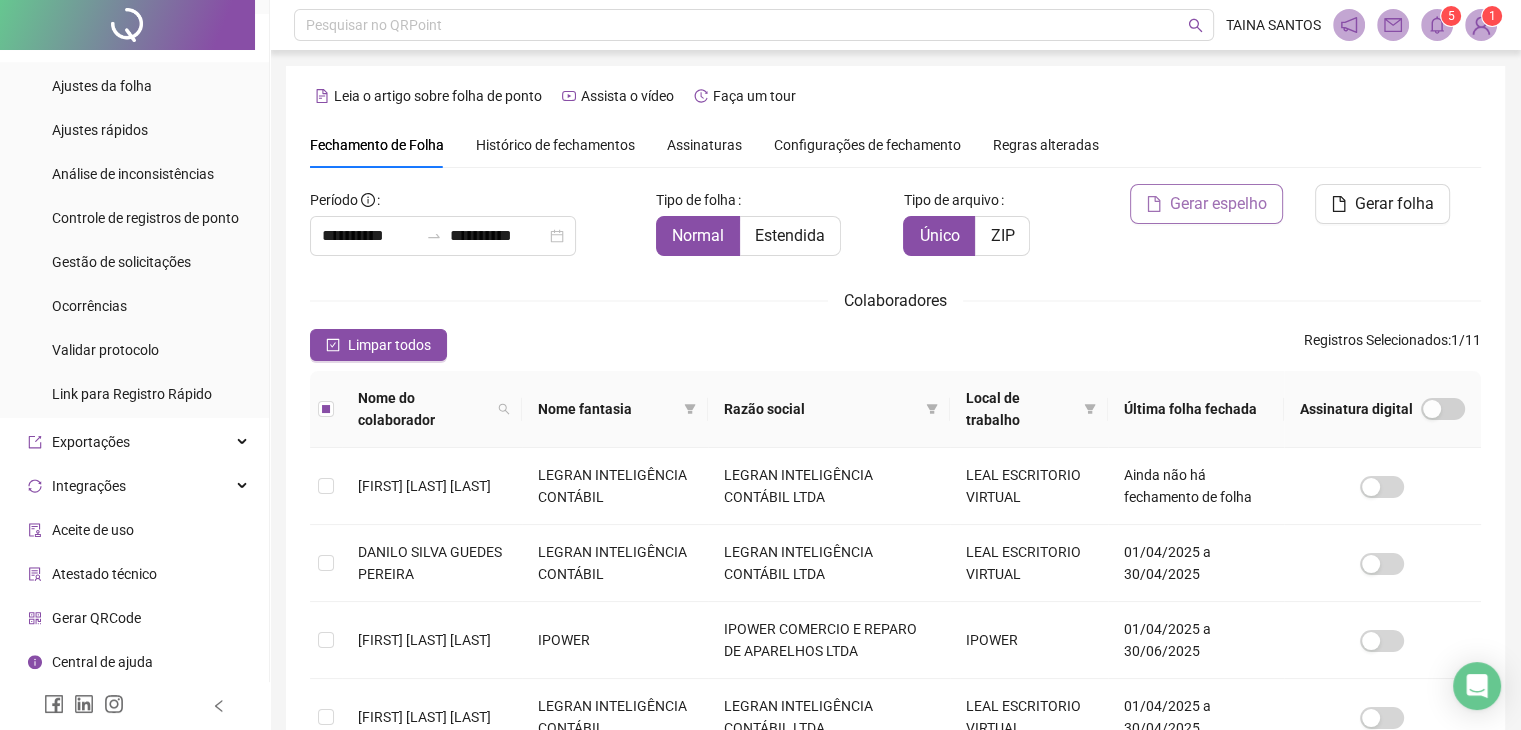 click on "Gerar espelho" at bounding box center (1206, 204) 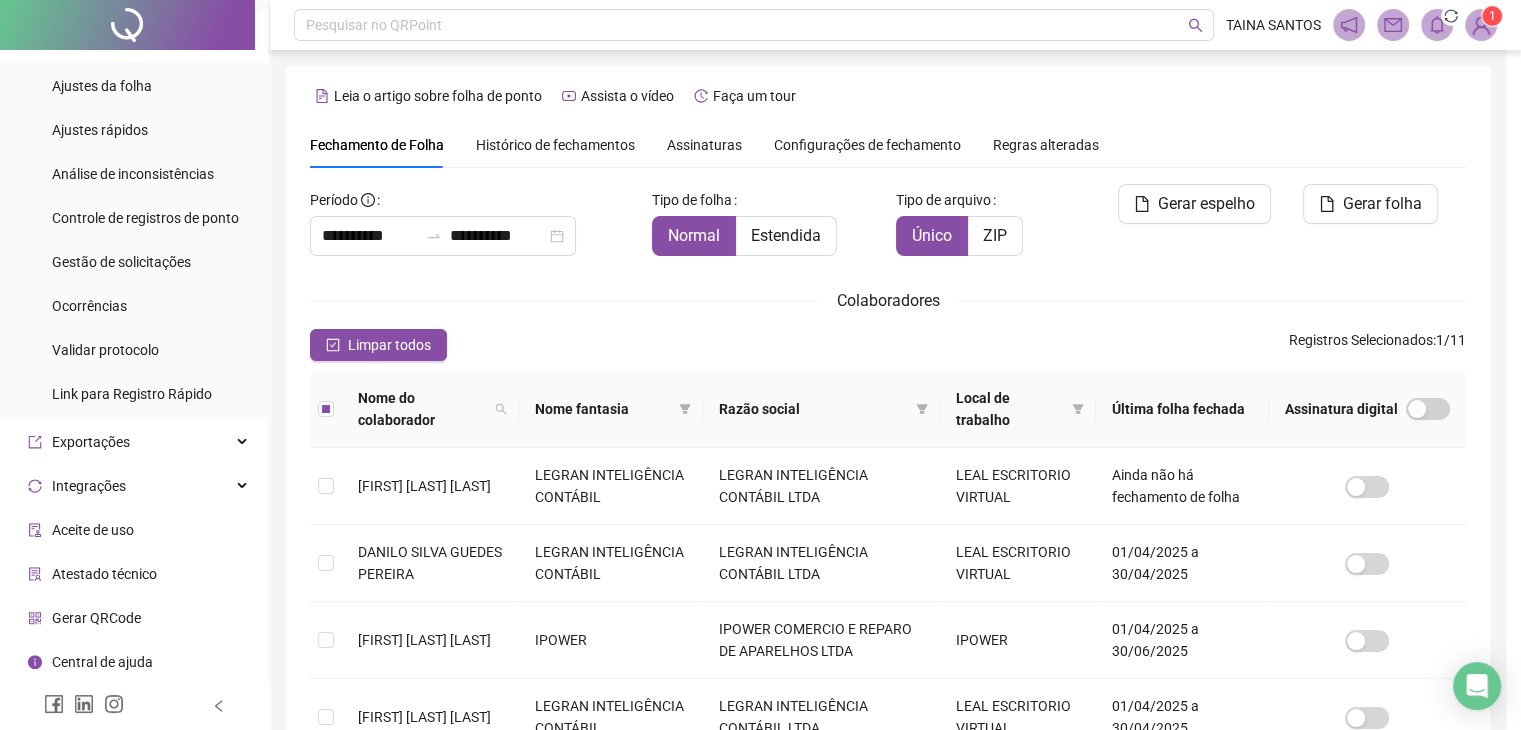scroll, scrollTop: 44, scrollLeft: 0, axis: vertical 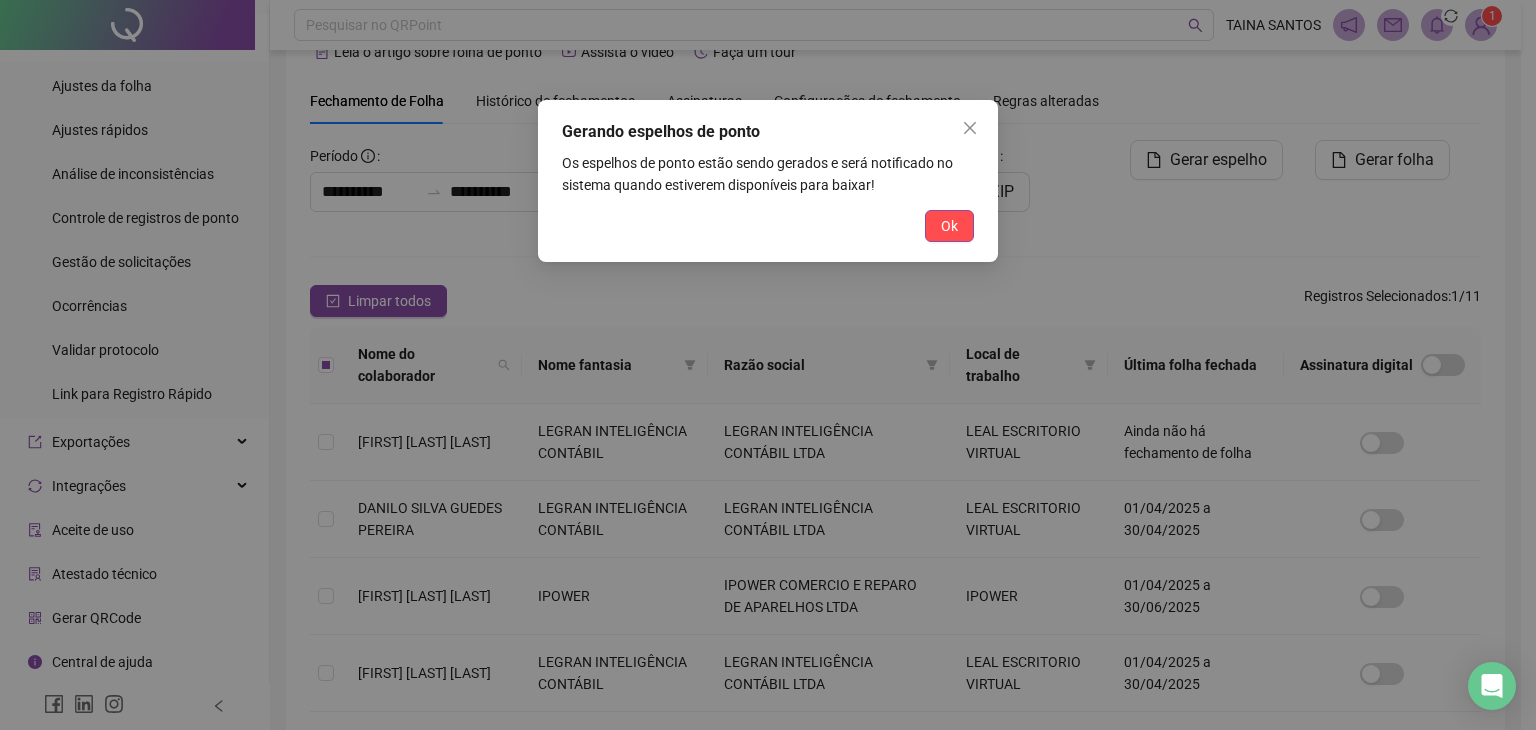 drag, startPoint x: 964, startPoint y: 230, endPoint x: 950, endPoint y: 218, distance: 18.439089 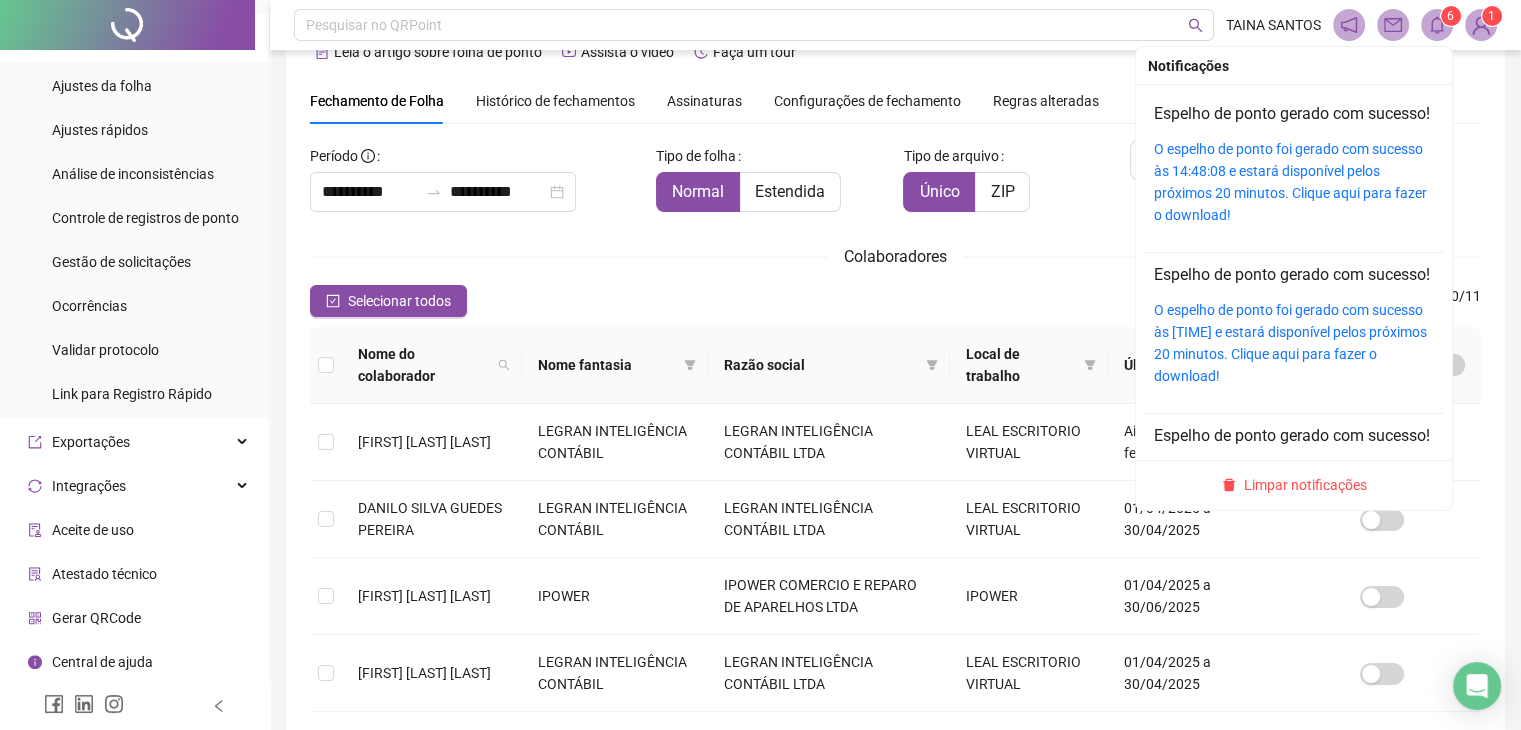 click 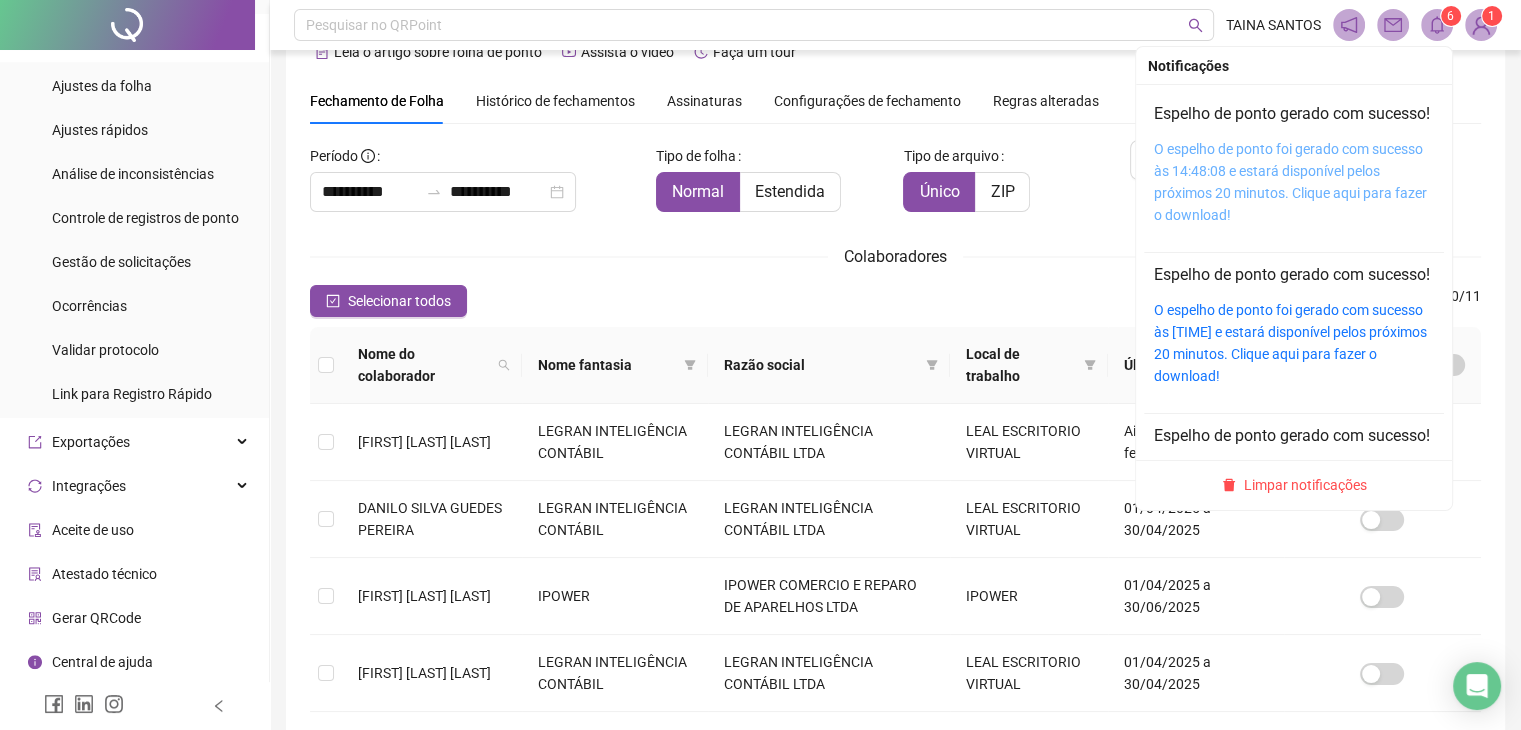 click on "O espelho de ponto foi gerado com sucesso às 14:48:08 e estará disponível pelos próximos 20 minutos.
Clique aqui para fazer o download!" at bounding box center [1290, 182] 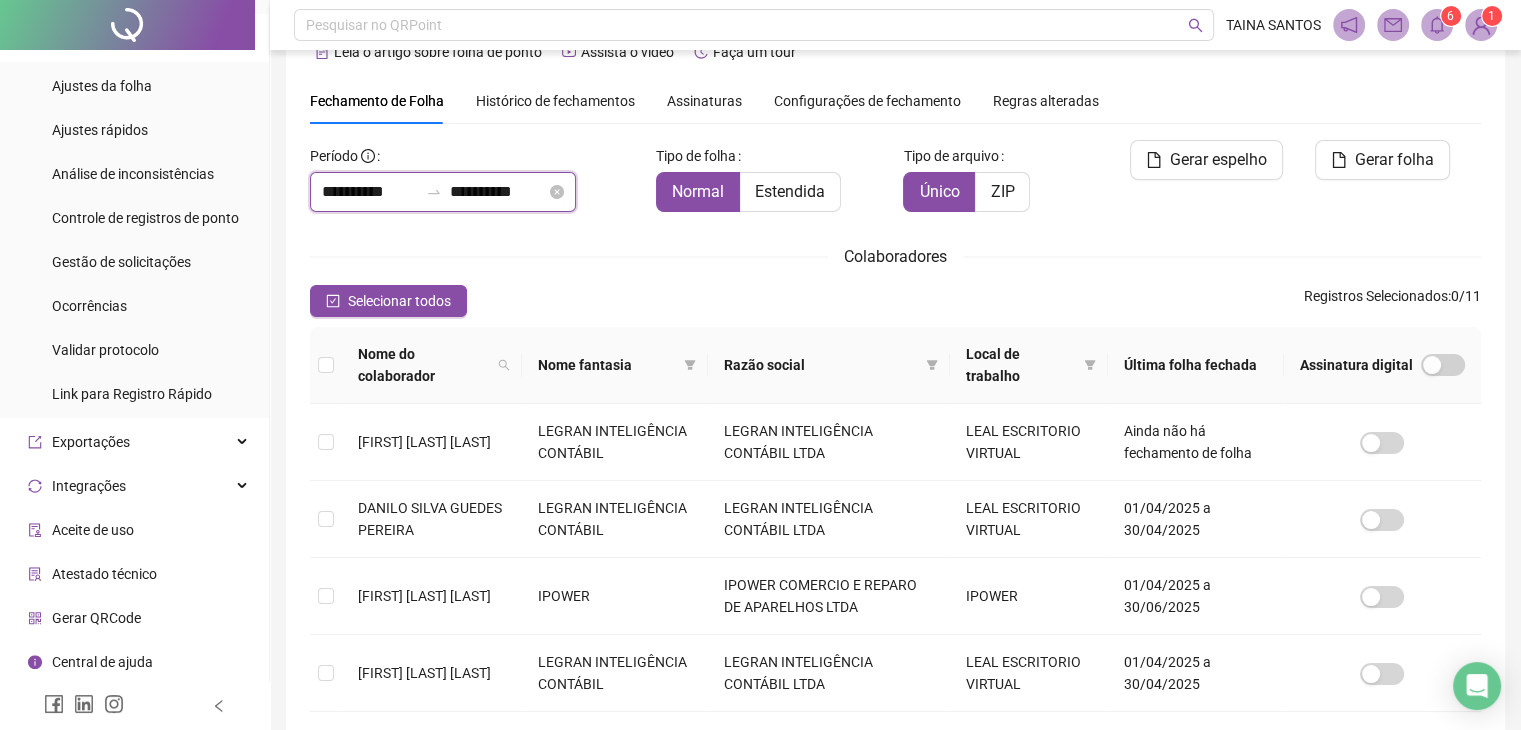 click on "**********" at bounding box center [498, 192] 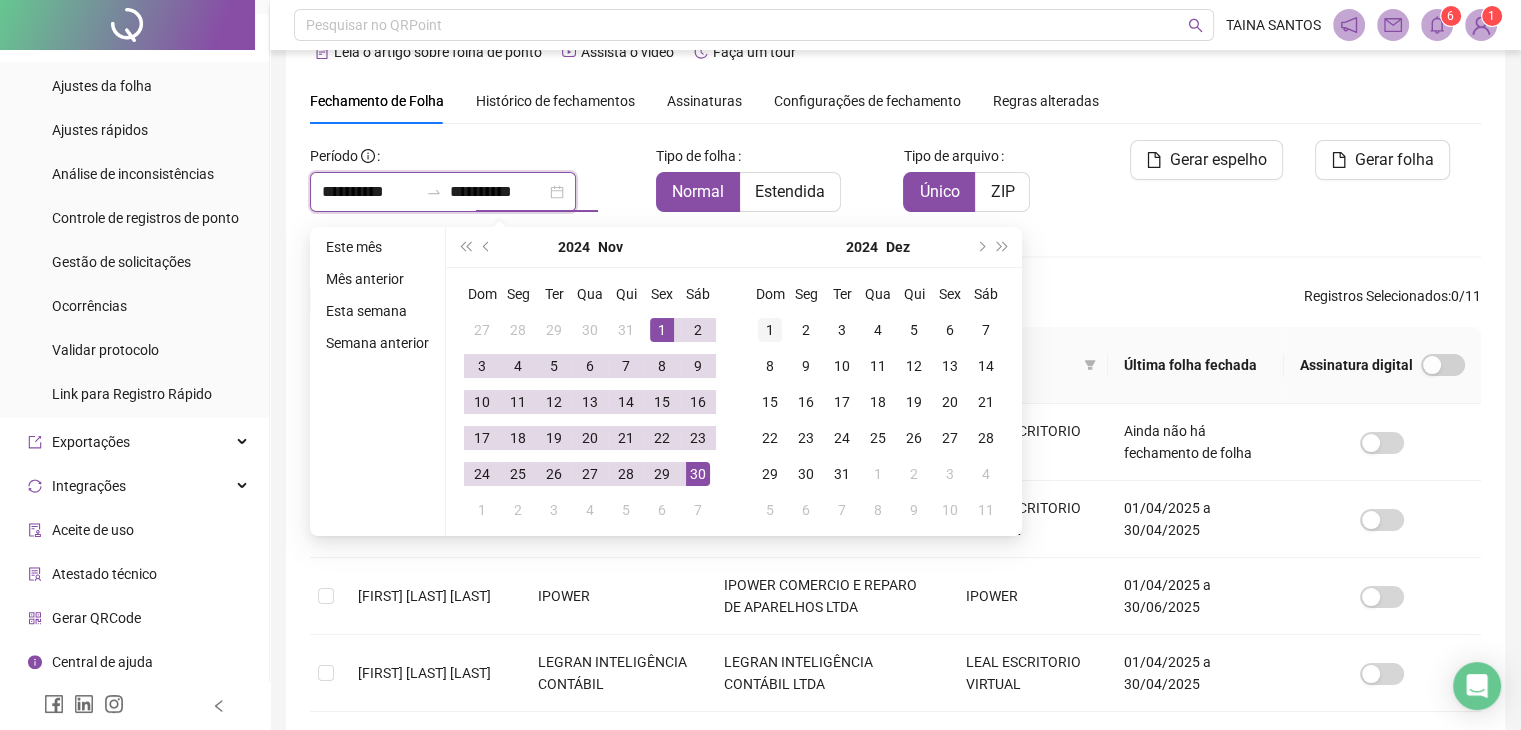 type on "**********" 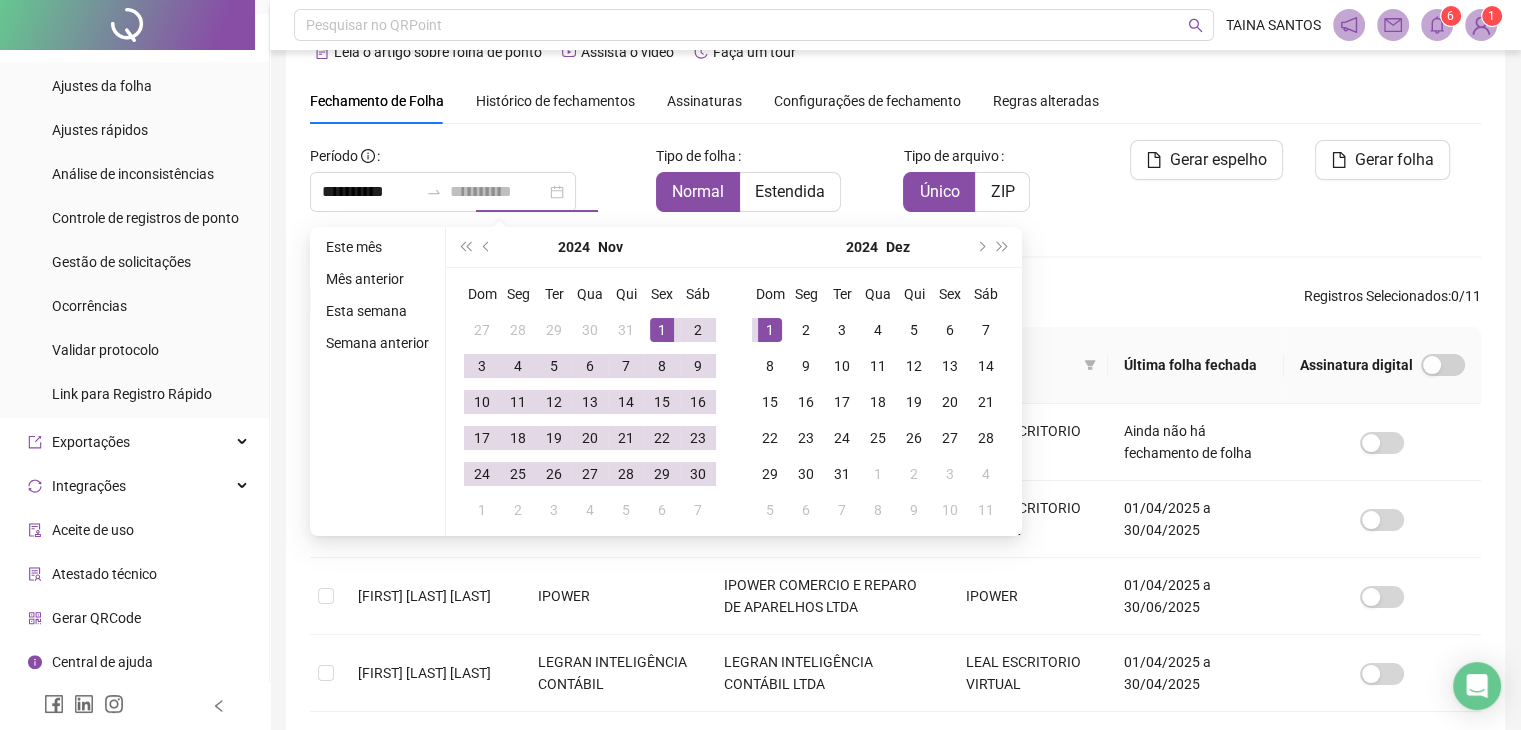 click on "1" at bounding box center (770, 330) 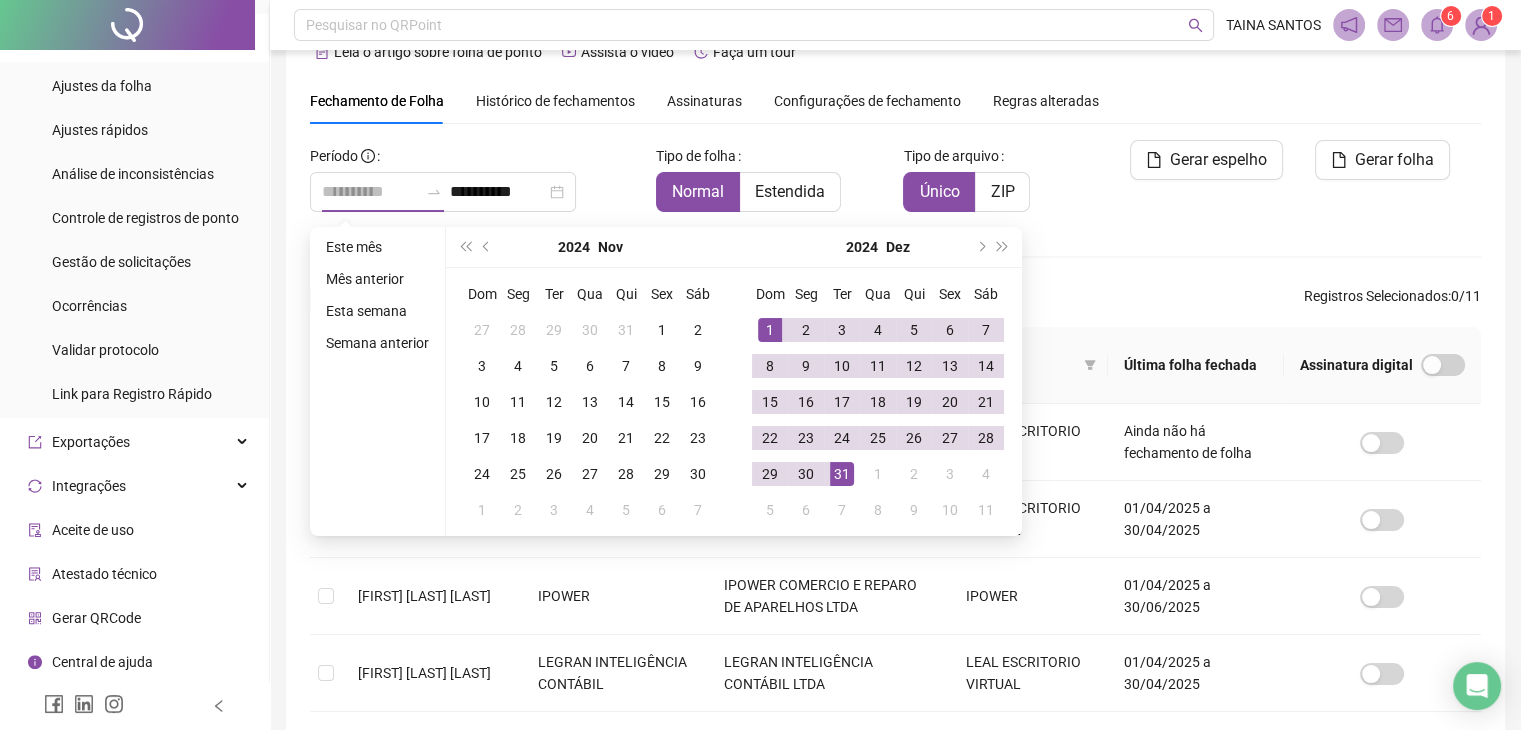 click on "31" at bounding box center [842, 474] 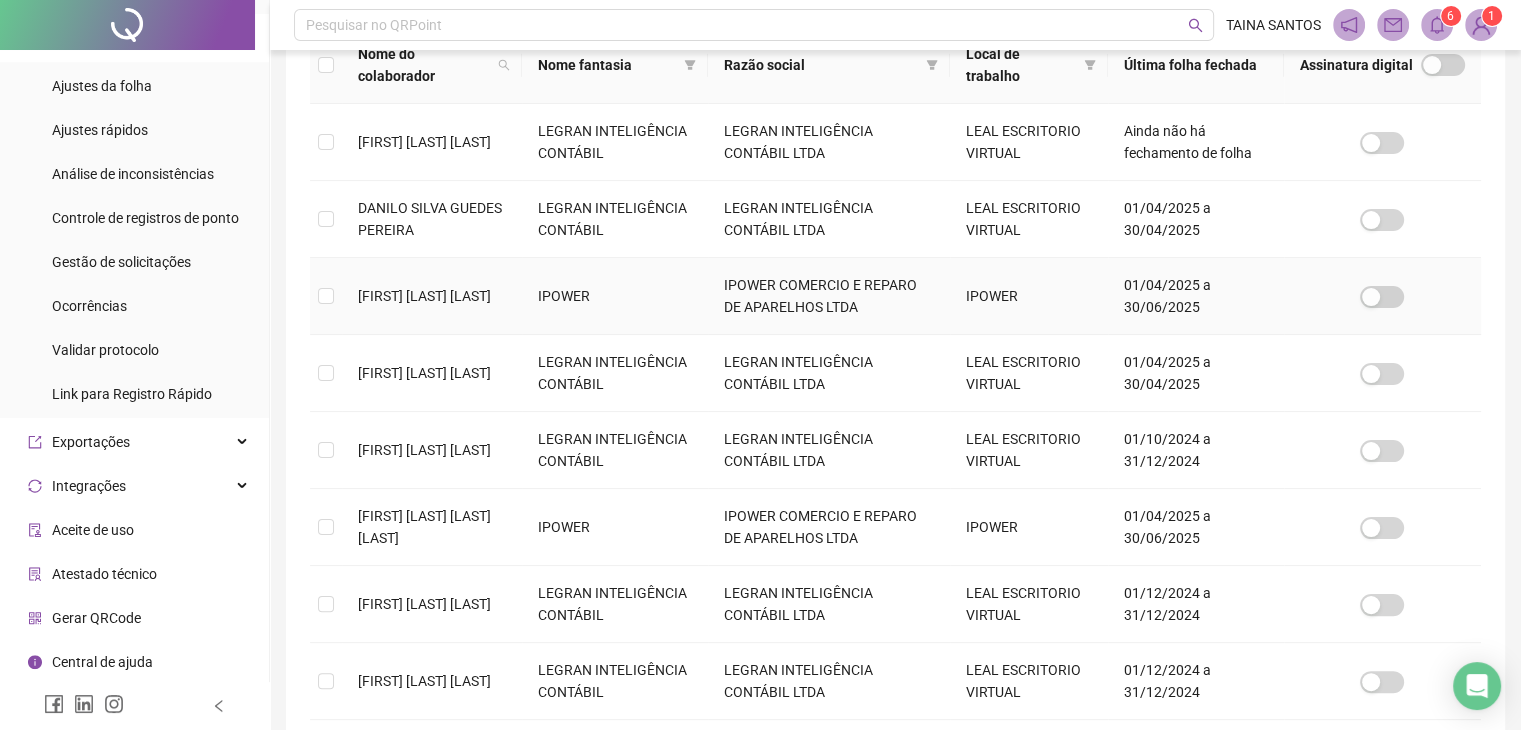 scroll, scrollTop: 444, scrollLeft: 0, axis: vertical 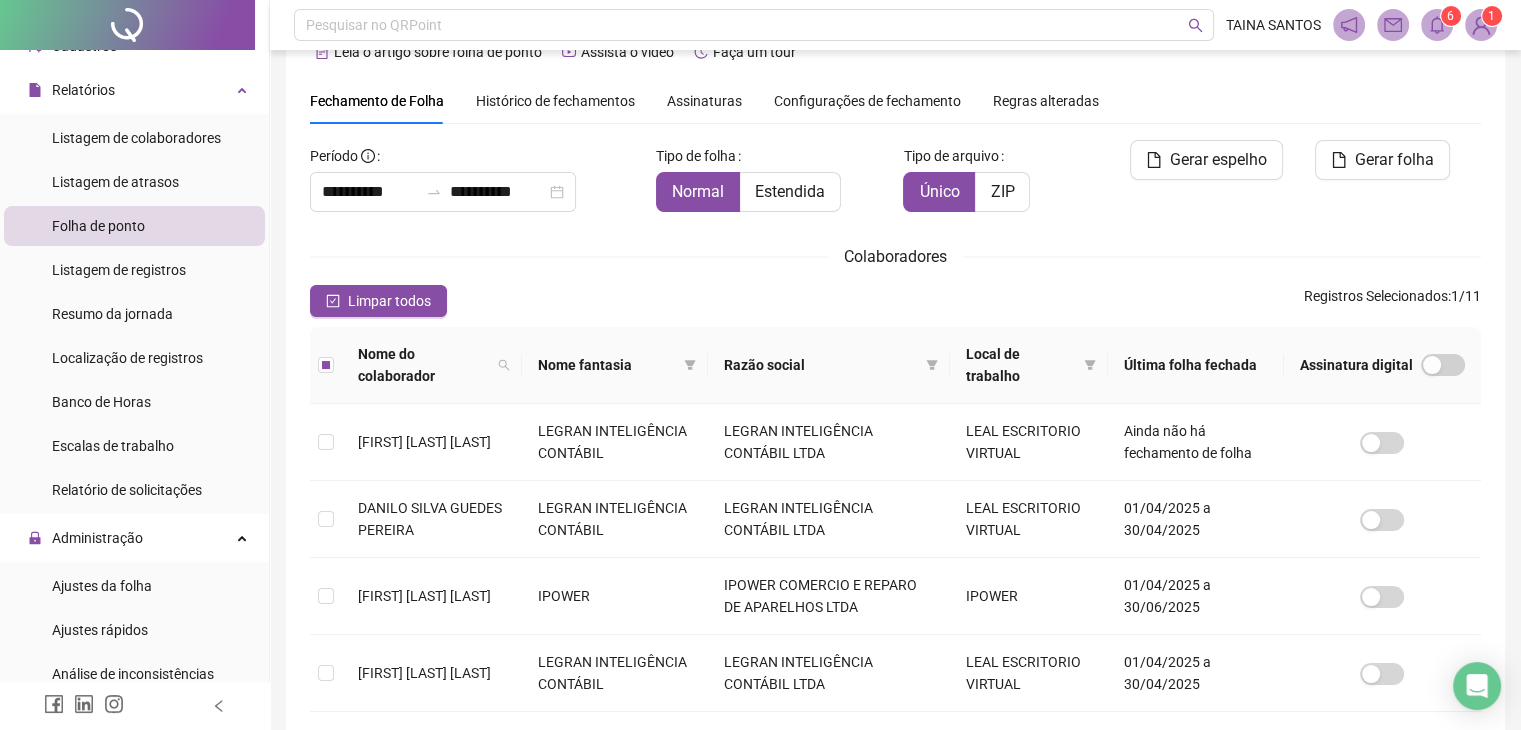 click on "Gerar espelho" at bounding box center [1192, 184] 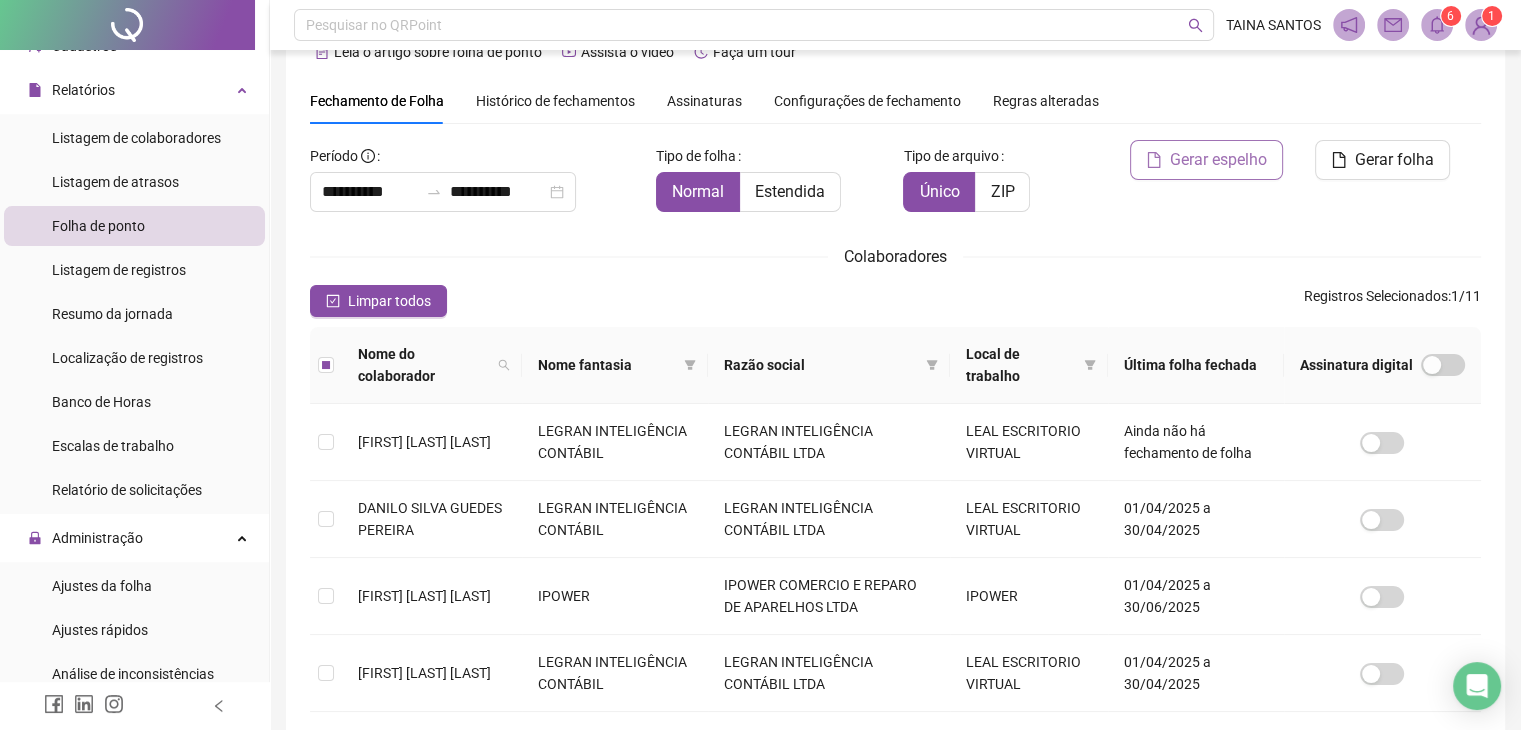 click on "Gerar espelho" at bounding box center [1218, 160] 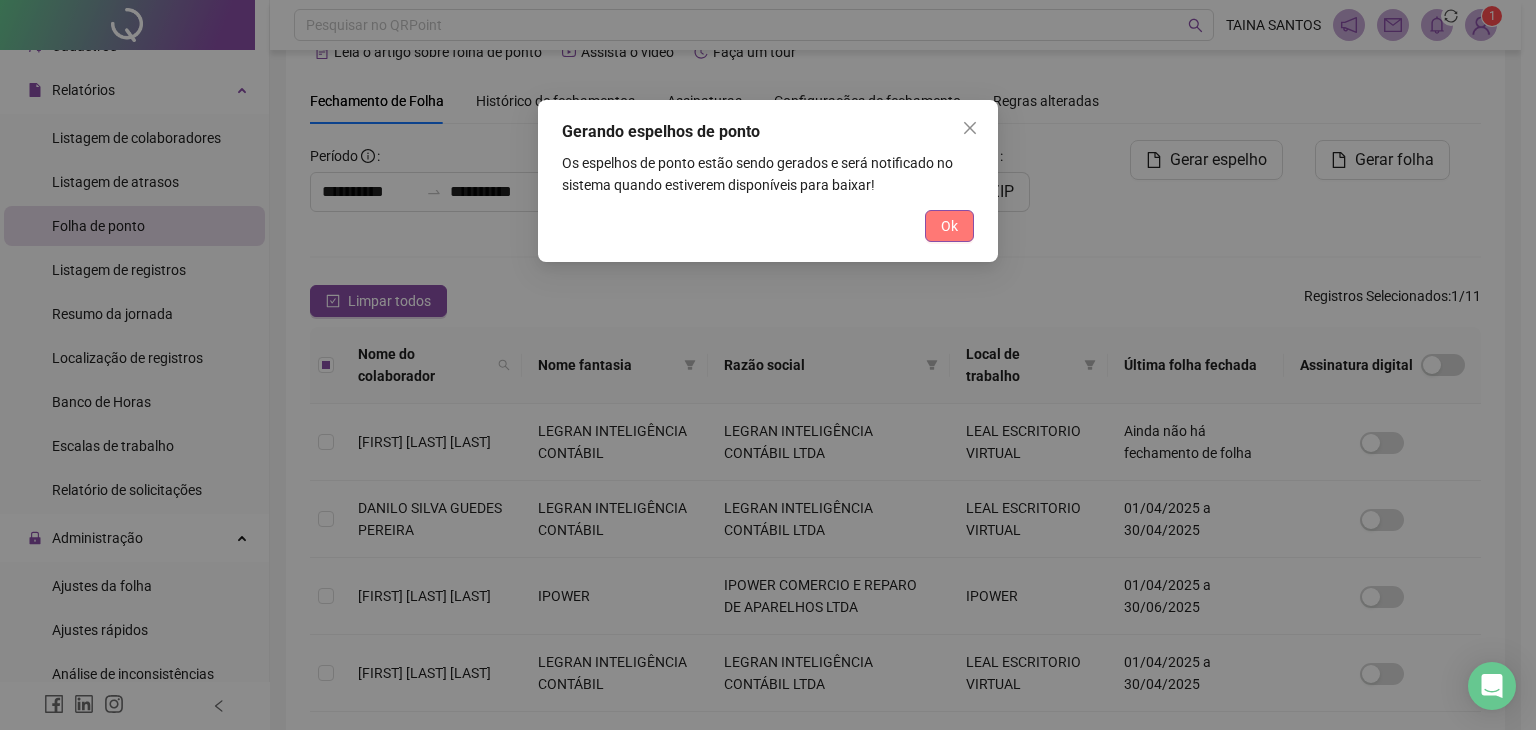 click on "Ok" at bounding box center (949, 226) 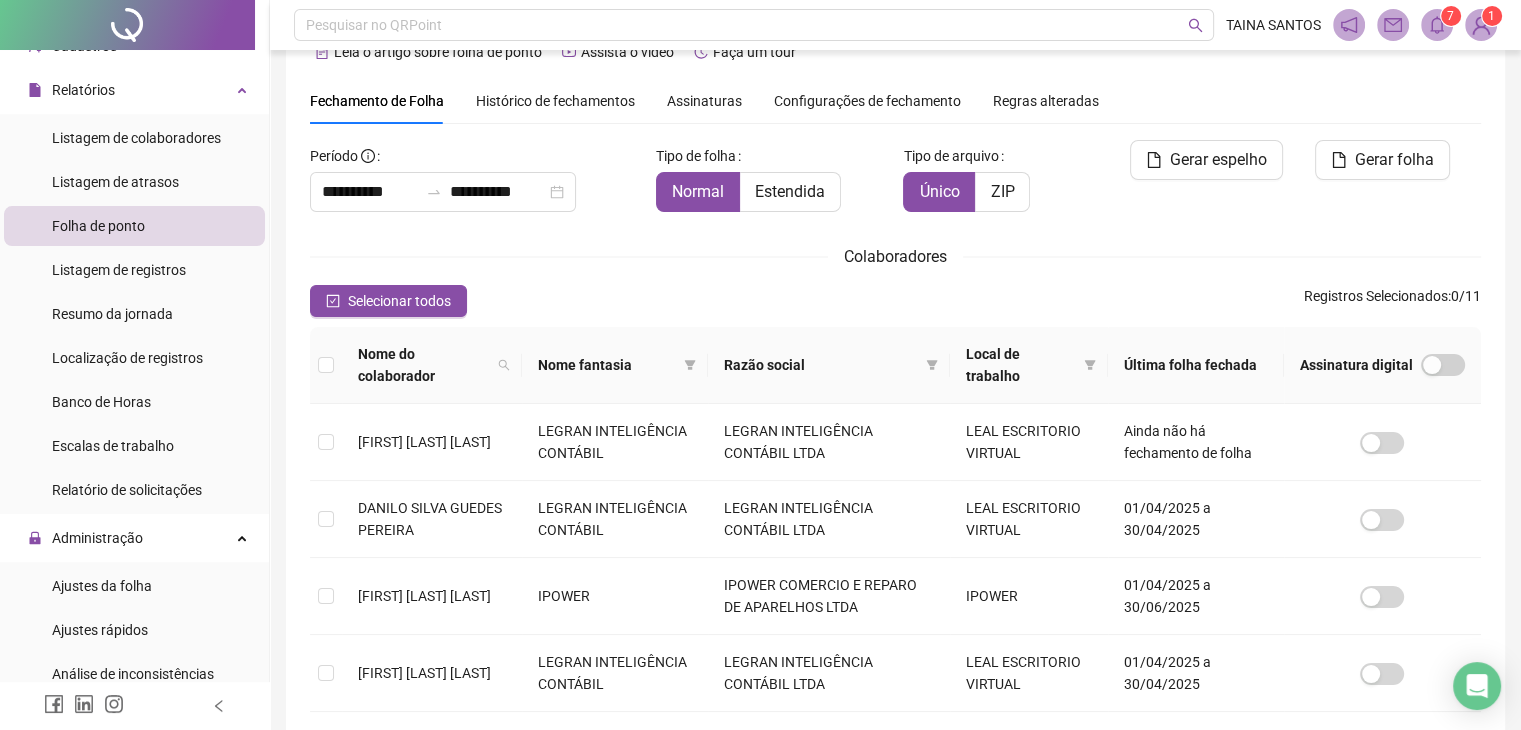 click 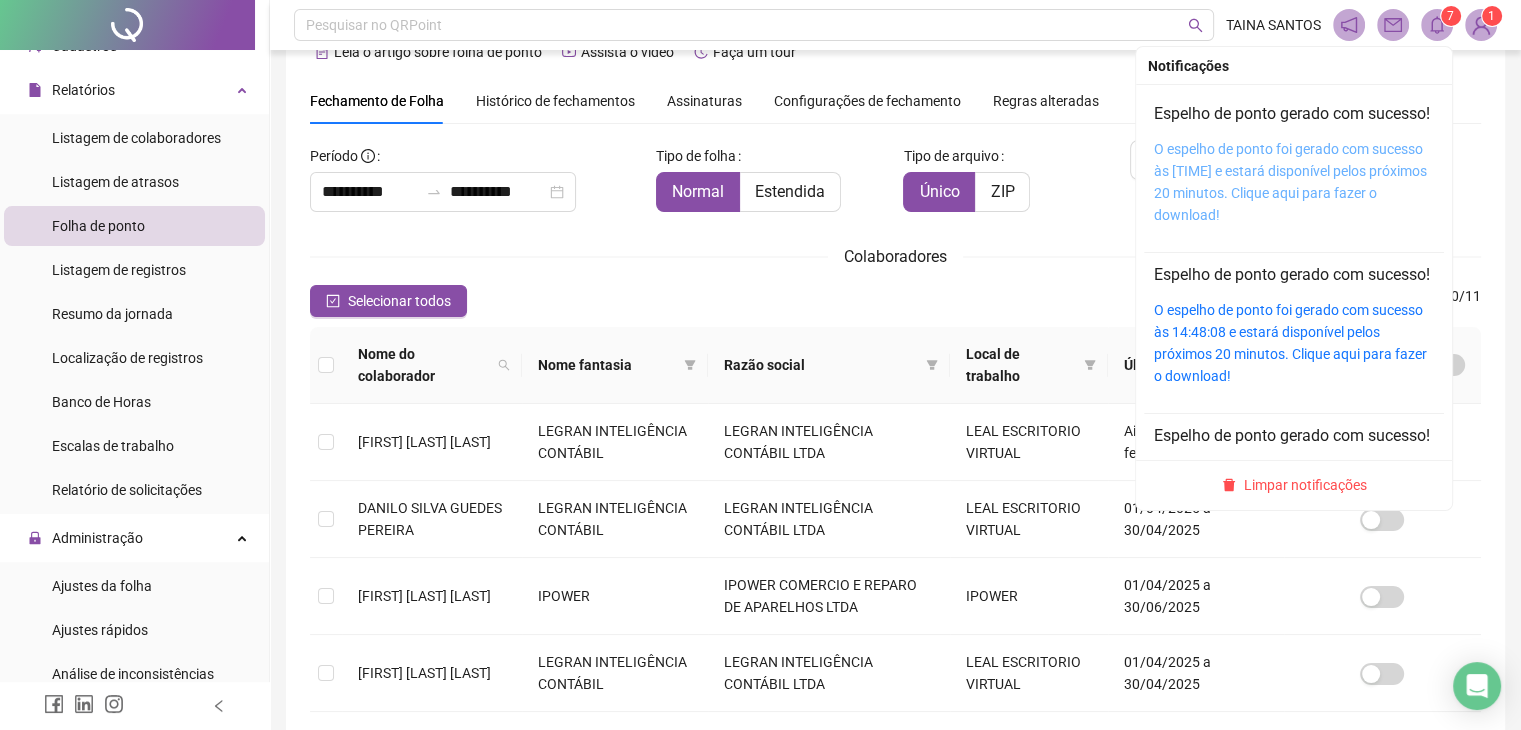 click on "O espelho de ponto foi gerado com sucesso às [TIME] e estará disponível pelos próximos 20 minutos.
Clique aqui para fazer o download!" at bounding box center [1290, 182] 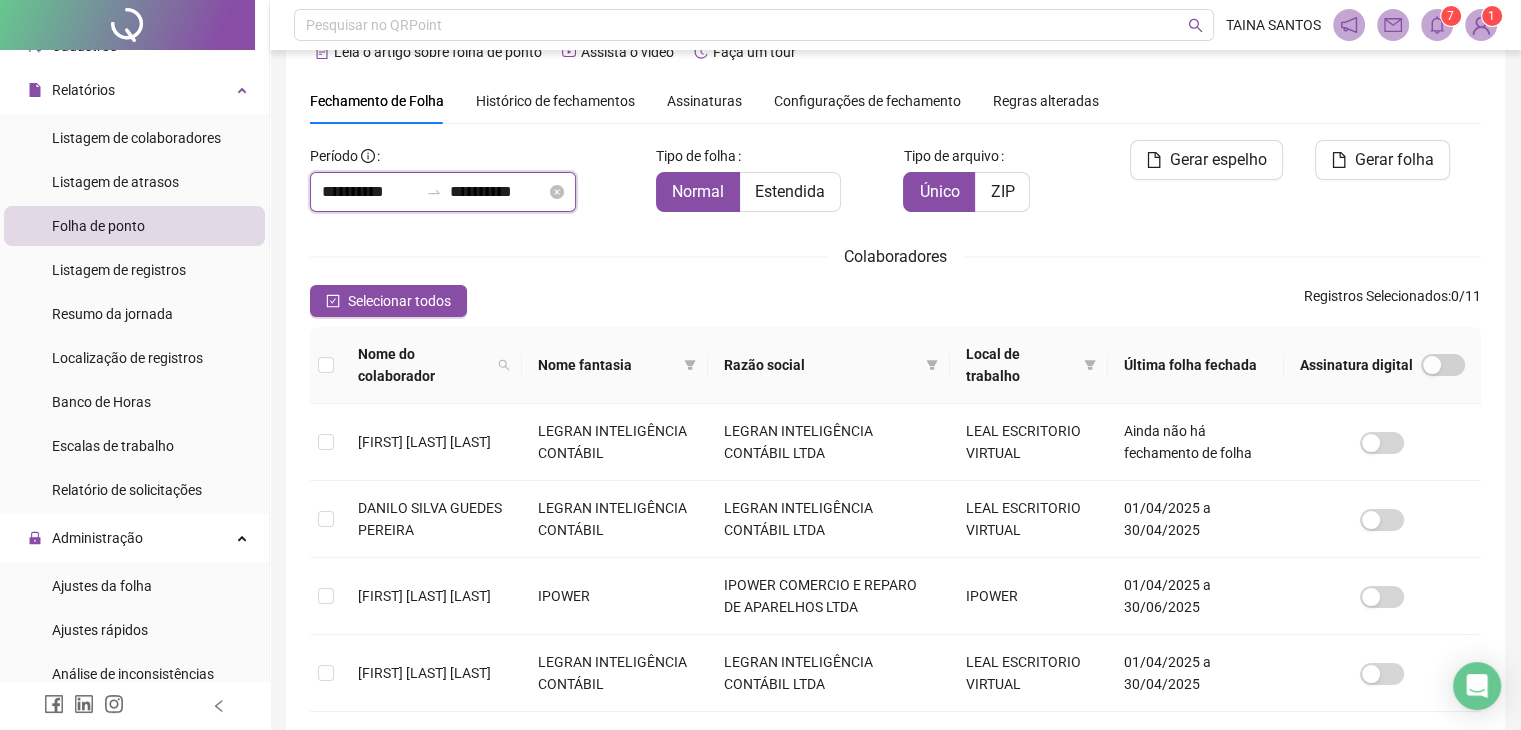 click on "**********" at bounding box center (498, 192) 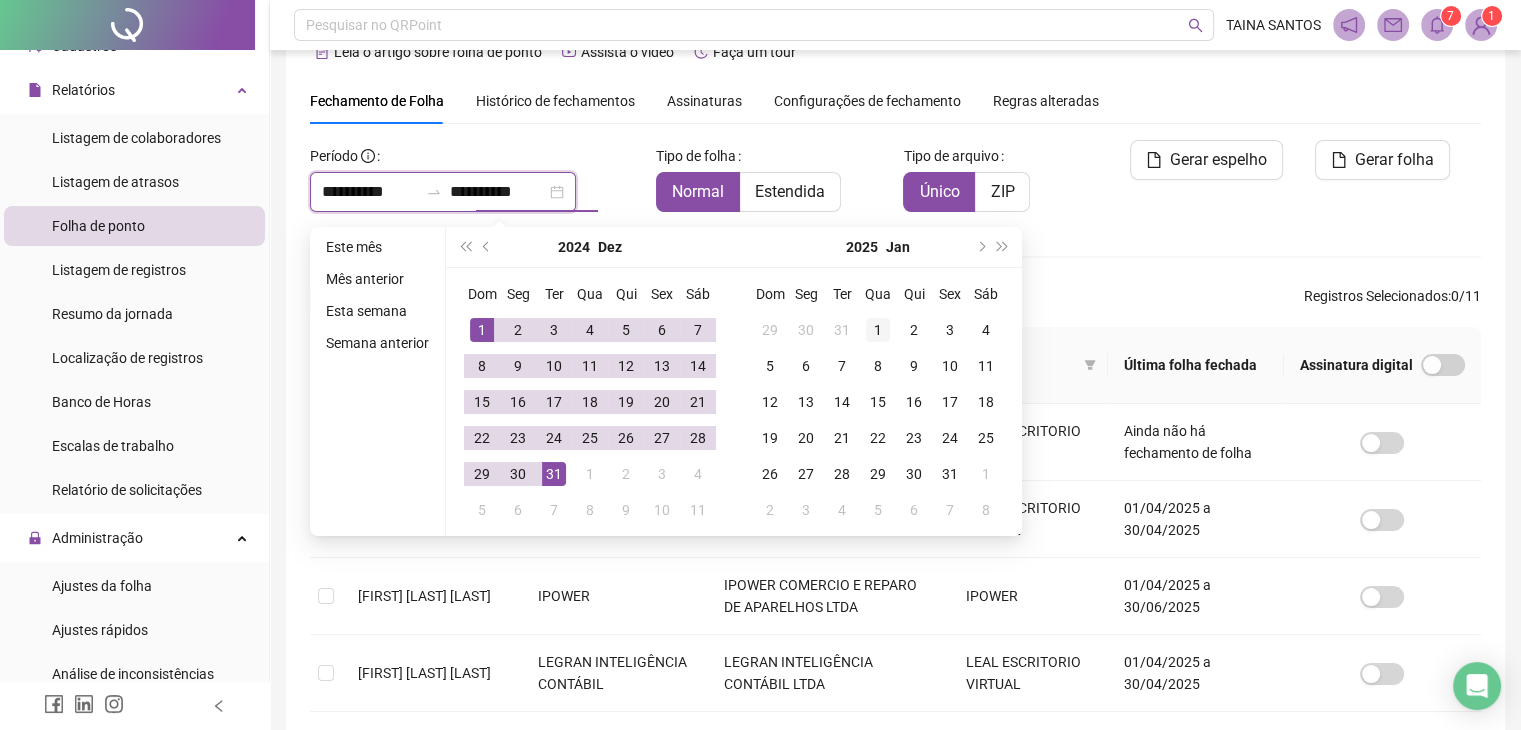 type on "**********" 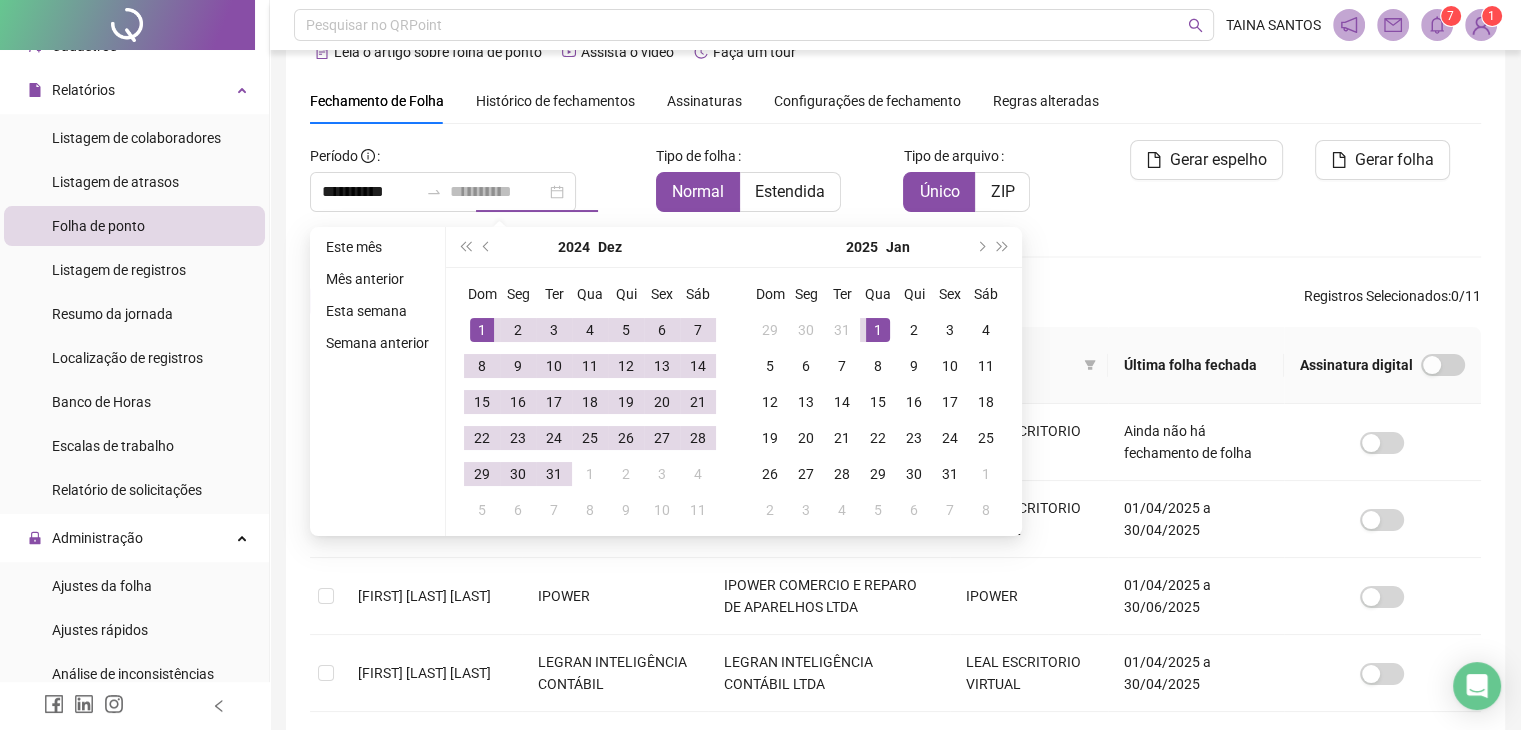 click on "1" at bounding box center (878, 330) 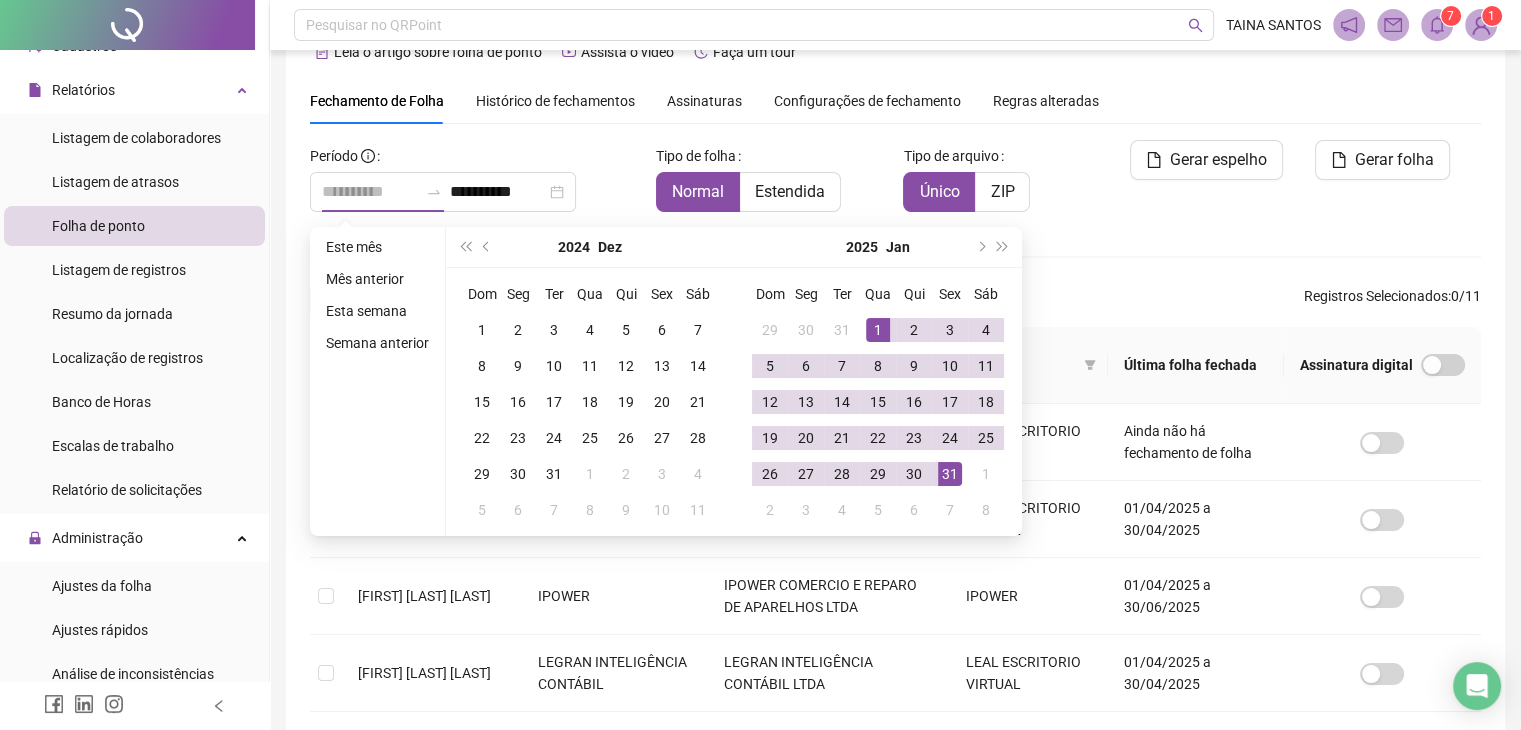 click on "31" at bounding box center (950, 474) 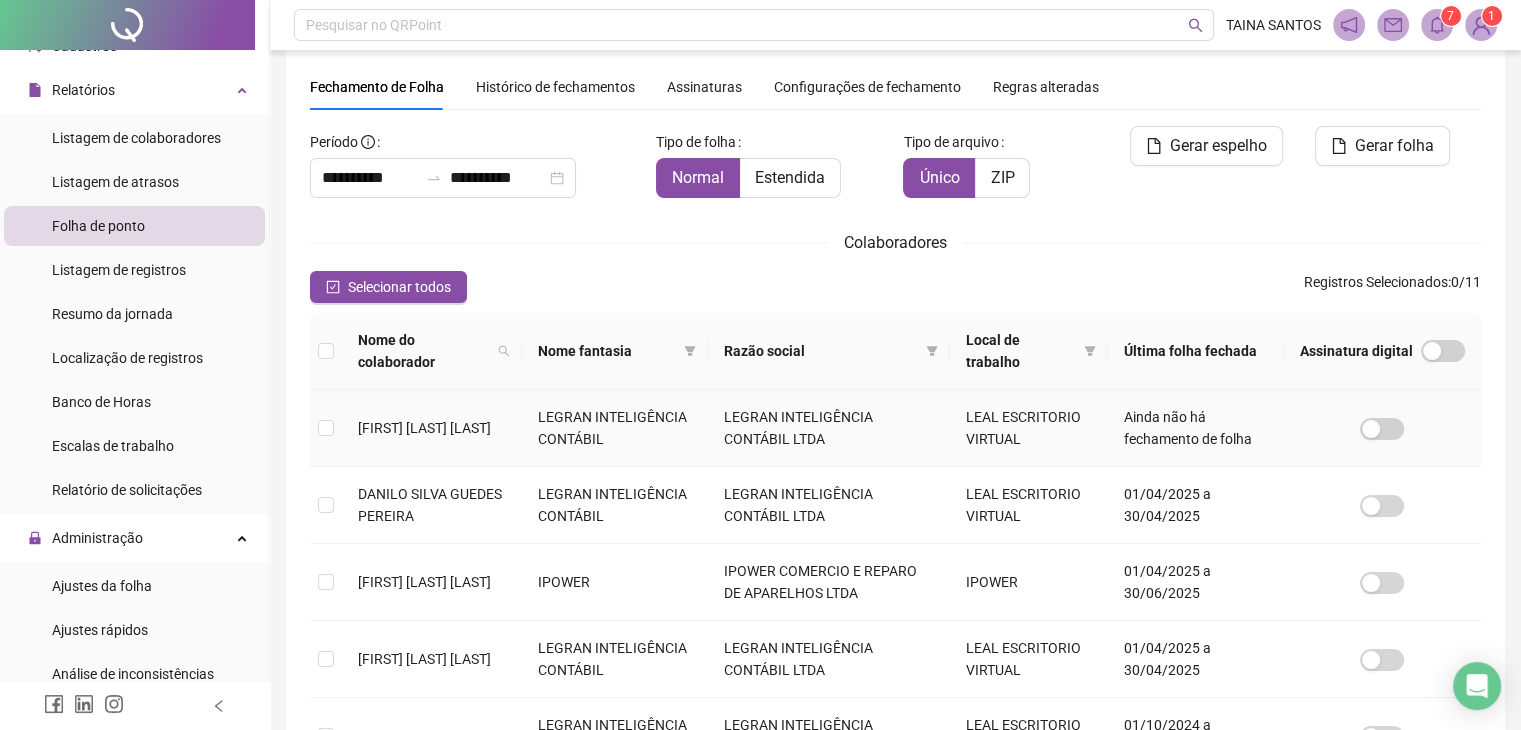 scroll, scrollTop: 344, scrollLeft: 0, axis: vertical 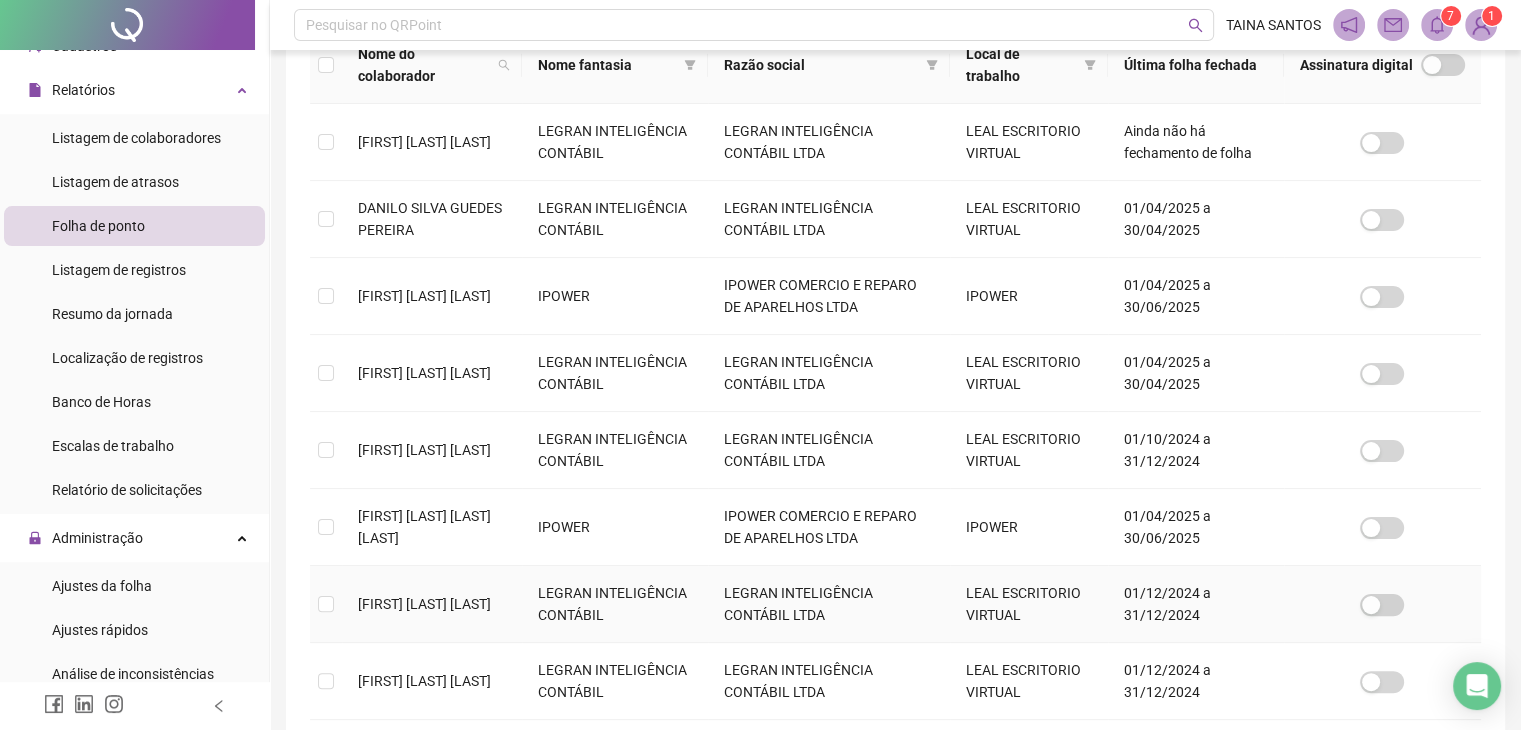 click at bounding box center (326, 604) 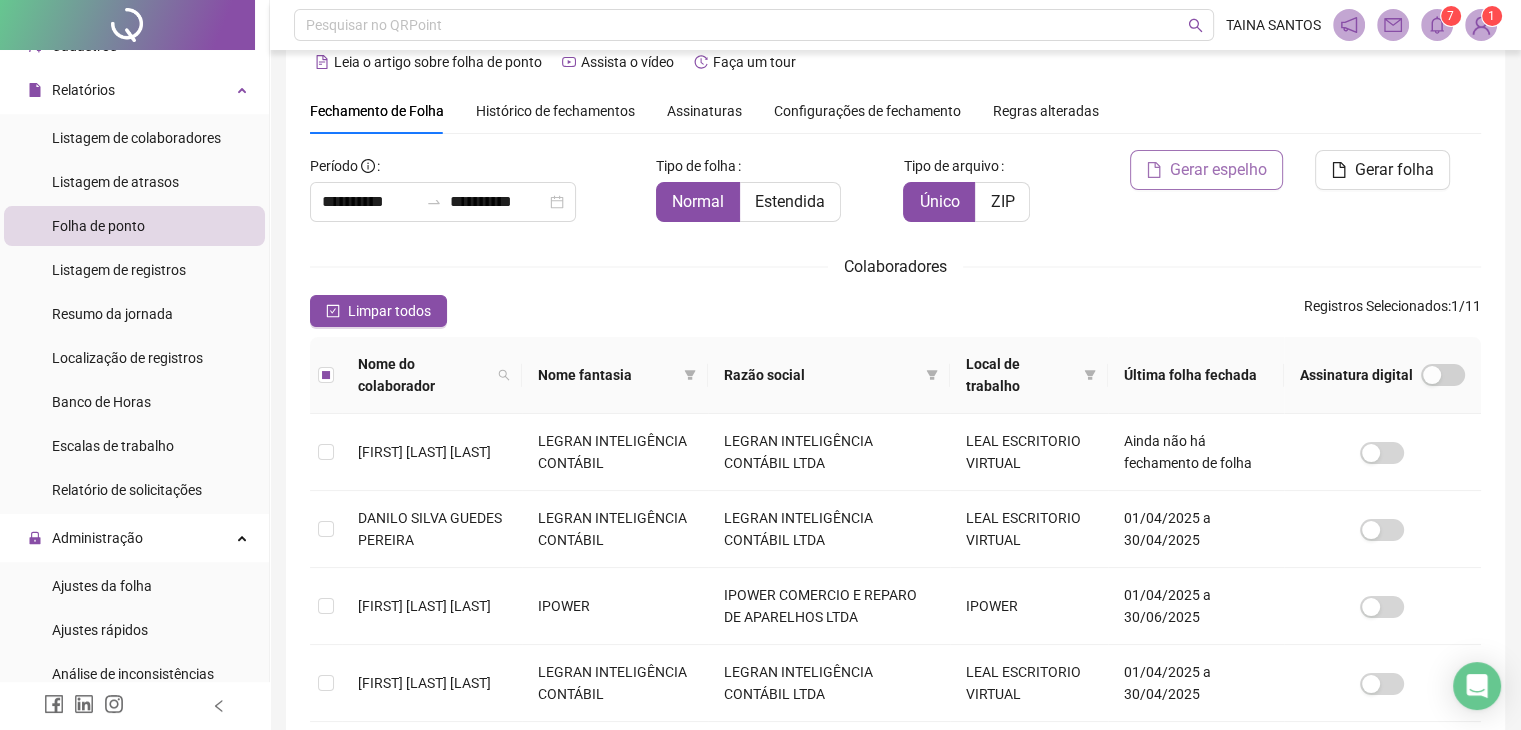 scroll, scrollTop: 0, scrollLeft: 0, axis: both 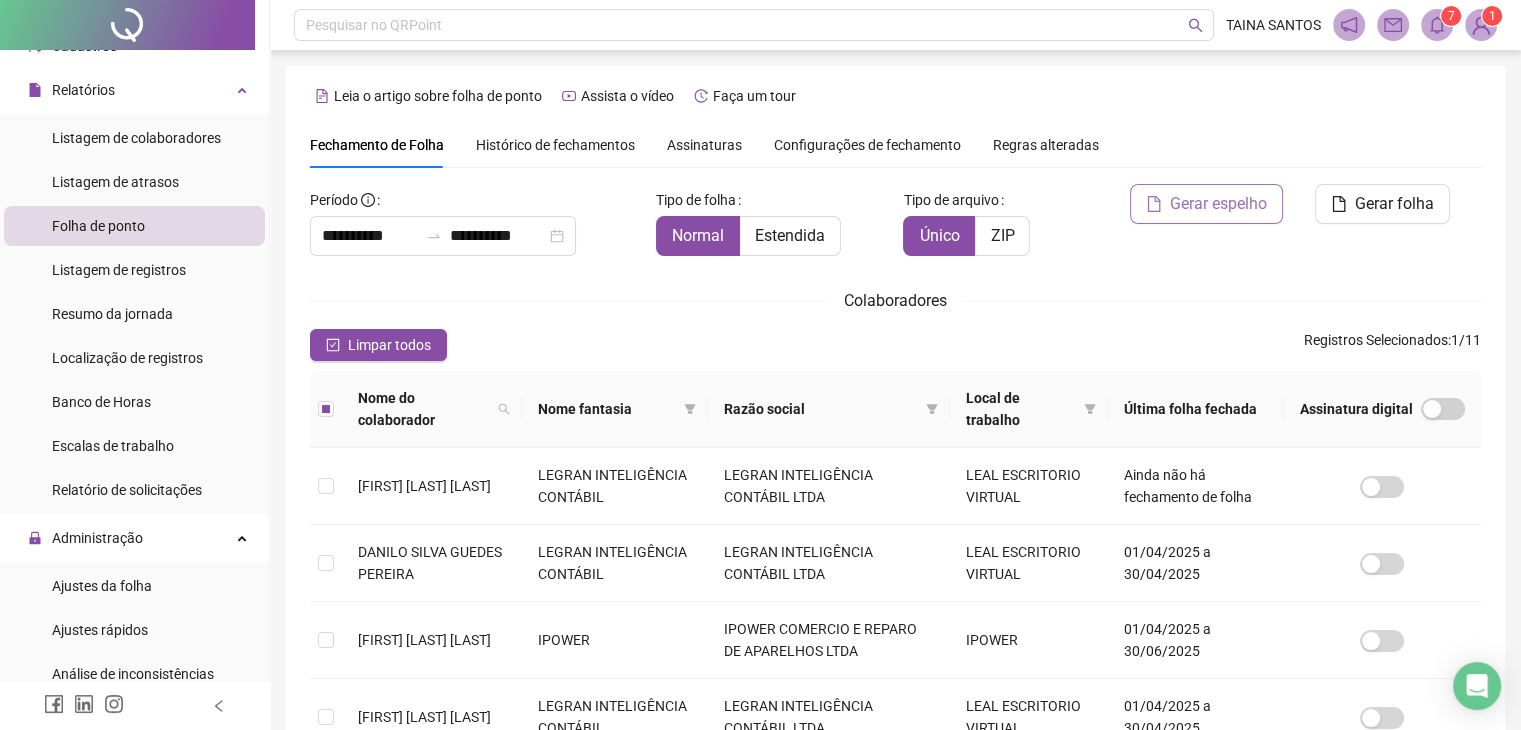 click on "Gerar espelho" at bounding box center (1218, 204) 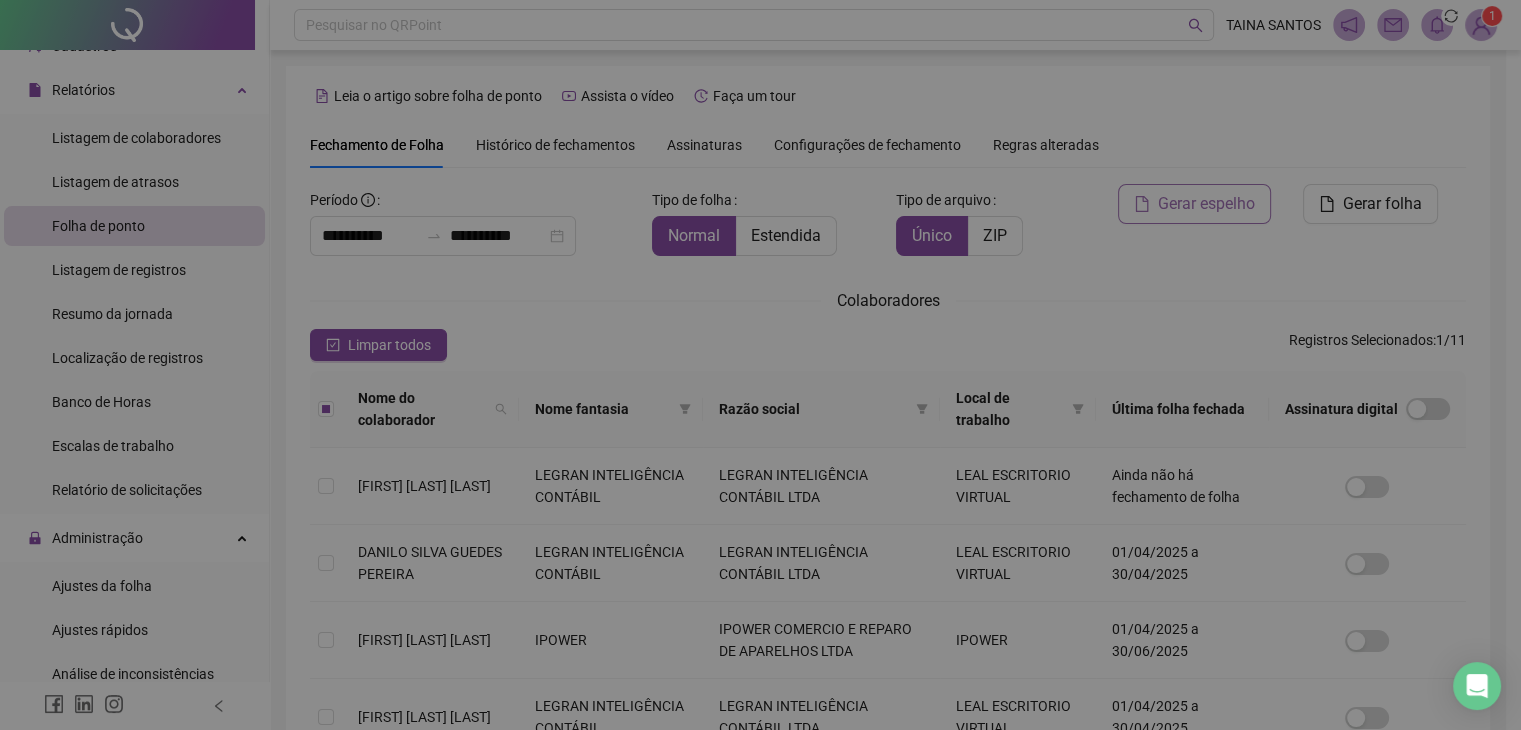 scroll, scrollTop: 44, scrollLeft: 0, axis: vertical 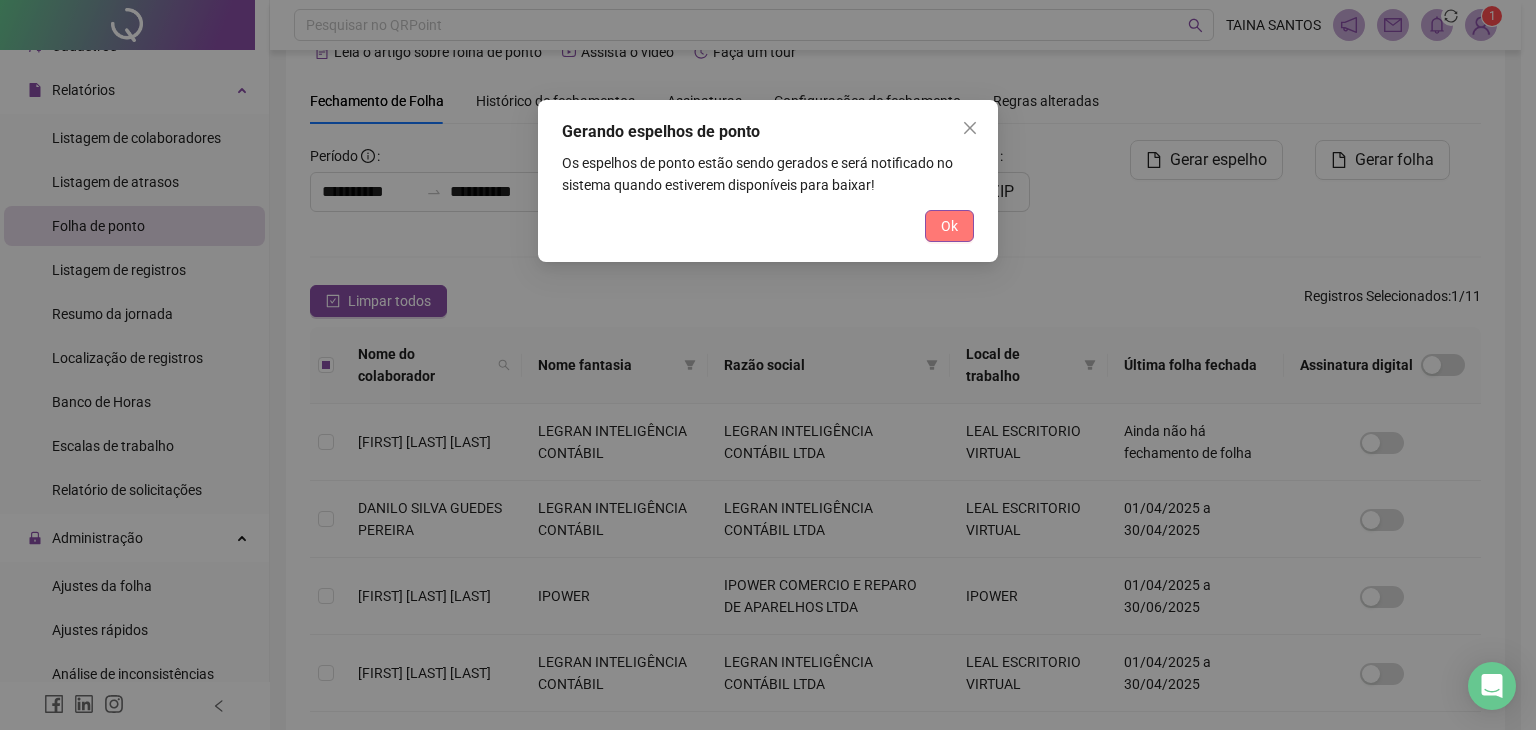 click on "Ok" at bounding box center (949, 226) 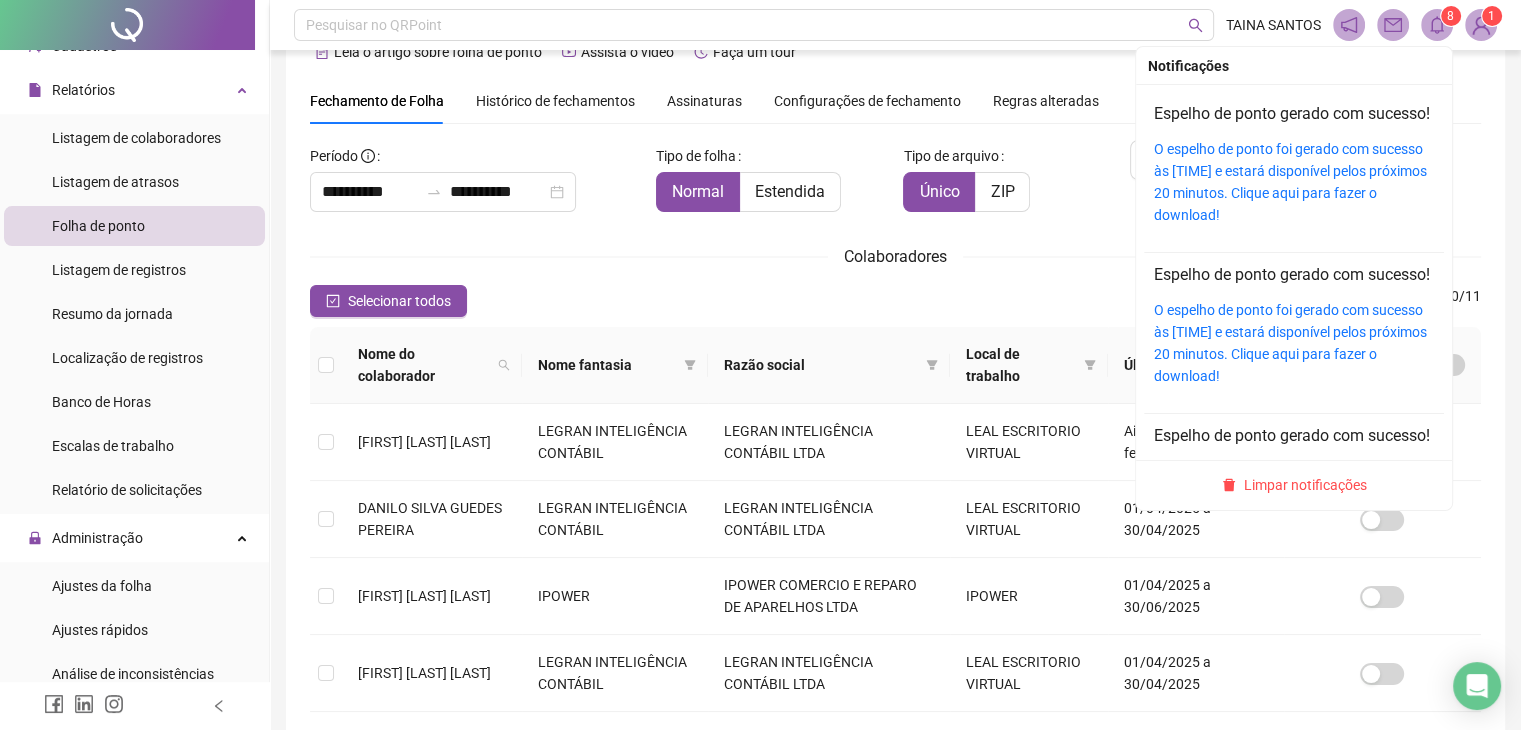 click 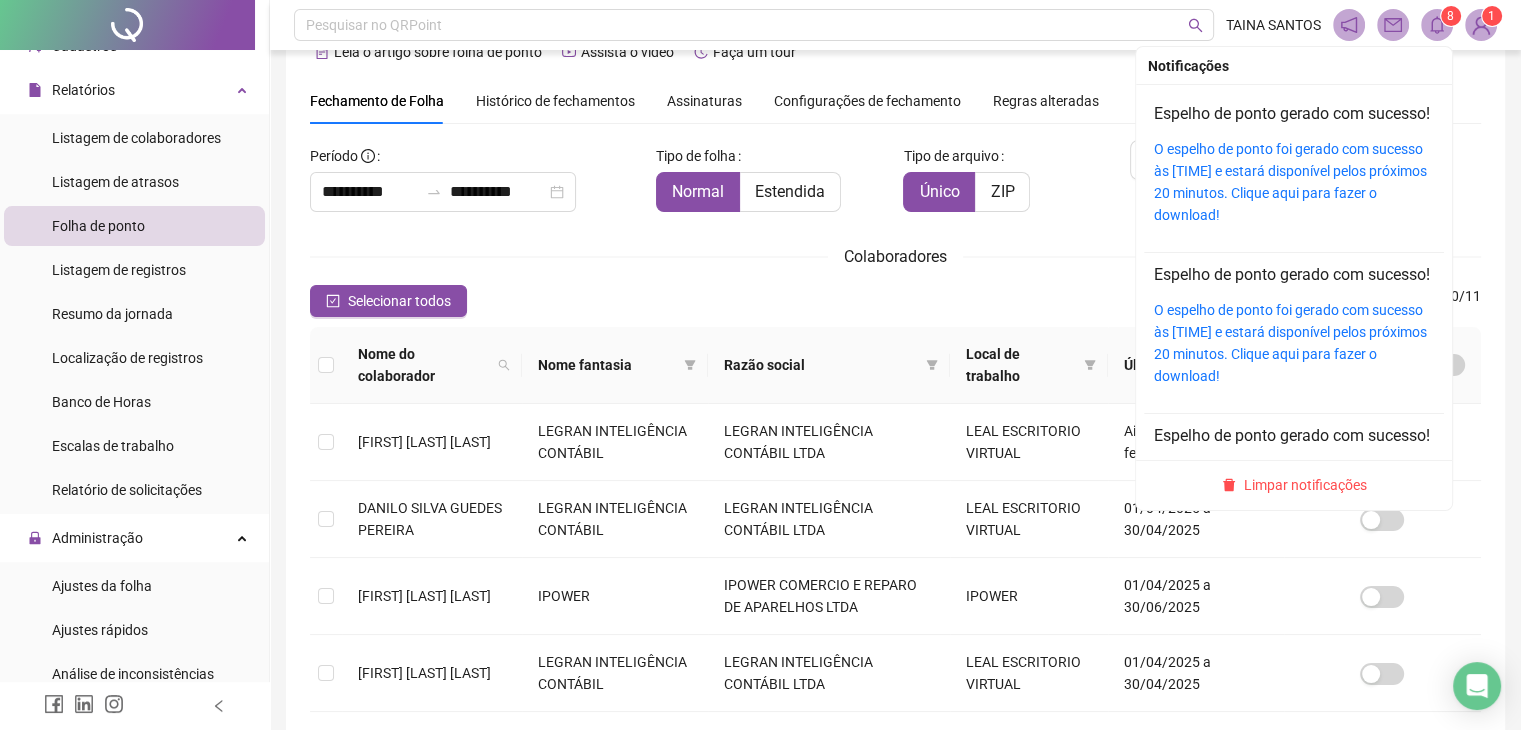 click on "O espelho de ponto foi gerado com sucesso às [TIME] e estará disponível pelos próximos 20 minutos.
Clique aqui para fazer o download!" at bounding box center [1294, 182] 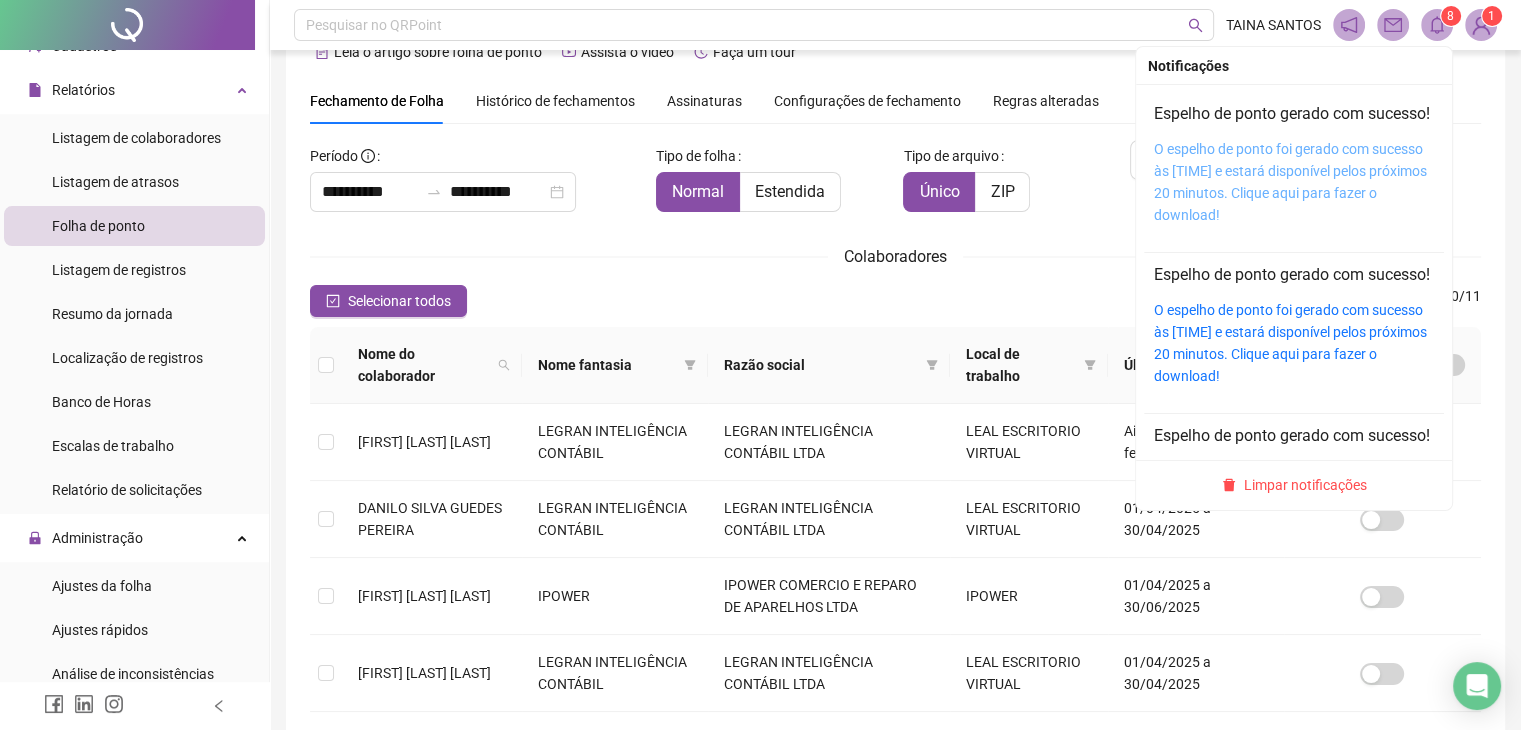 click on "O espelho de ponto foi gerado com sucesso às [TIME] e estará disponível pelos próximos 20 minutos.
Clique aqui para fazer o download!" at bounding box center [1290, 182] 